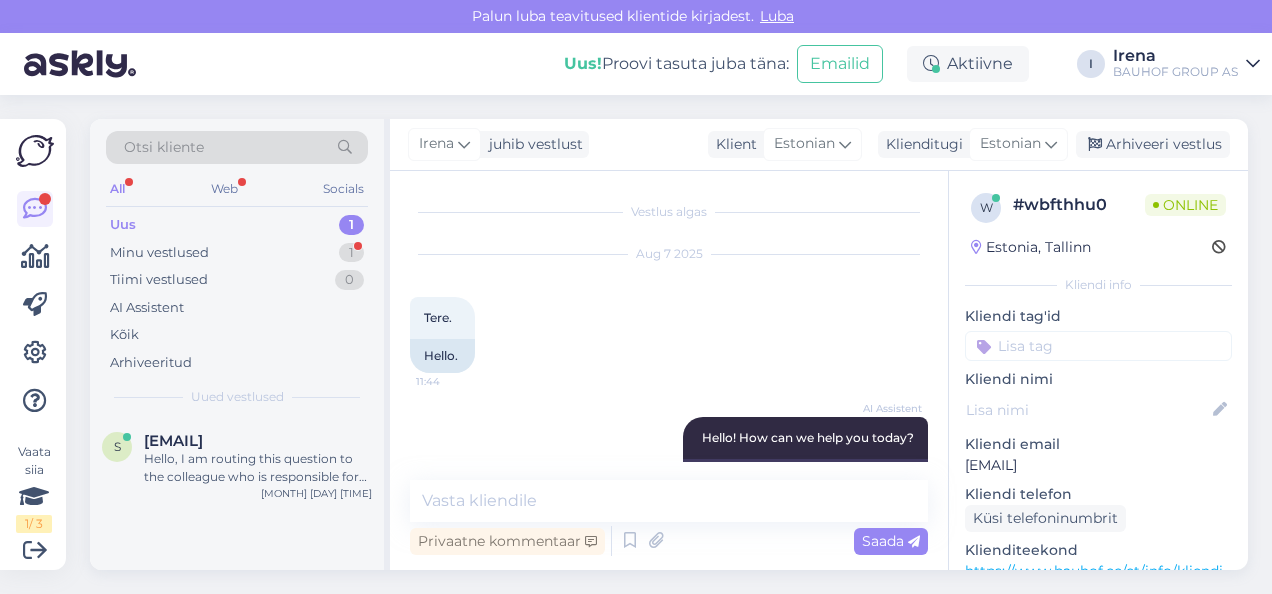 scroll, scrollTop: 0, scrollLeft: 0, axis: both 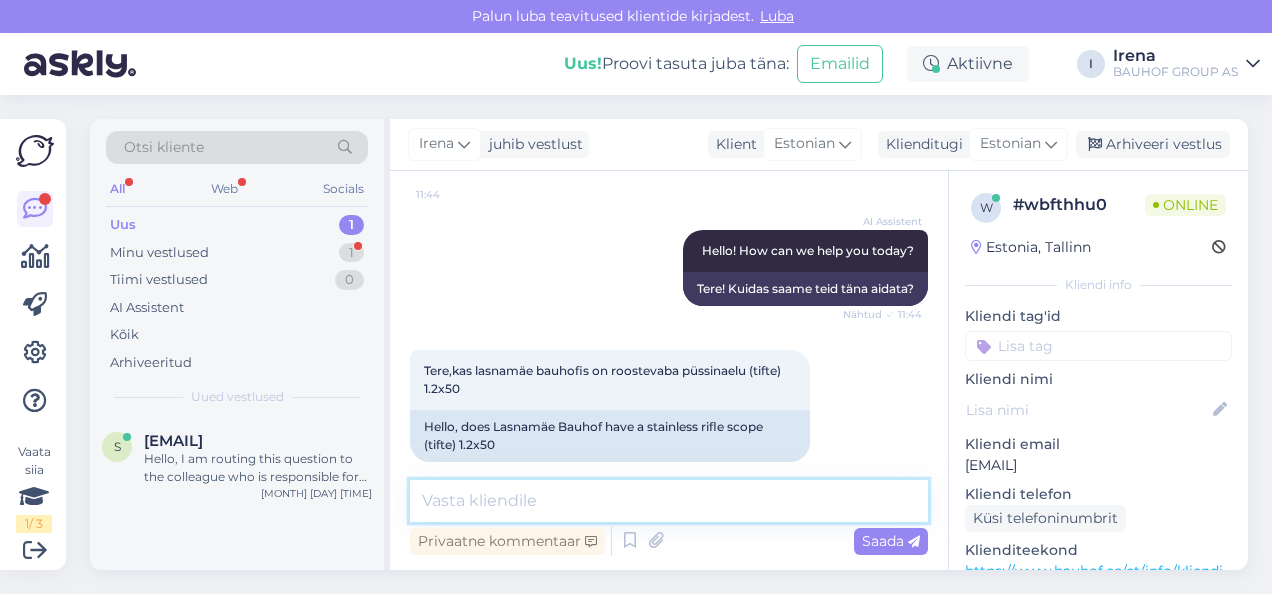 click at bounding box center (669, 501) 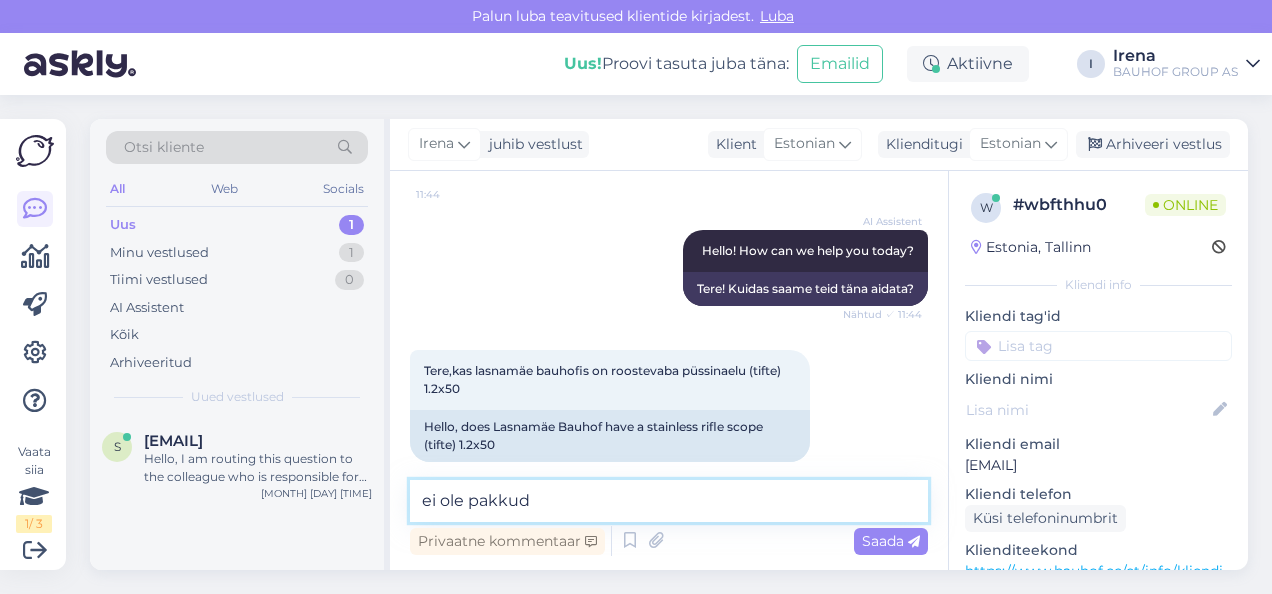 type on "ei ole pakkuda" 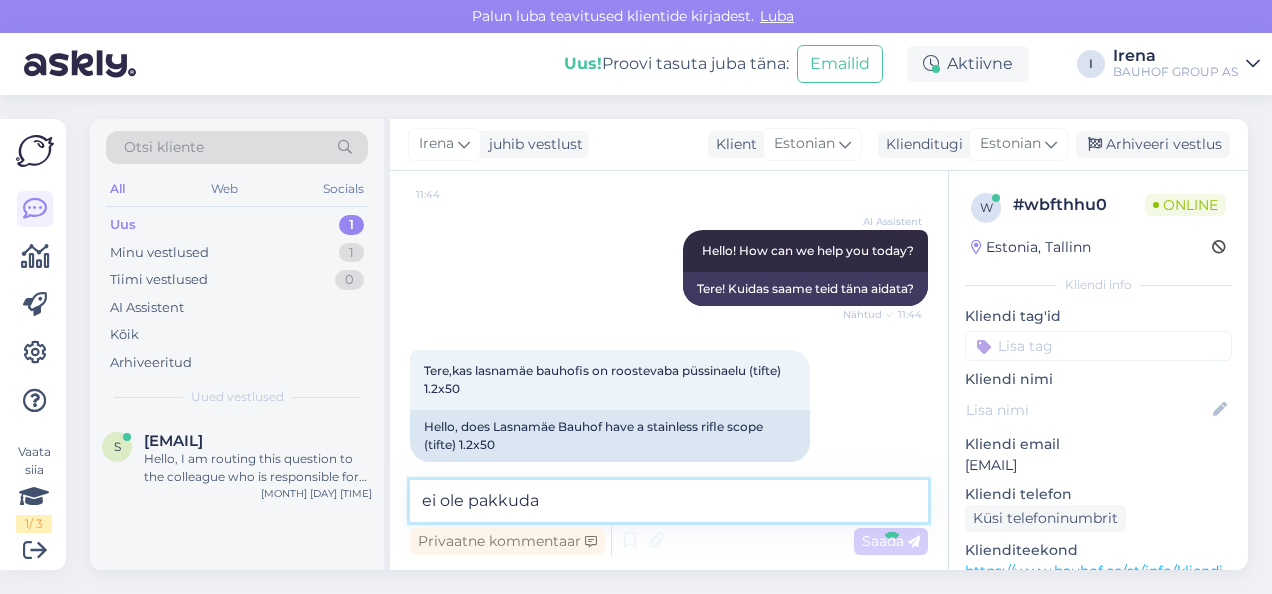 scroll, scrollTop: 572, scrollLeft: 0, axis: vertical 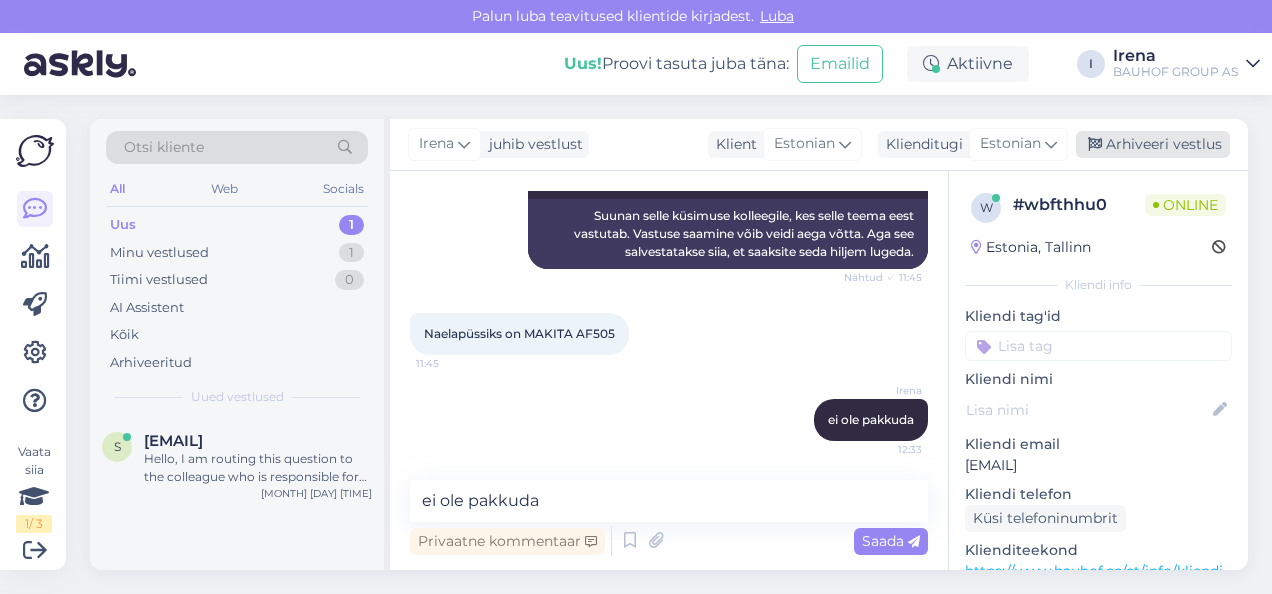 click on "Arhiveeri vestlus" at bounding box center [1153, 144] 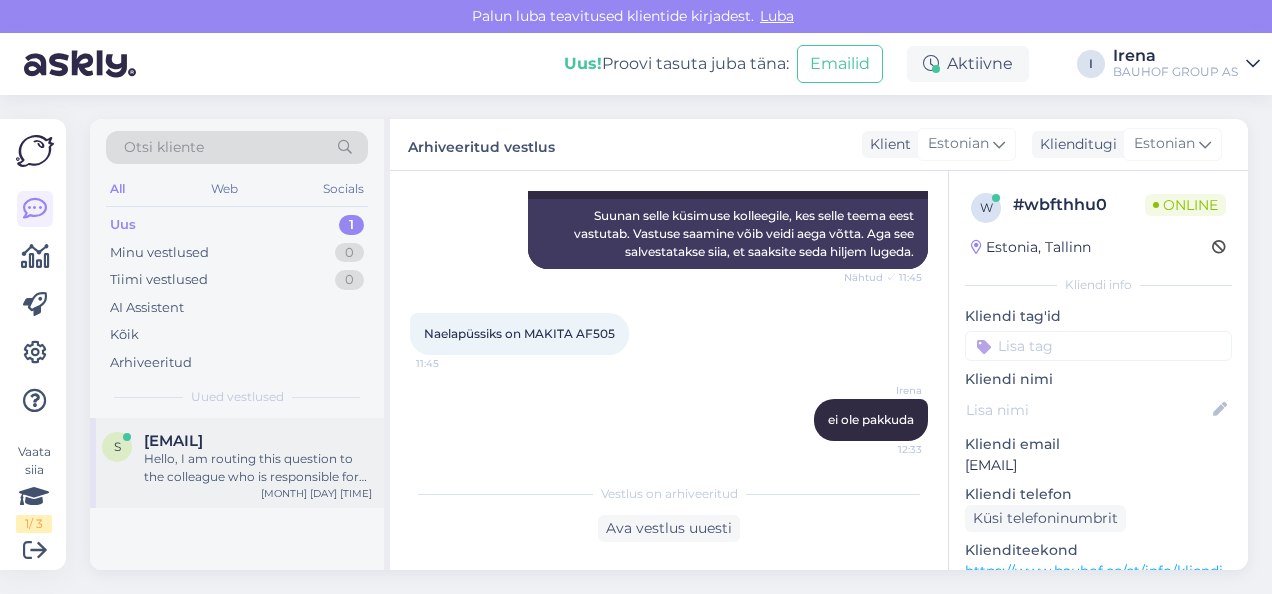 click on "Hello, I am routing this question to the colleague who is responsible for this topic. The reply might take a bit. But it’ll be saved here for you to read later." at bounding box center [258, 468] 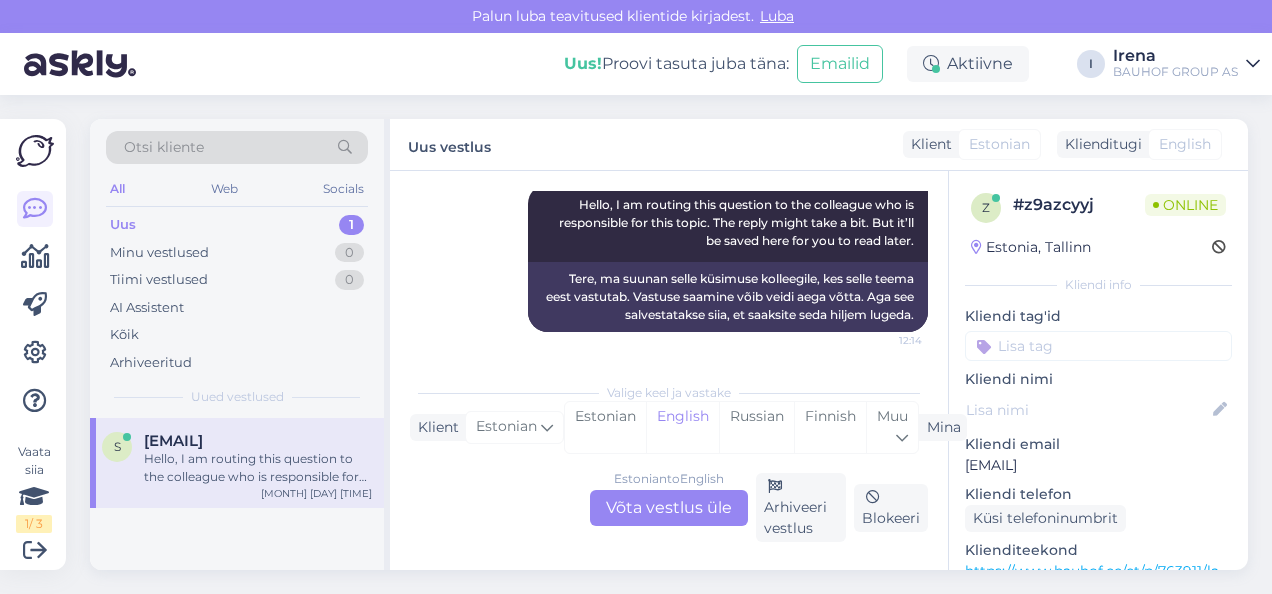 scroll, scrollTop: 330, scrollLeft: 0, axis: vertical 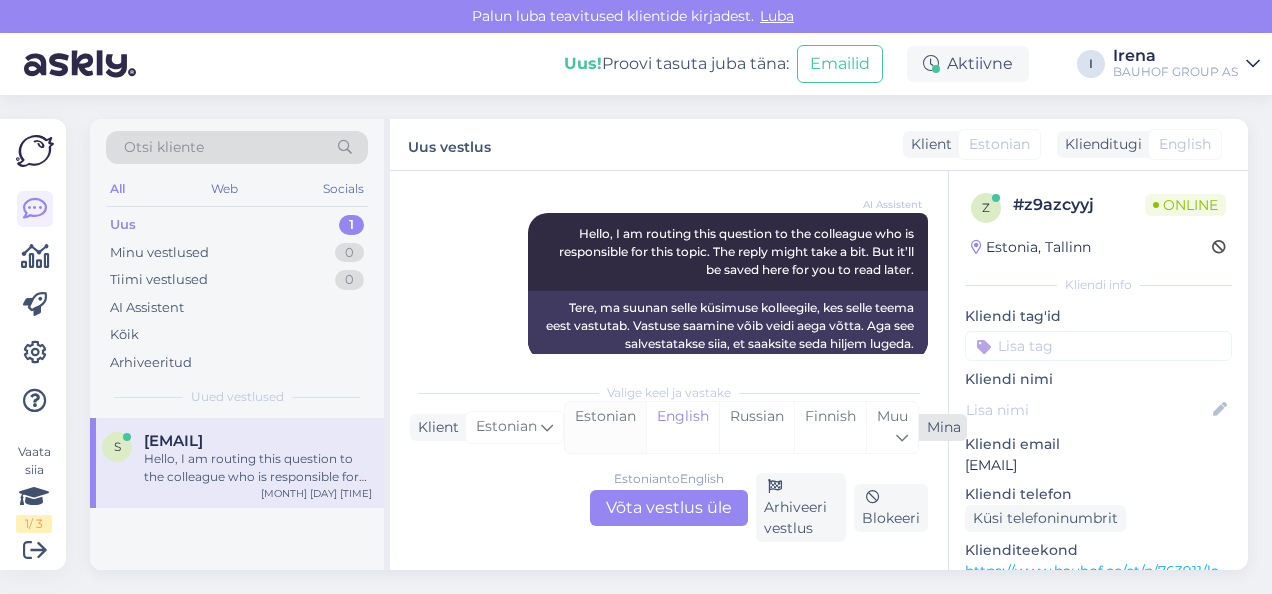 click on "Estonian" at bounding box center (605, 427) 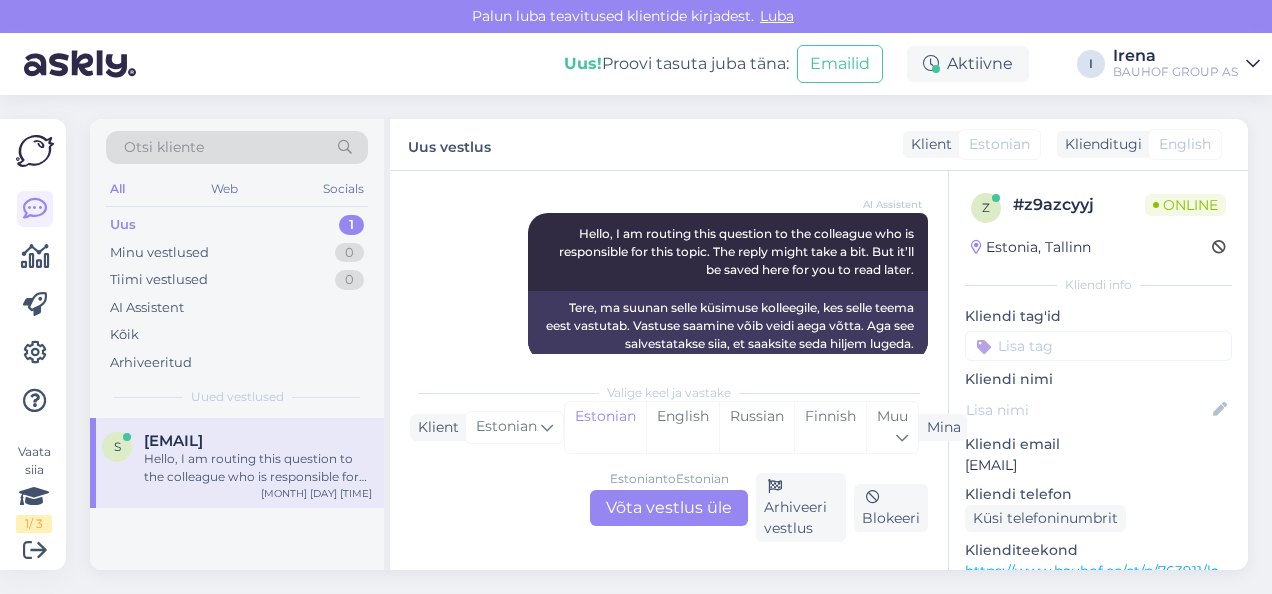 click on "Estonian  to  Estonian Võta vestlus üle" at bounding box center [669, 508] 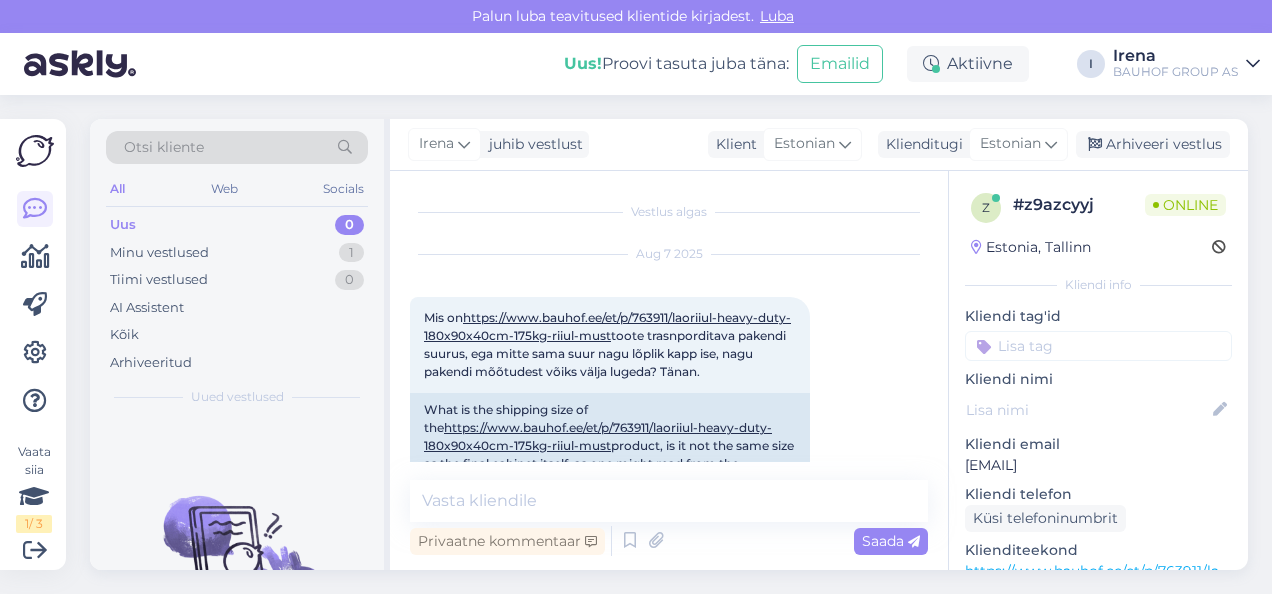 scroll, scrollTop: 0, scrollLeft: 0, axis: both 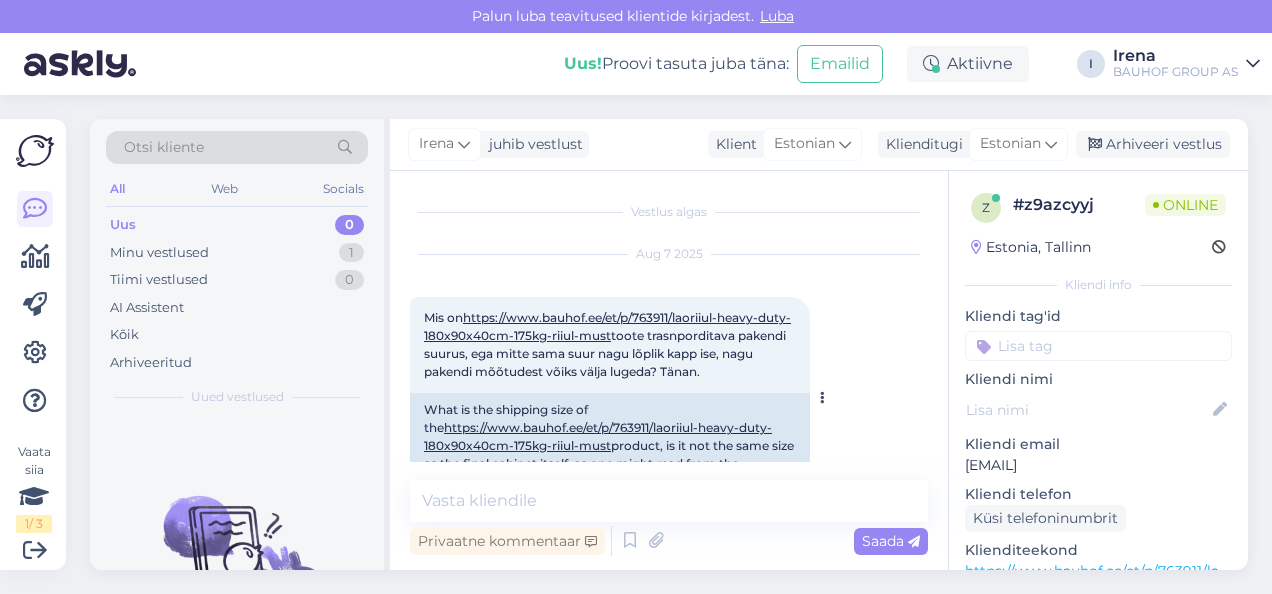 click on "https://www.bauhof.ee/et/p/763911/laoriiul-heavy-duty-180x90x40cm-175kg-riiul-must" at bounding box center [607, 326] 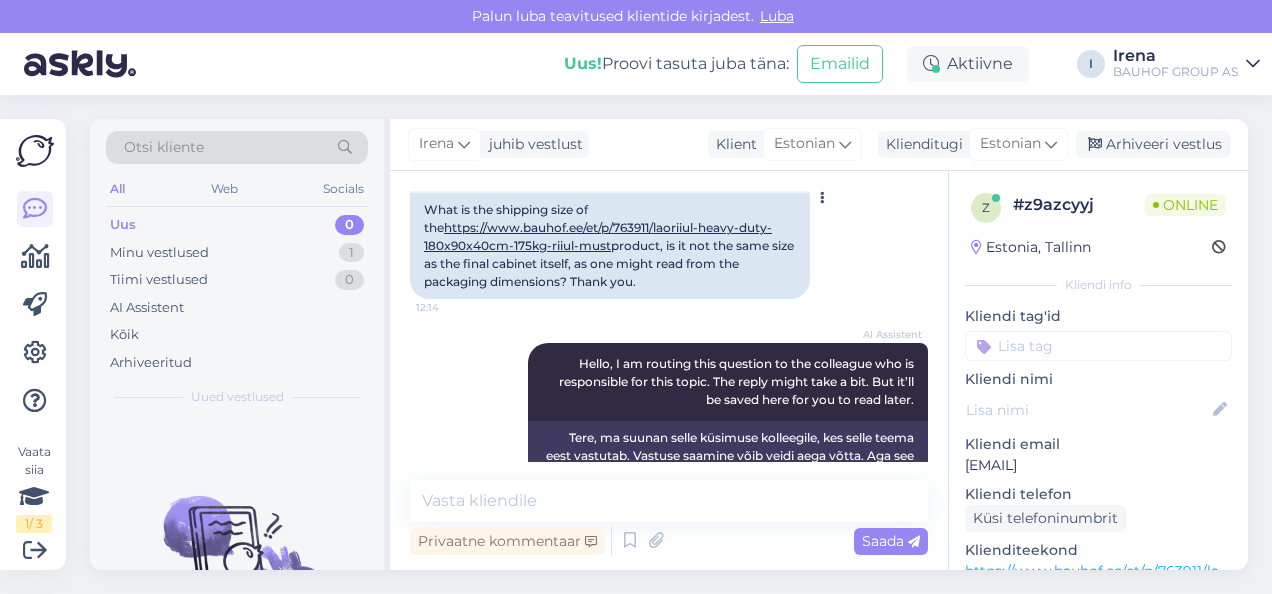 scroll, scrollTop: 250, scrollLeft: 0, axis: vertical 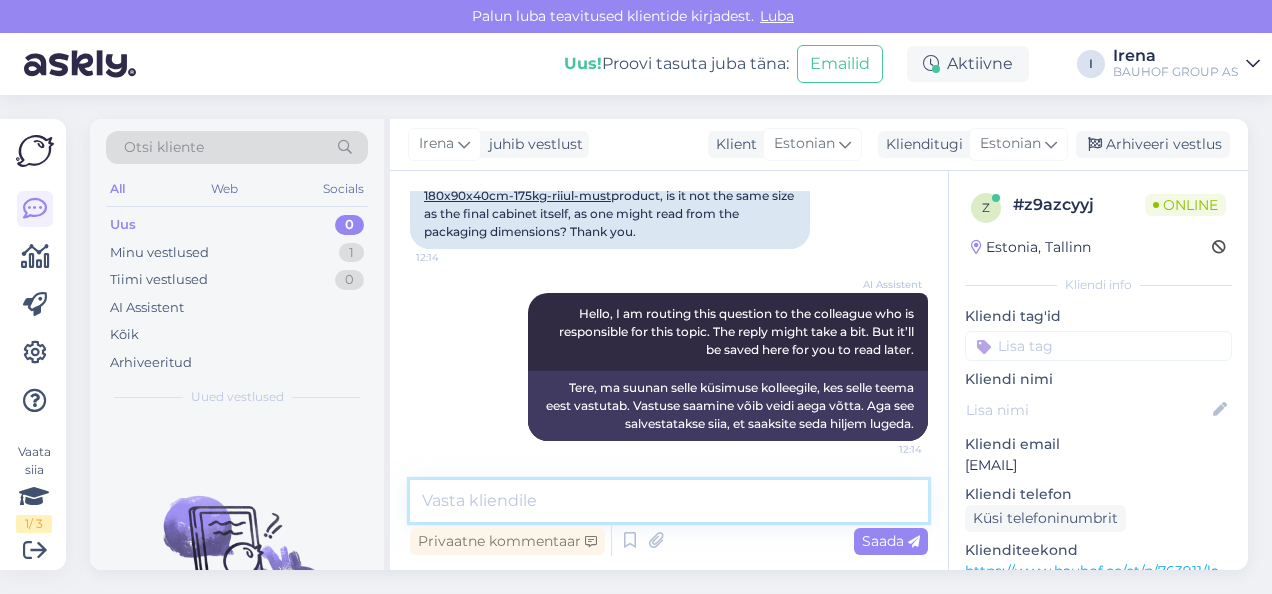 click at bounding box center (669, 501) 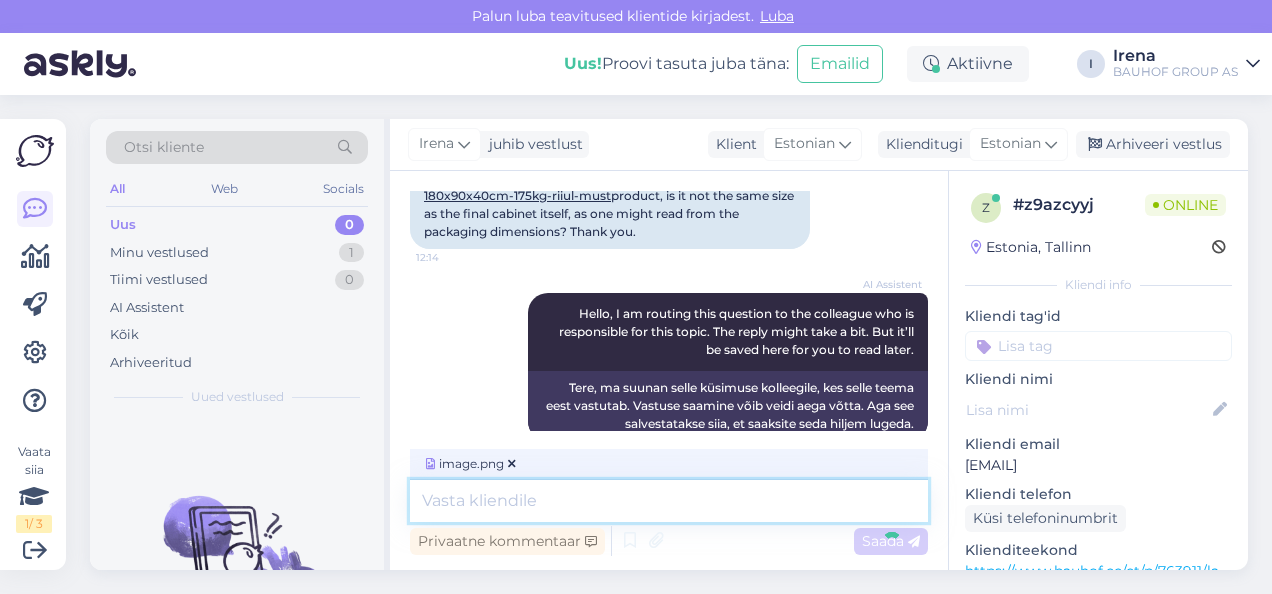 scroll, scrollTop: 376, scrollLeft: 0, axis: vertical 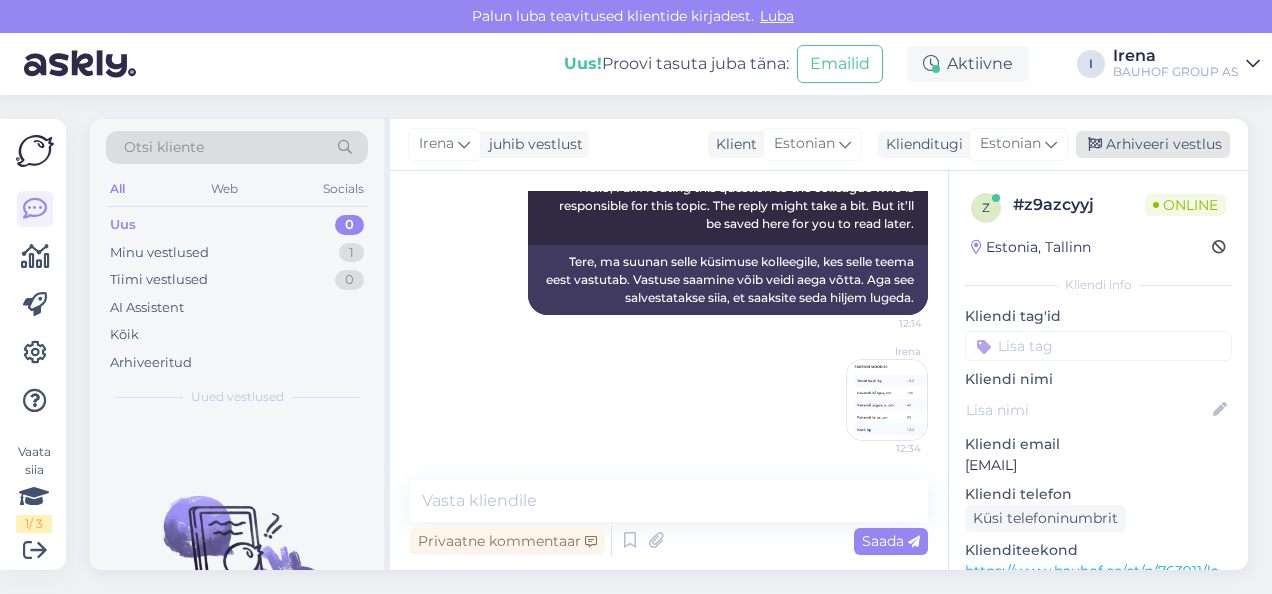 click on "Arhiveeri vestlus" at bounding box center [1153, 144] 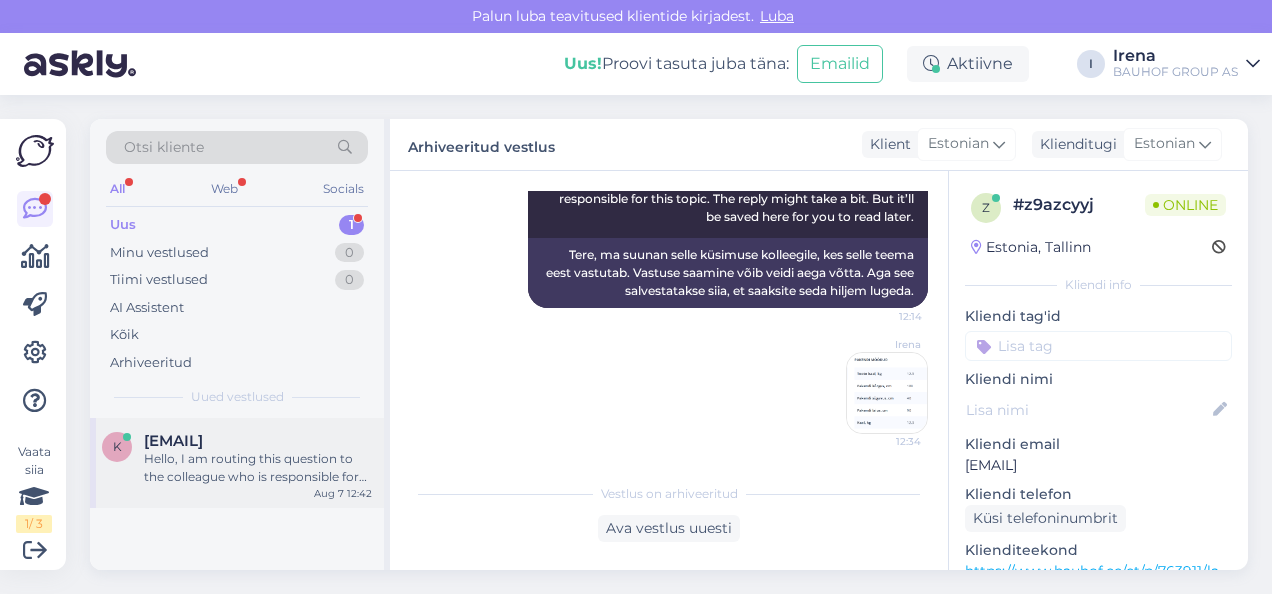 click on "Hello, I am routing this question to the colleague who is responsible for this topic. The reply might take a bit. But it’ll be saved here for you to read later." at bounding box center (258, 468) 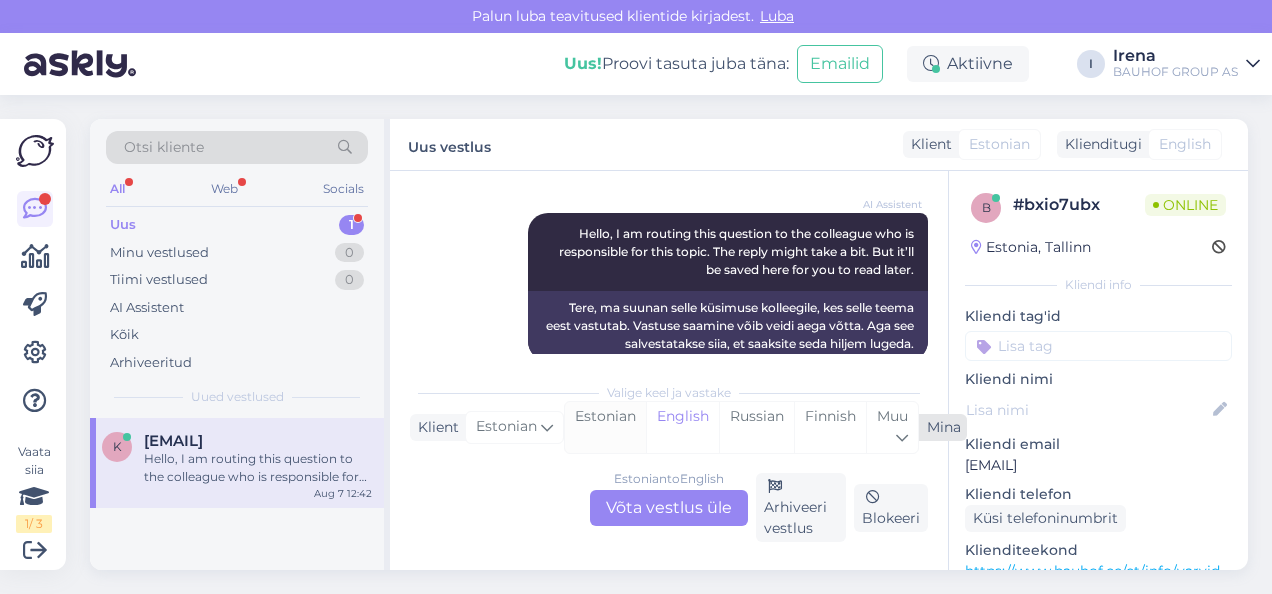click on "Estonian" at bounding box center (605, 427) 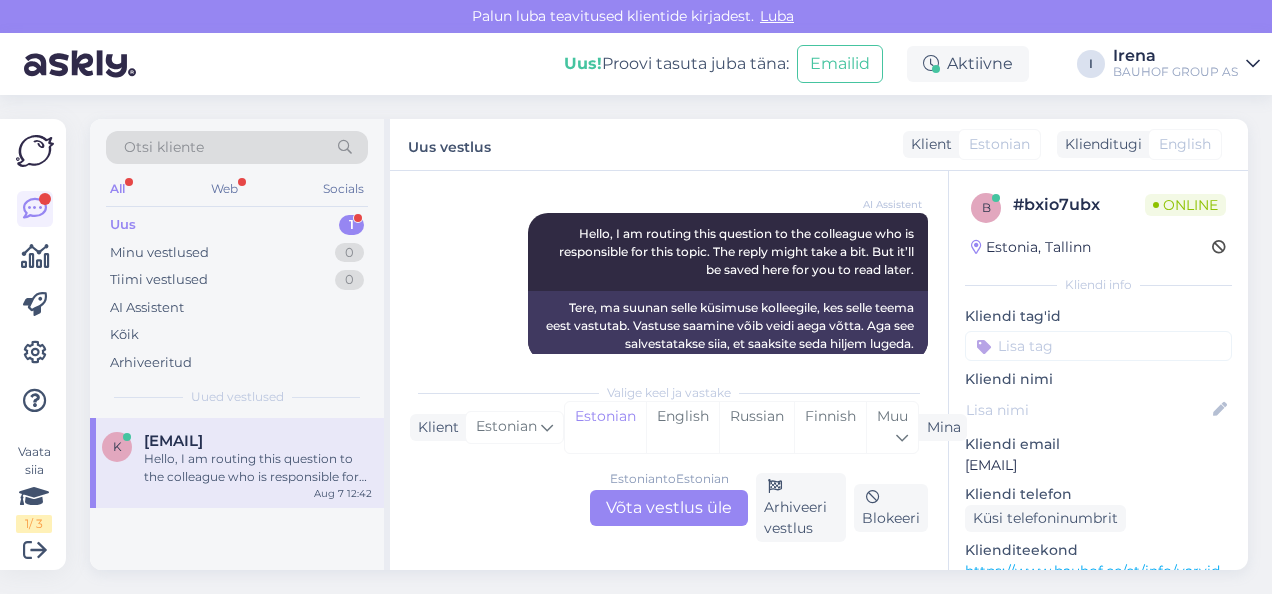 click on "Estonian  to  Estonian Võta vestlus üle" at bounding box center (669, 508) 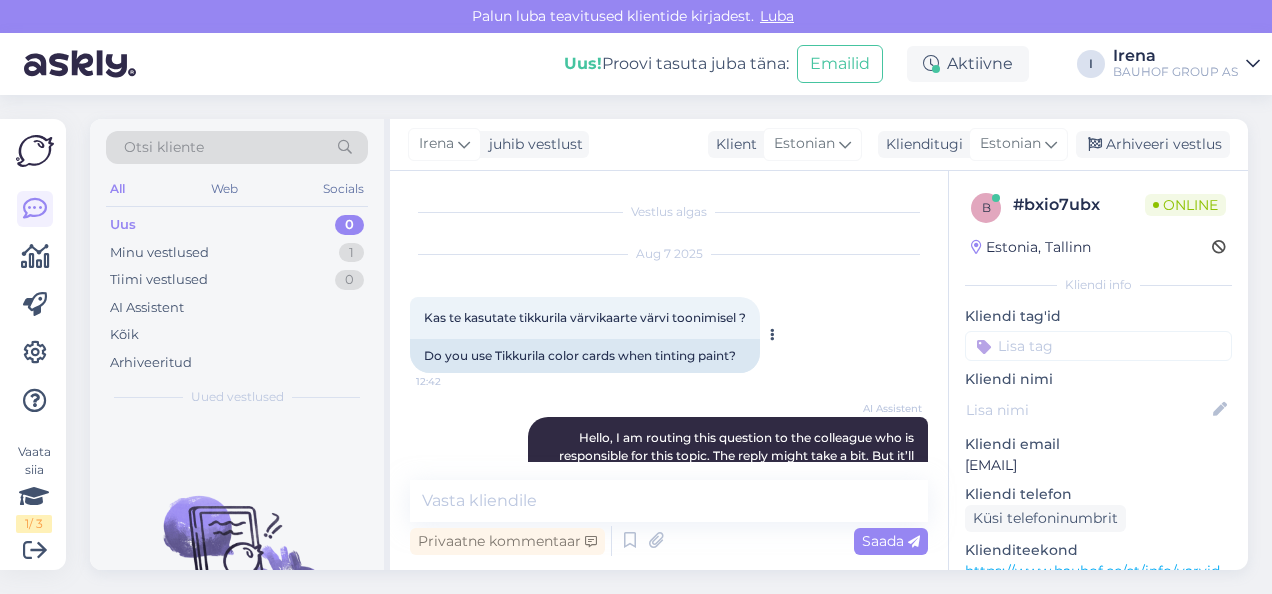 scroll, scrollTop: 124, scrollLeft: 0, axis: vertical 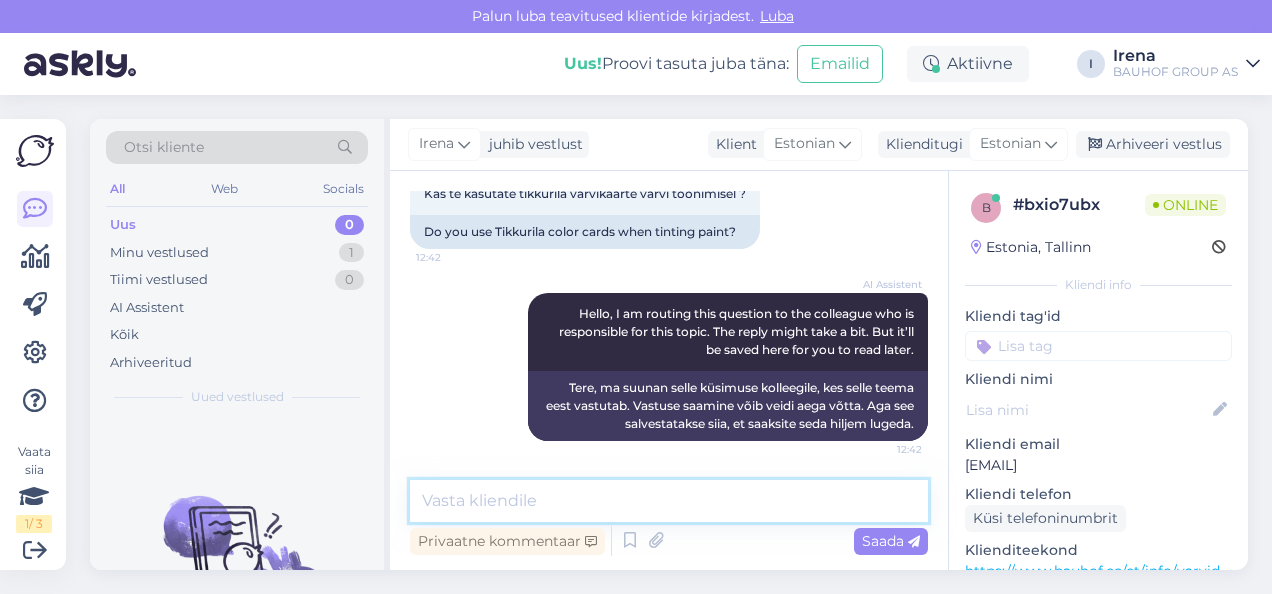 click at bounding box center (669, 501) 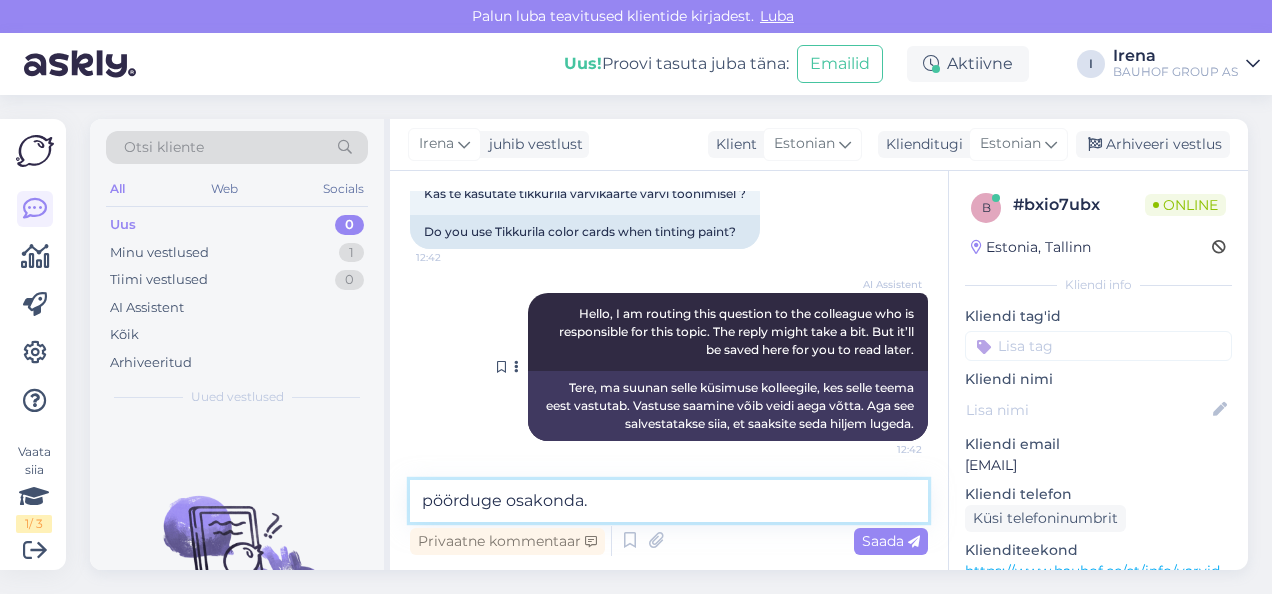 paste on "[PHONE]" 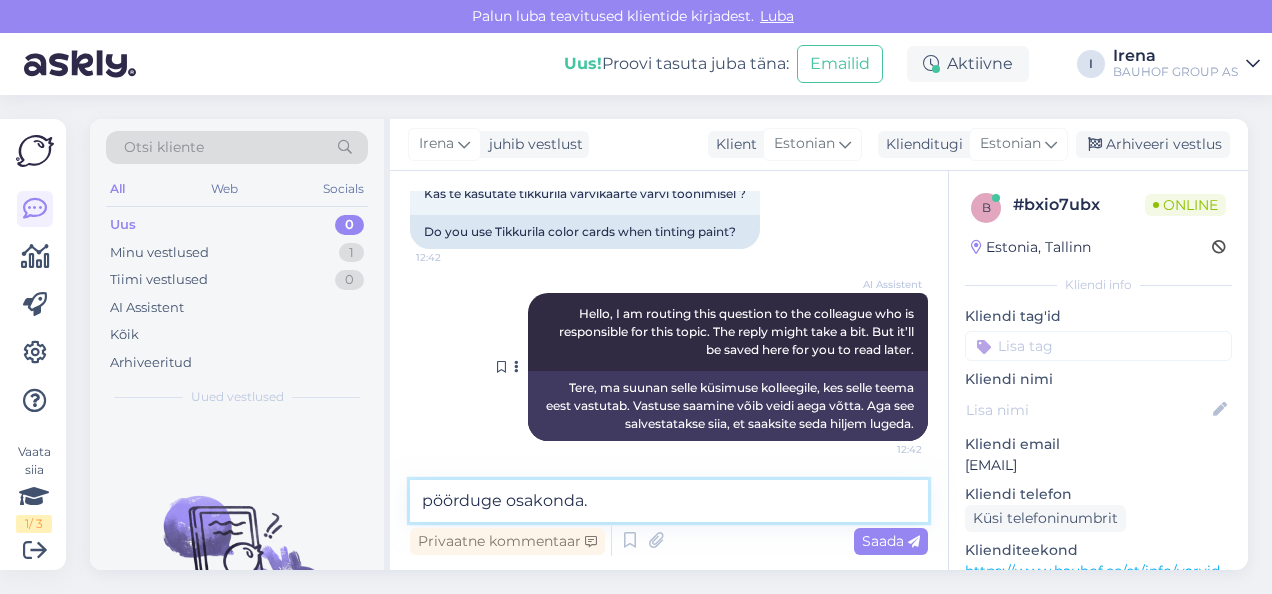 type on "pöörduge osakonda. 57 502 870" 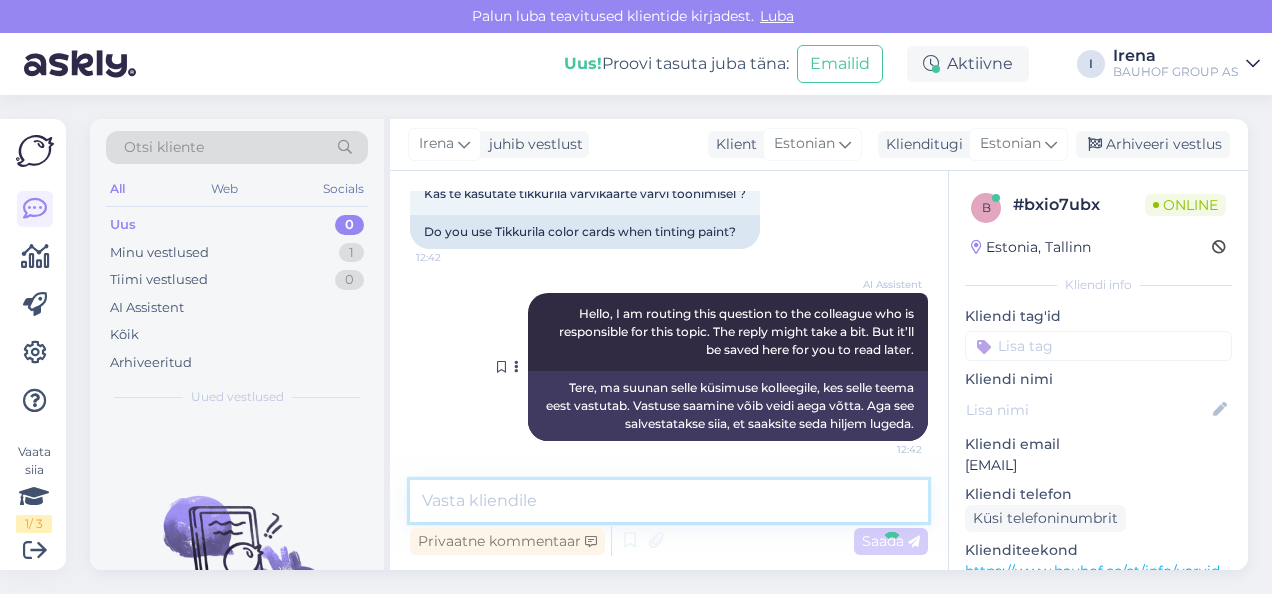 scroll, scrollTop: 210, scrollLeft: 0, axis: vertical 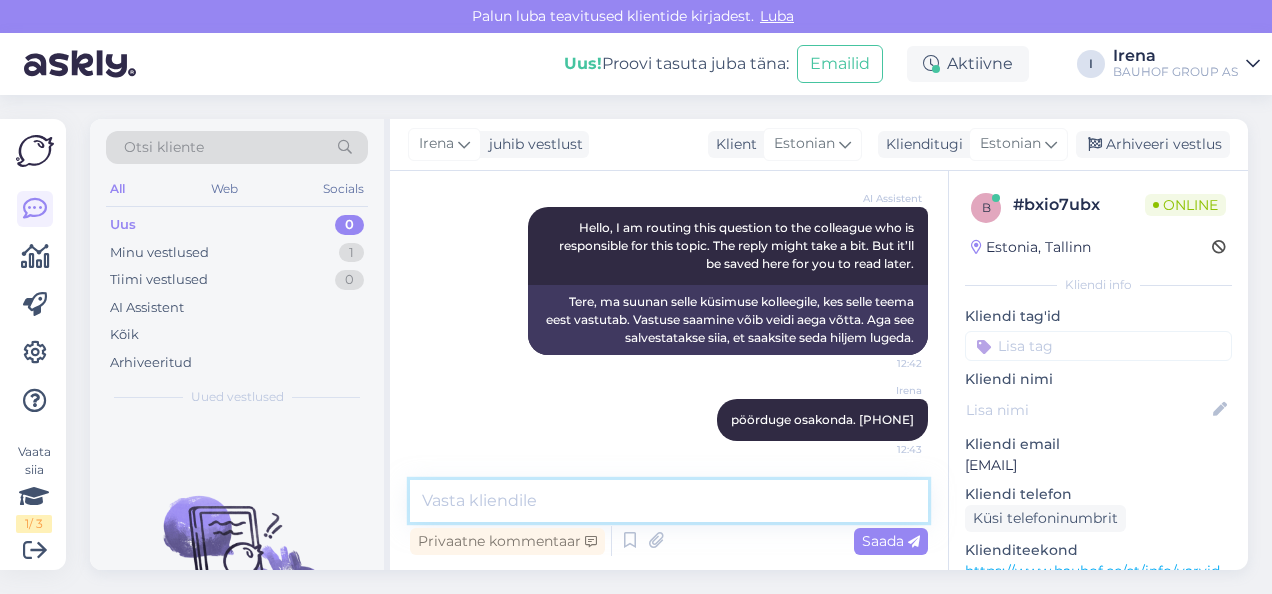 type 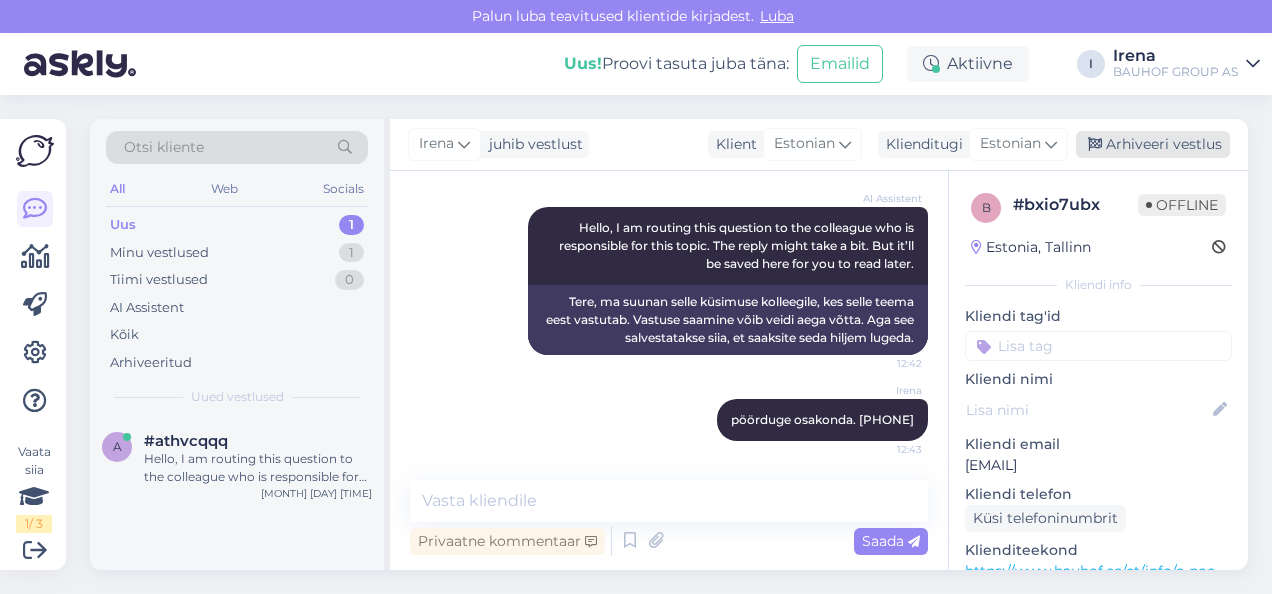 click on "Arhiveeri vestlus" at bounding box center [1153, 144] 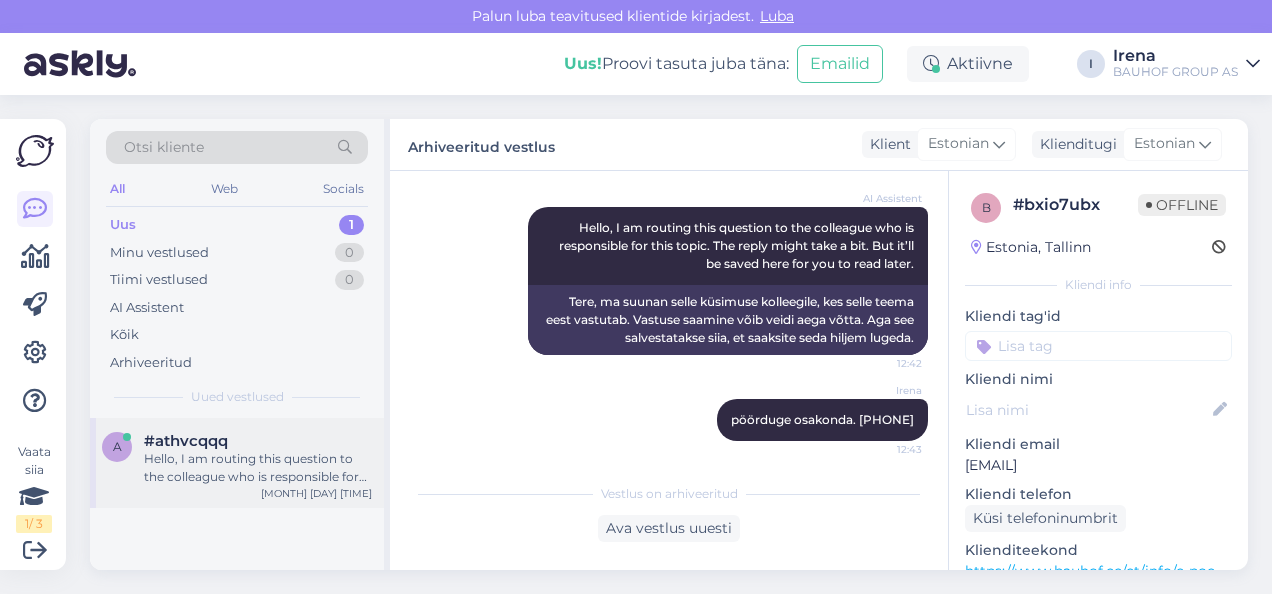 click on "#athvcqqq" at bounding box center [258, 441] 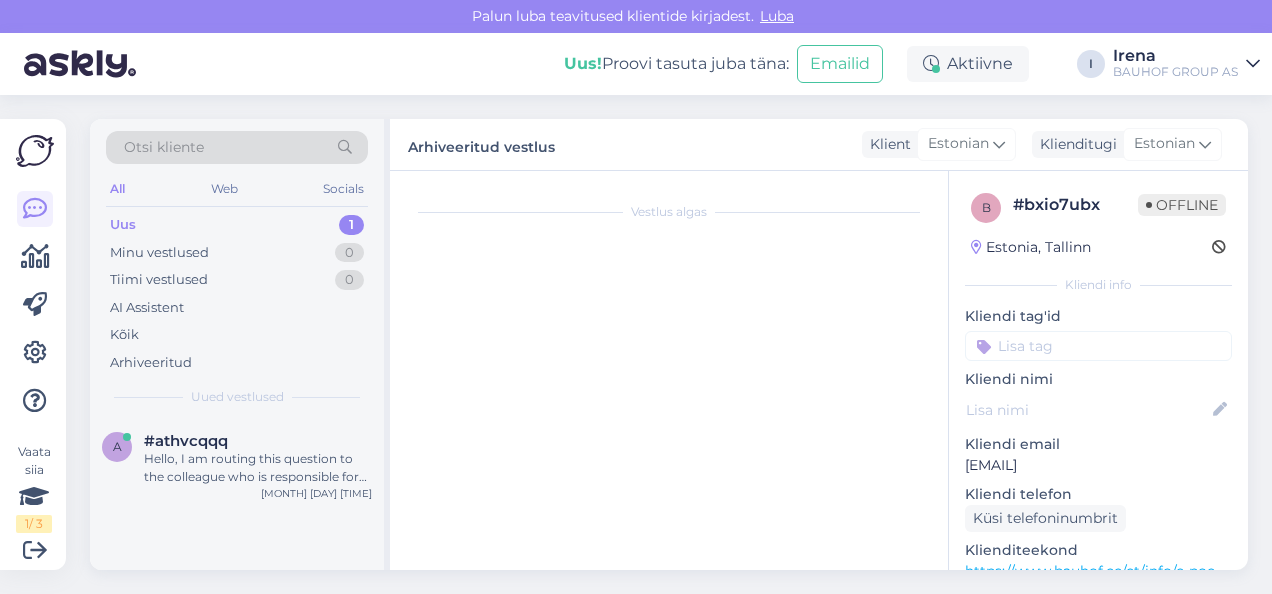 scroll, scrollTop: 594, scrollLeft: 0, axis: vertical 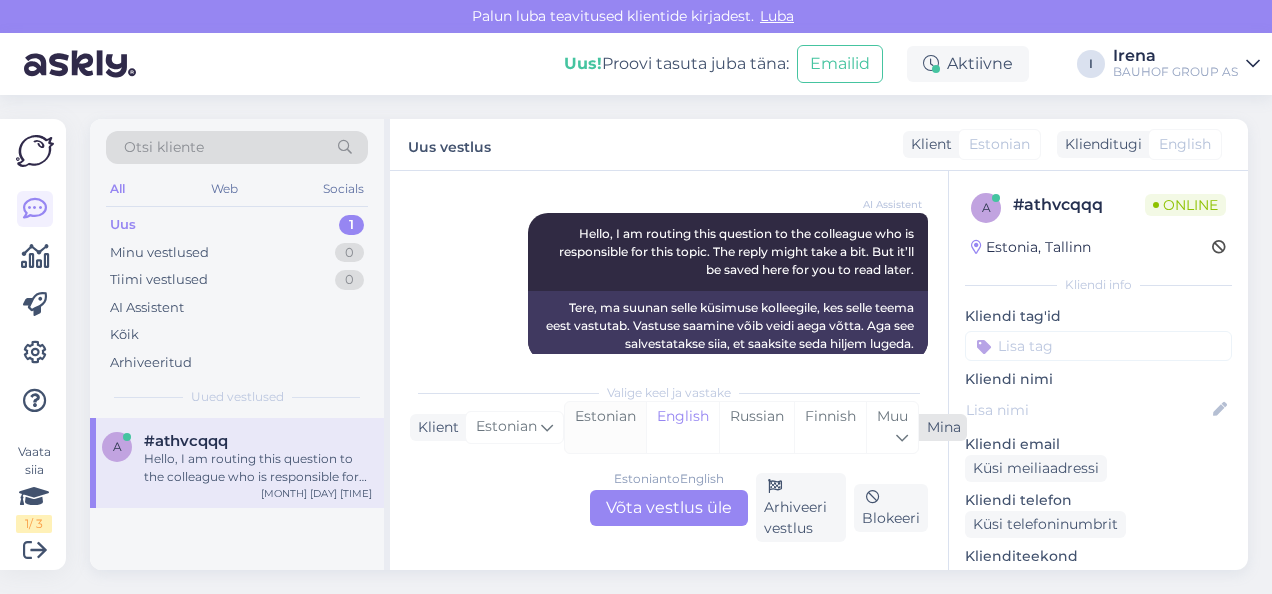 click on "Estonian" at bounding box center [605, 427] 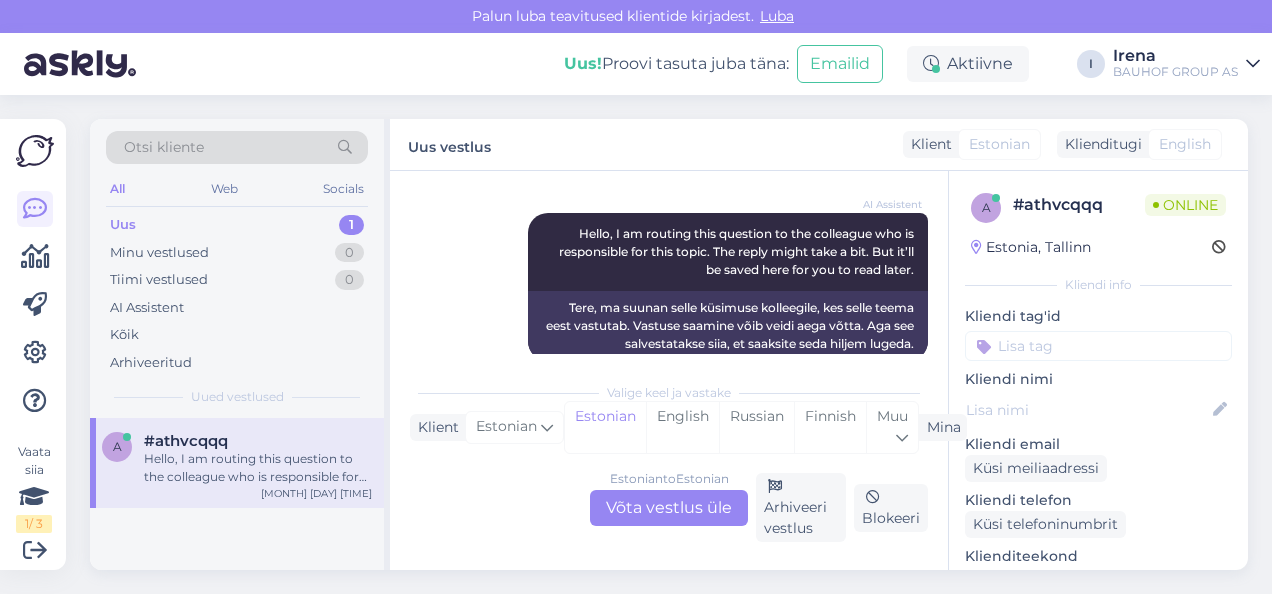 click on "Estonian  to  Estonian Võta vestlus üle" at bounding box center [669, 508] 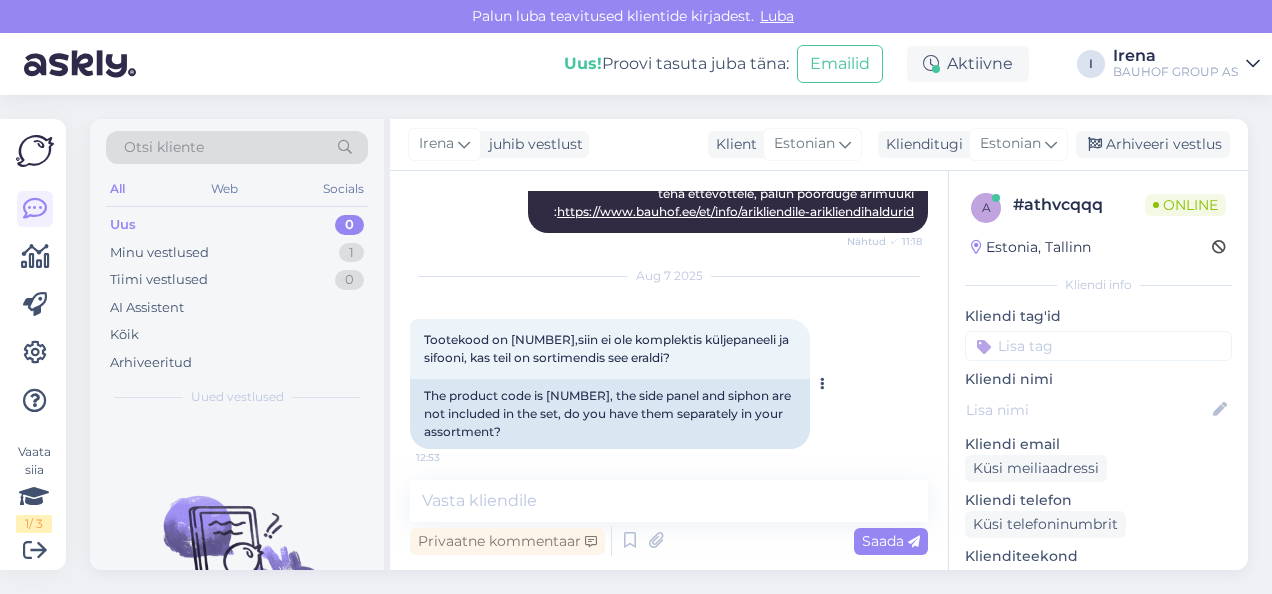 scroll, scrollTop: 414, scrollLeft: 0, axis: vertical 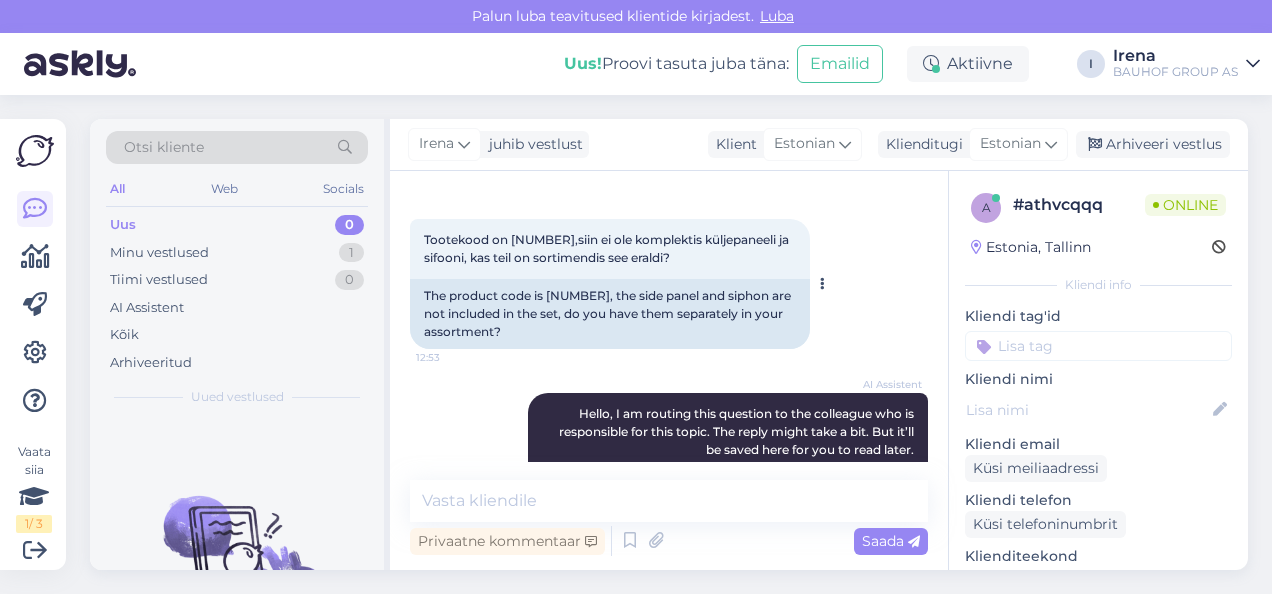 click on "Tootekood on 675585,siin ei ole komplektis küljepaneeli ja sifooni, kas teil on sortimendis see eraldi?" at bounding box center (608, 248) 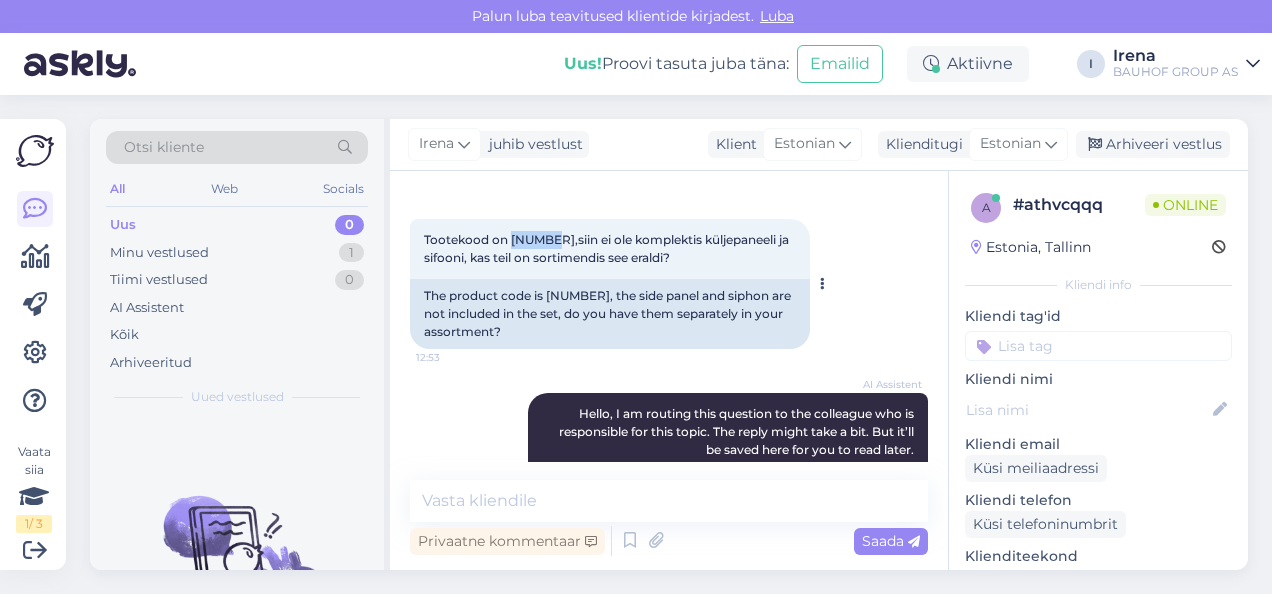 click on "Tootekood on 675585,siin ei ole komplektis küljepaneeli ja sifooni, kas teil on sortimendis see eraldi?" at bounding box center [608, 248] 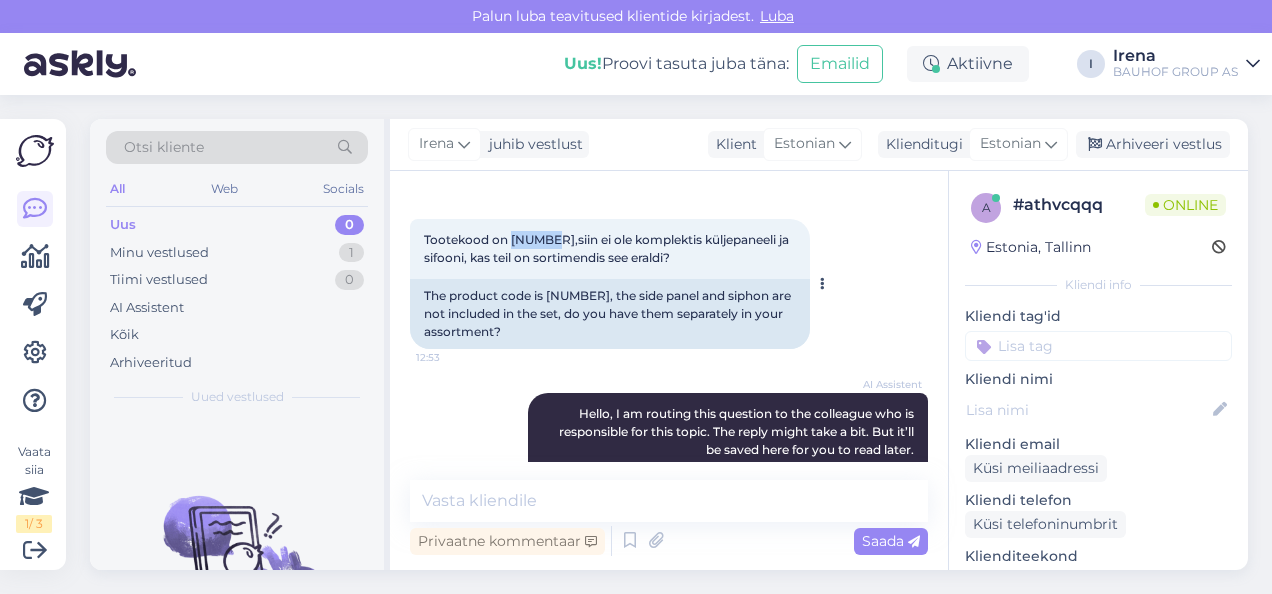 copy on "675585" 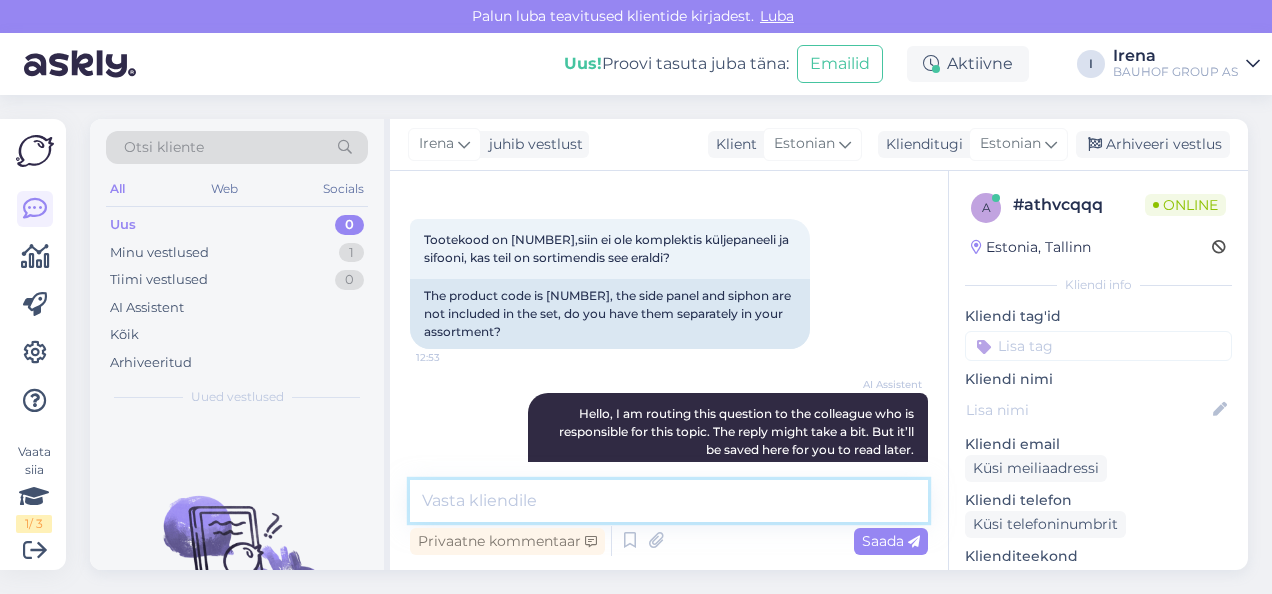 click at bounding box center (669, 501) 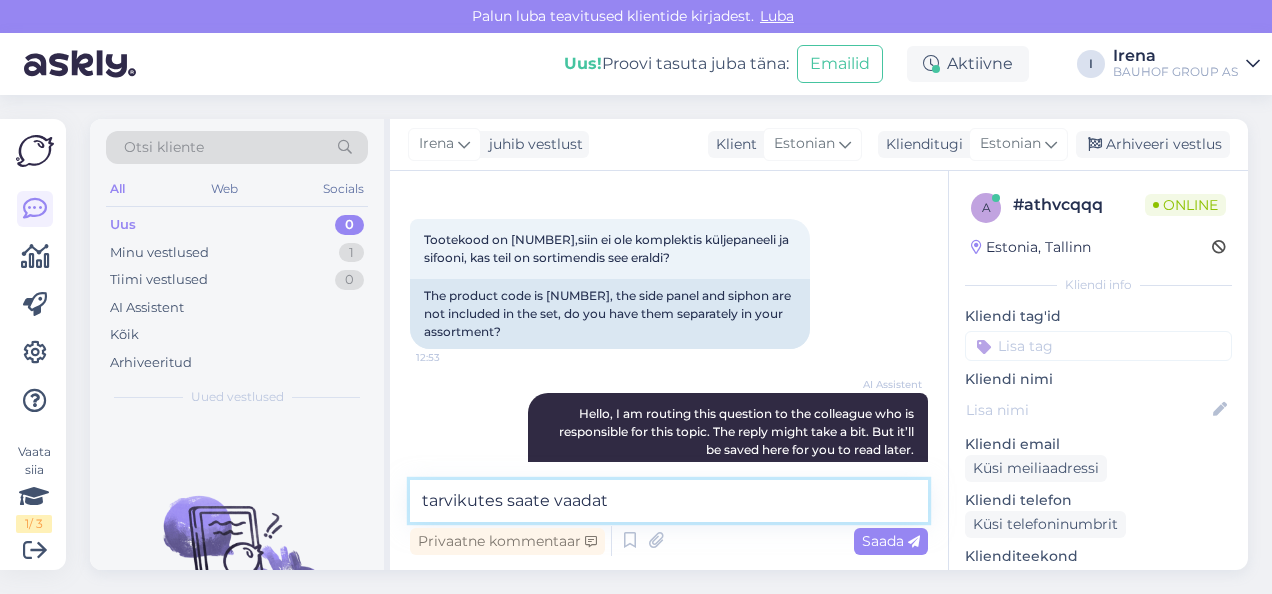 type on "tarvikutes saate vaadata" 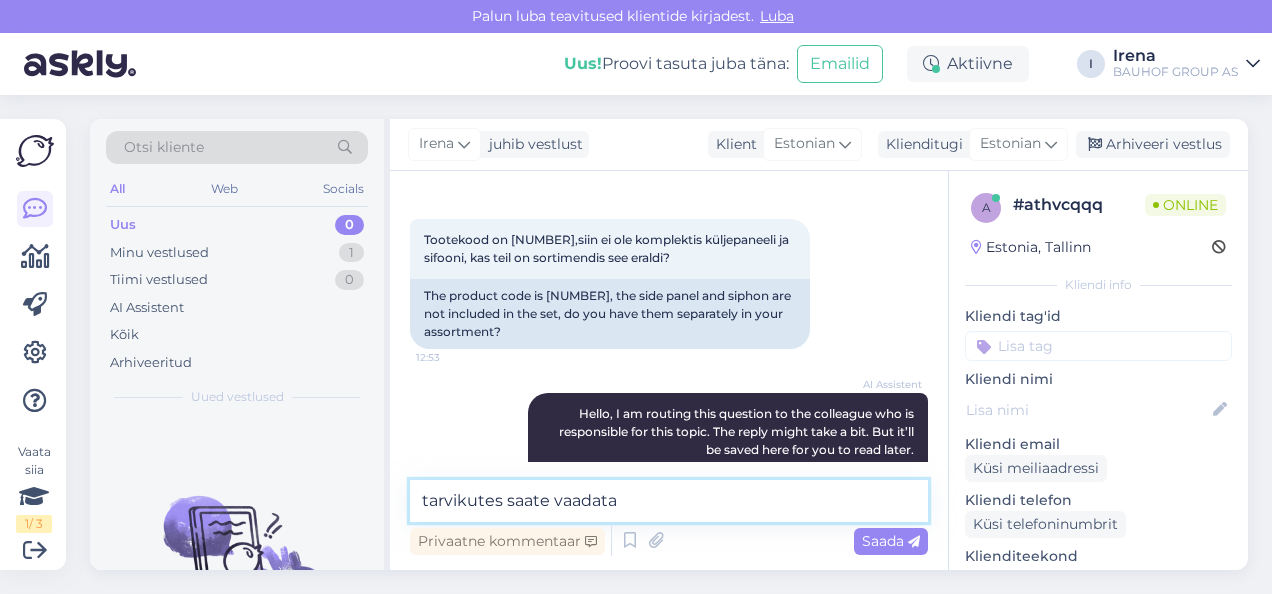 type 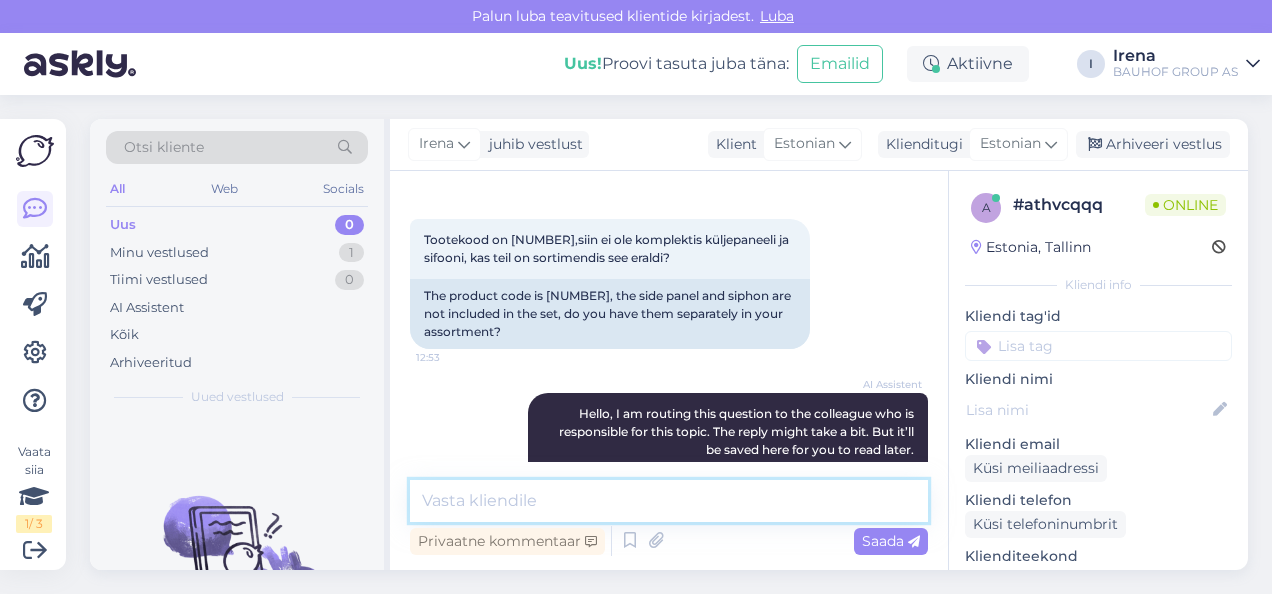 scroll, scrollTop: 600, scrollLeft: 0, axis: vertical 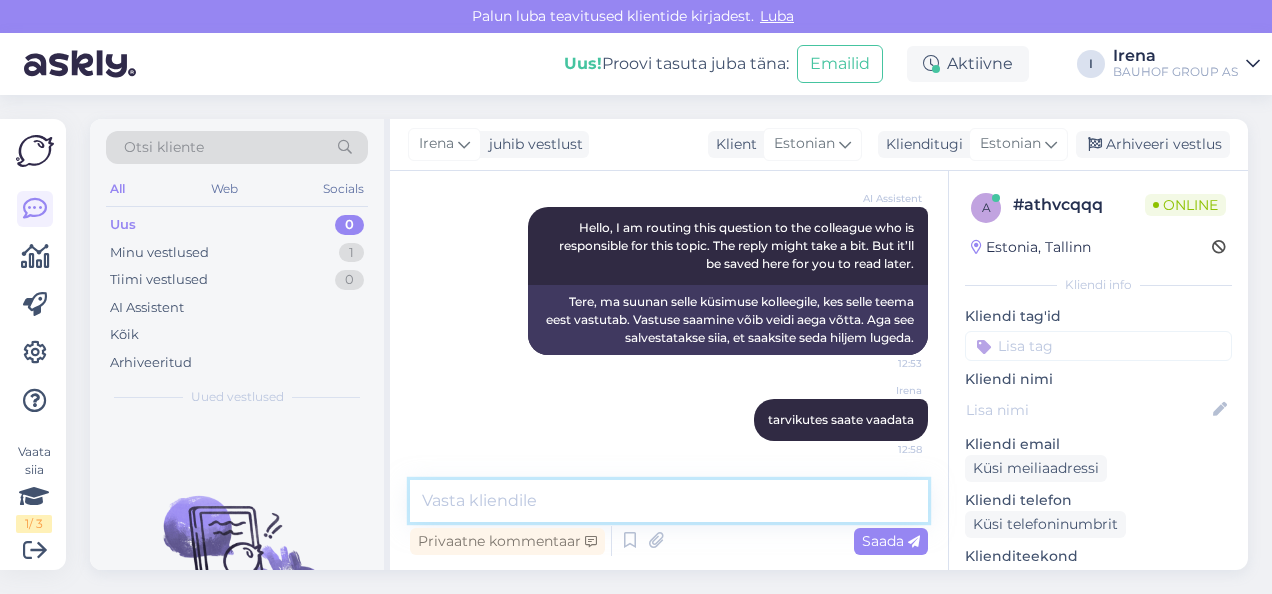 click at bounding box center (669, 501) 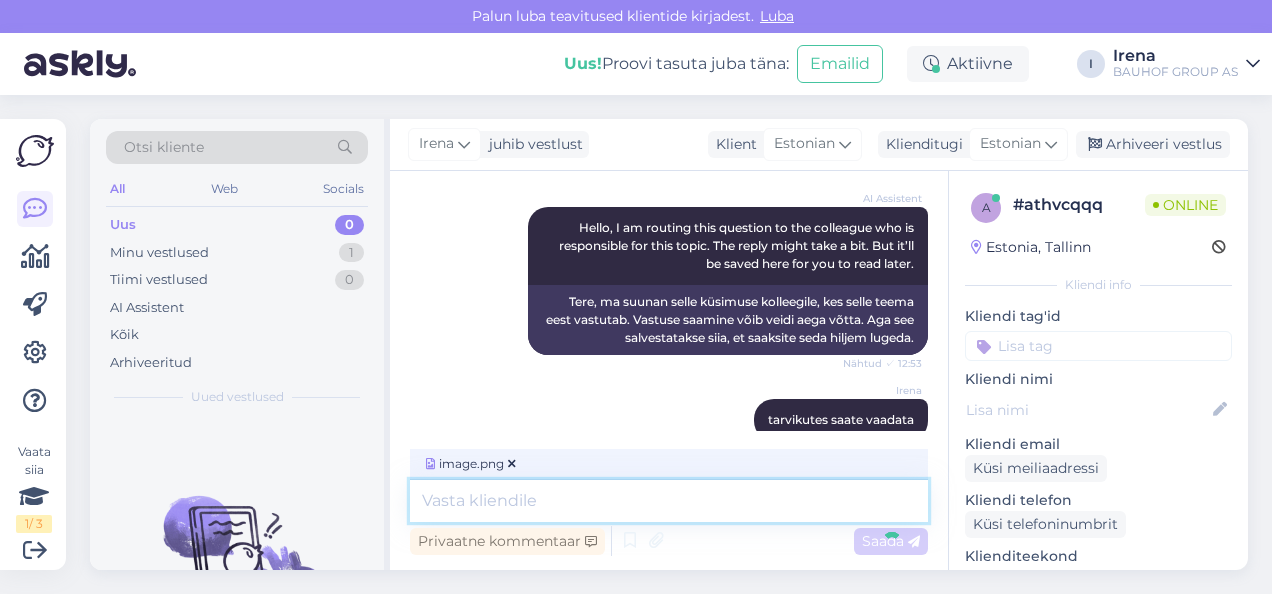 scroll, scrollTop: 726, scrollLeft: 0, axis: vertical 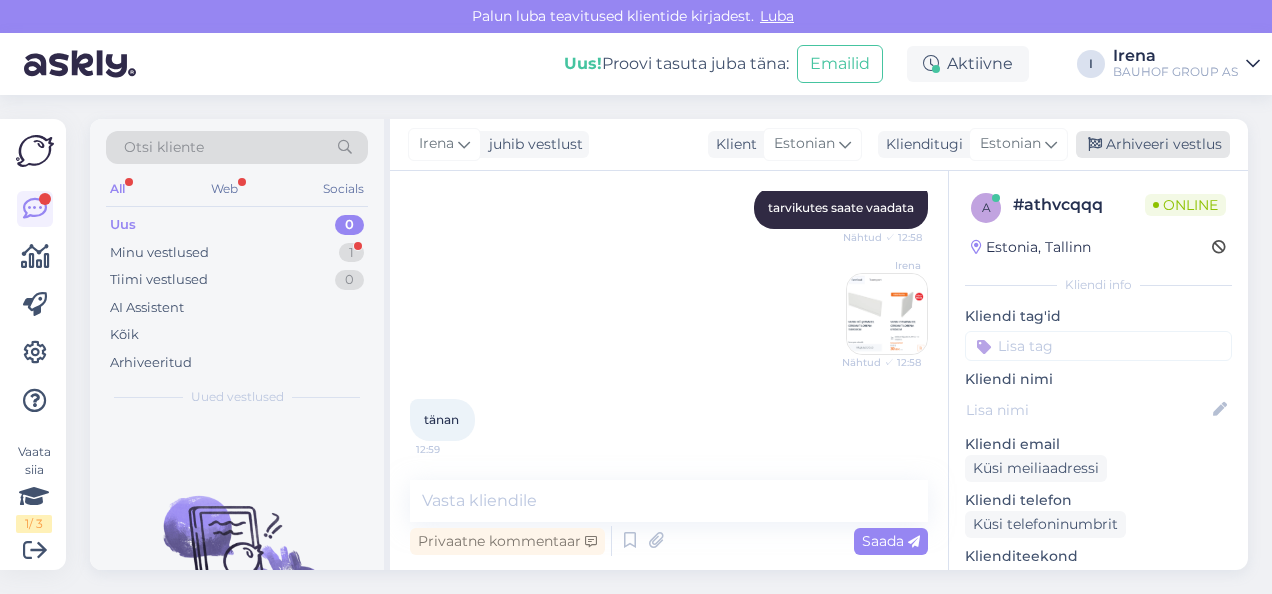 click on "Arhiveeri vestlus" at bounding box center [1153, 144] 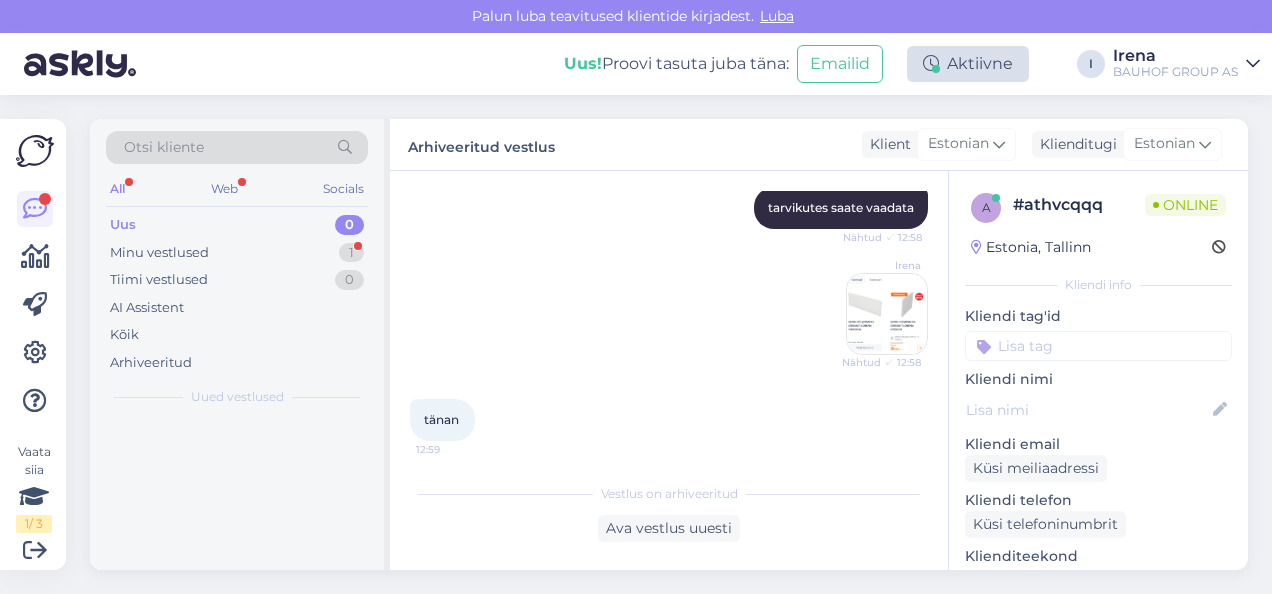 scroll, scrollTop: 819, scrollLeft: 0, axis: vertical 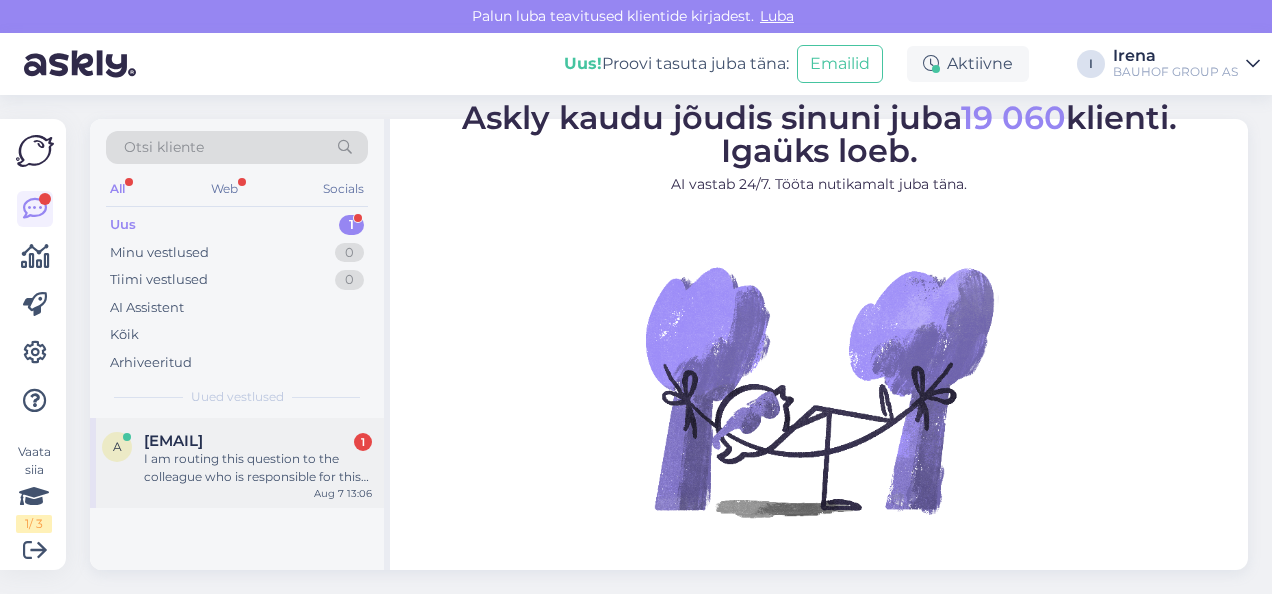 click on "[EMAIL]" at bounding box center [173, 441] 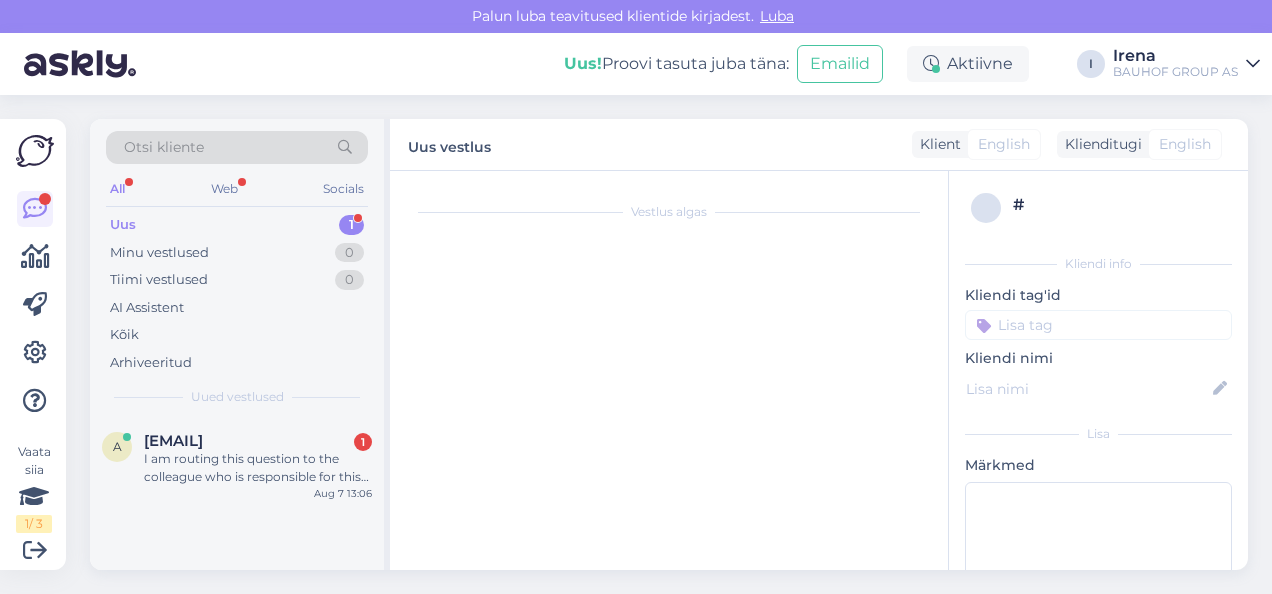 scroll, scrollTop: 1008, scrollLeft: 0, axis: vertical 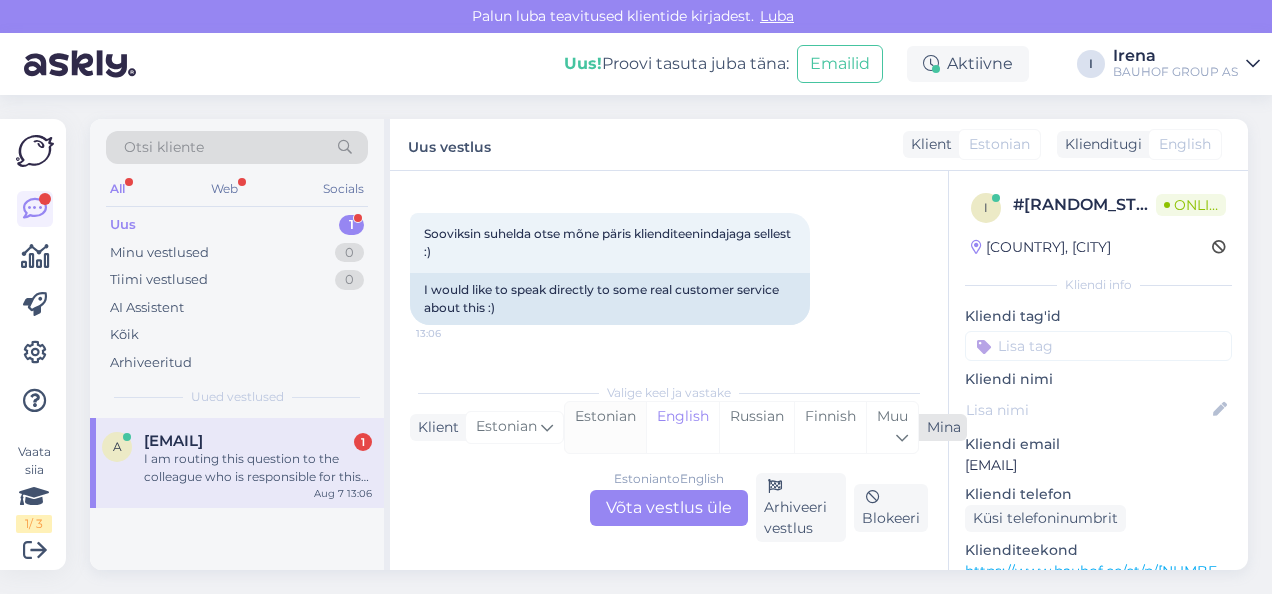 click on "Estonian" at bounding box center [605, 427] 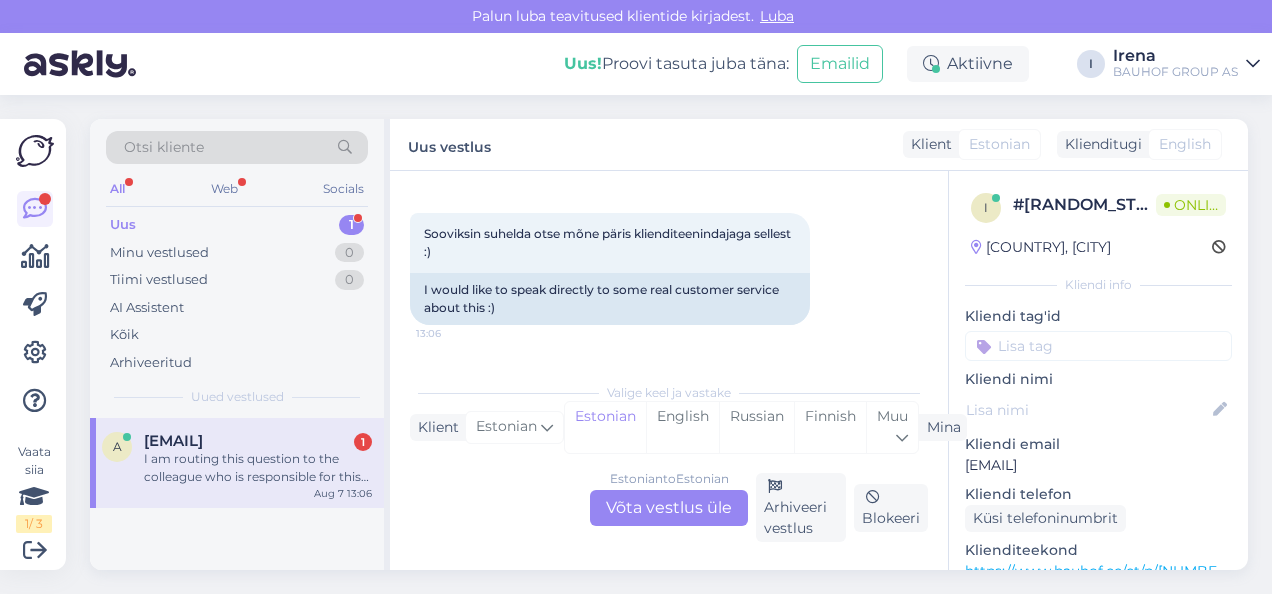 click on "Estonian  to  Estonian Võta vestlus üle" at bounding box center (669, 508) 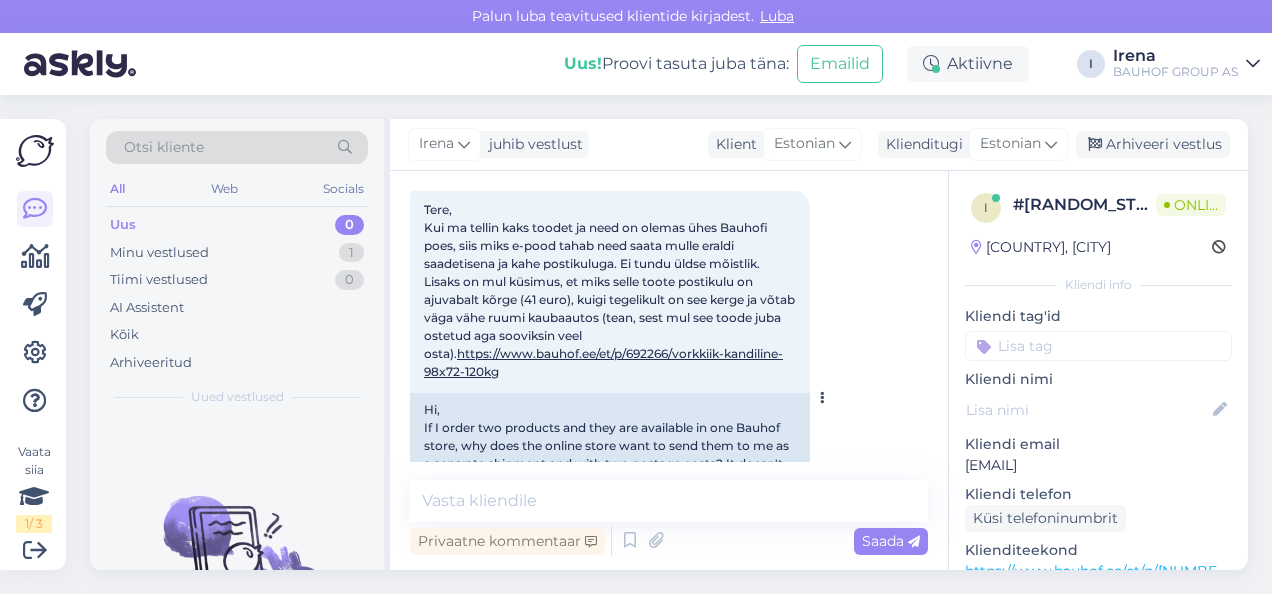 scroll, scrollTop: 208, scrollLeft: 0, axis: vertical 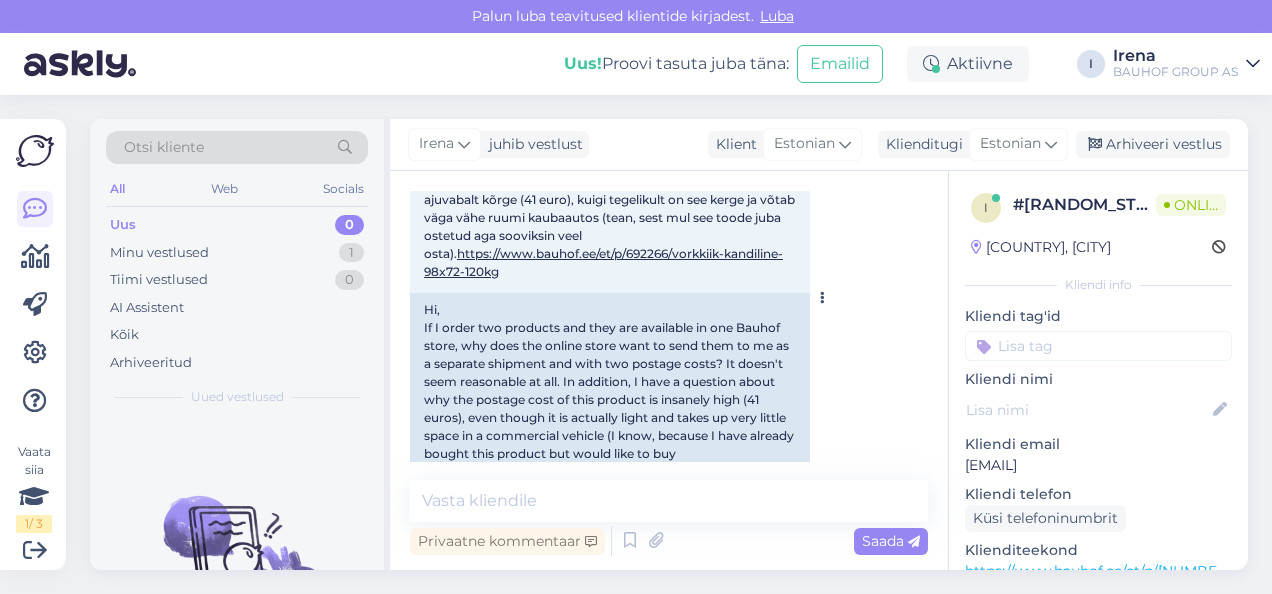 click on "https://www.bauhof.ee/et/p/692266/vorkkiik-kandiline-98x72-120kg" at bounding box center [603, 262] 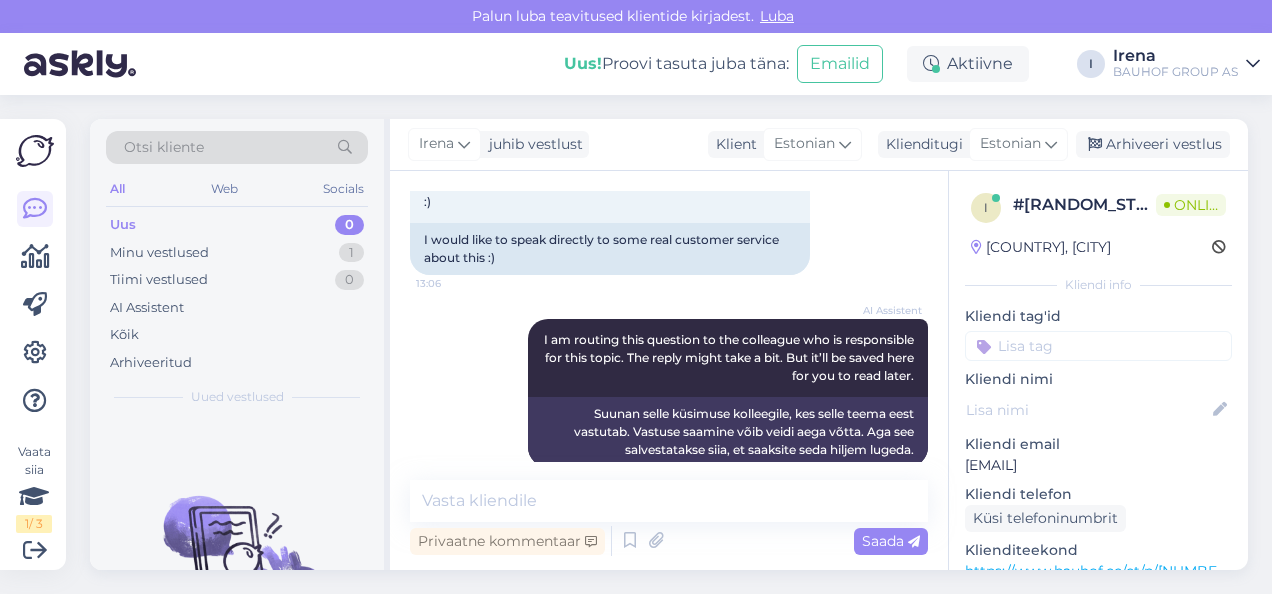 scroll, scrollTop: 1084, scrollLeft: 0, axis: vertical 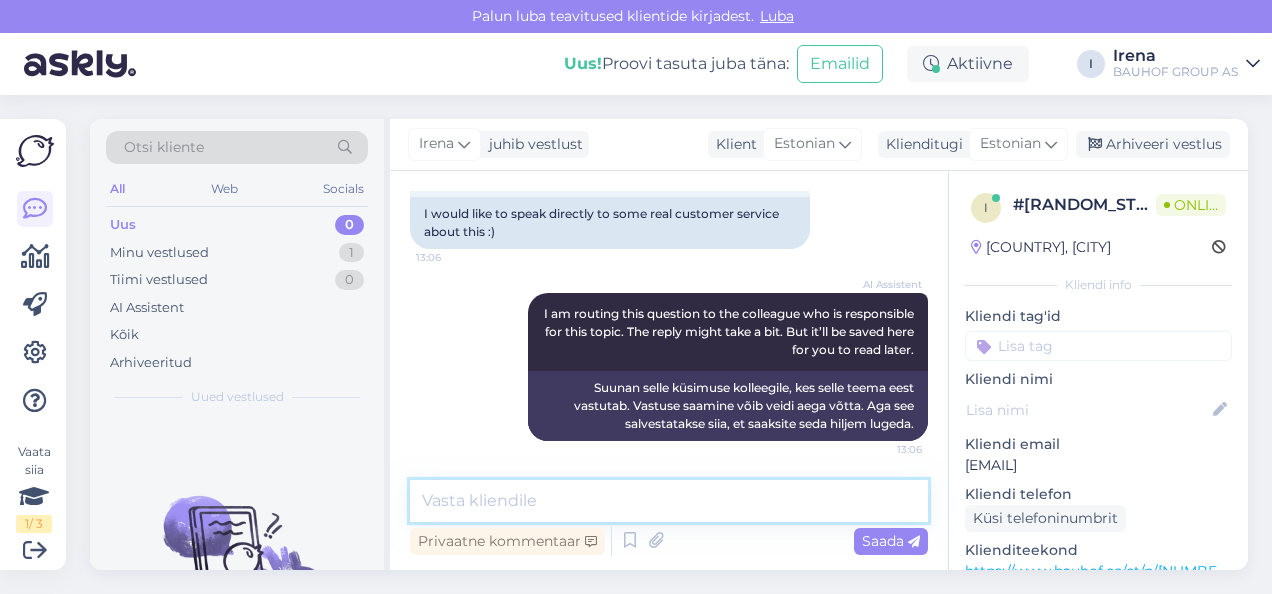 click at bounding box center (669, 501) 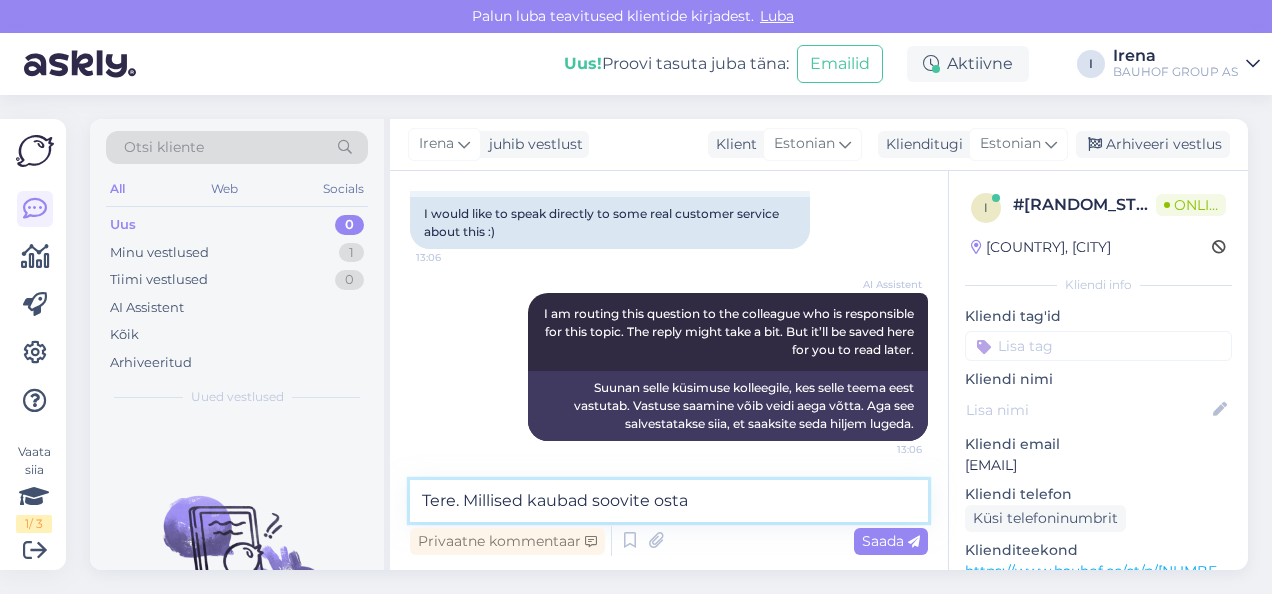 type on "Tere. Millised kaubad soovite osta?" 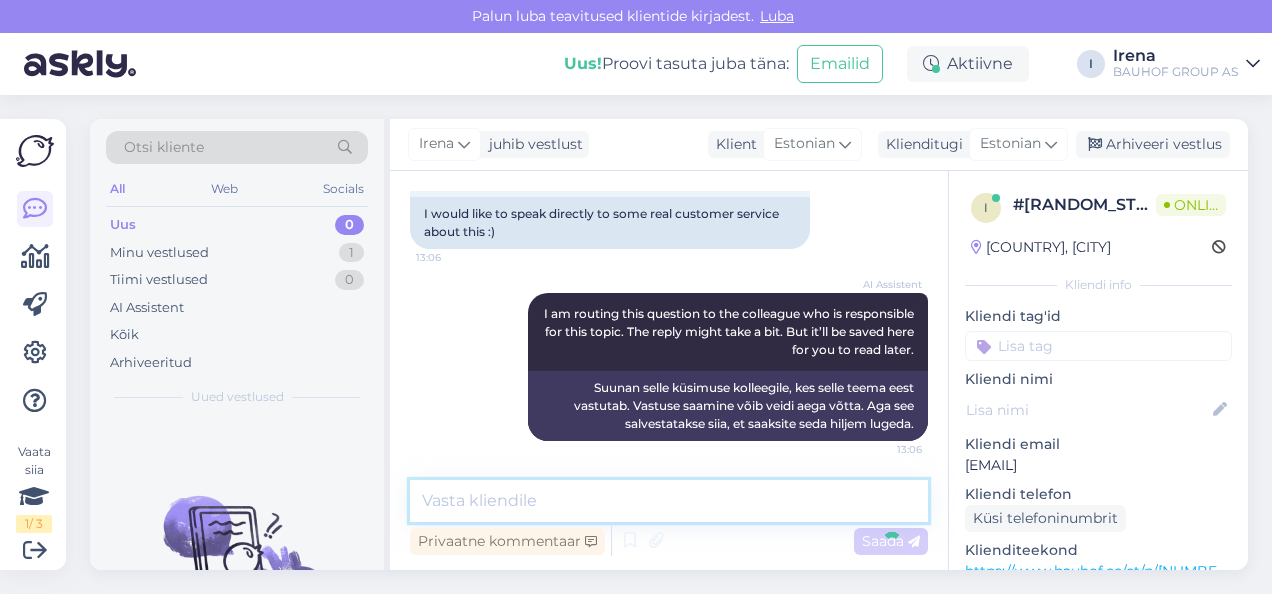 scroll, scrollTop: 1170, scrollLeft: 0, axis: vertical 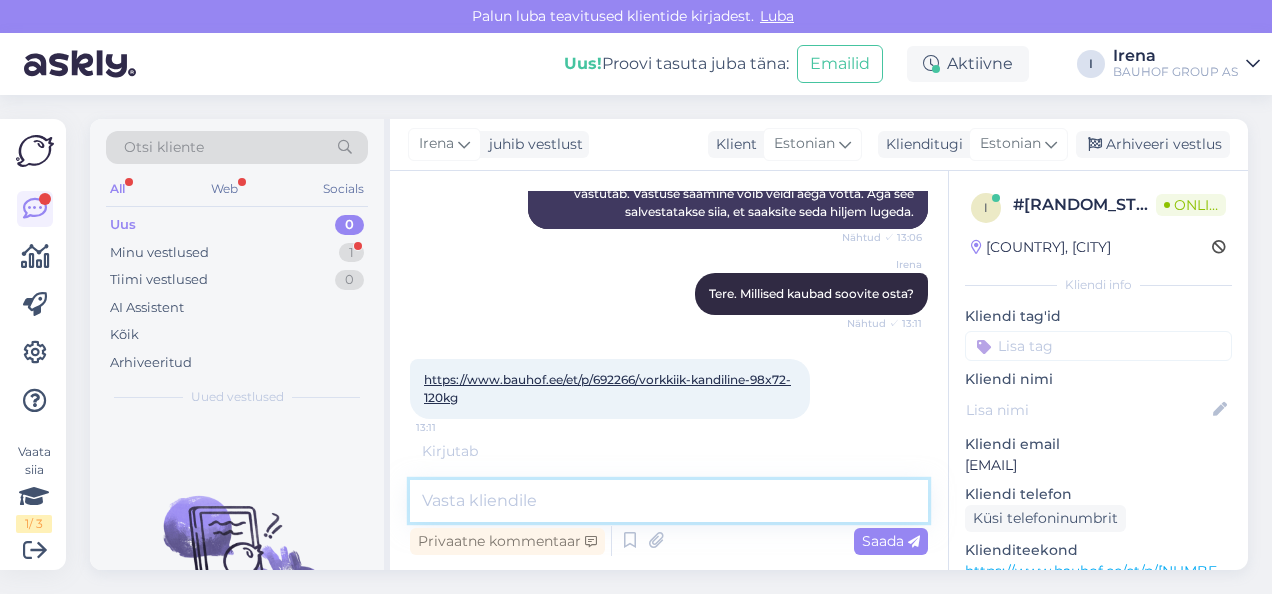 click at bounding box center [669, 501] 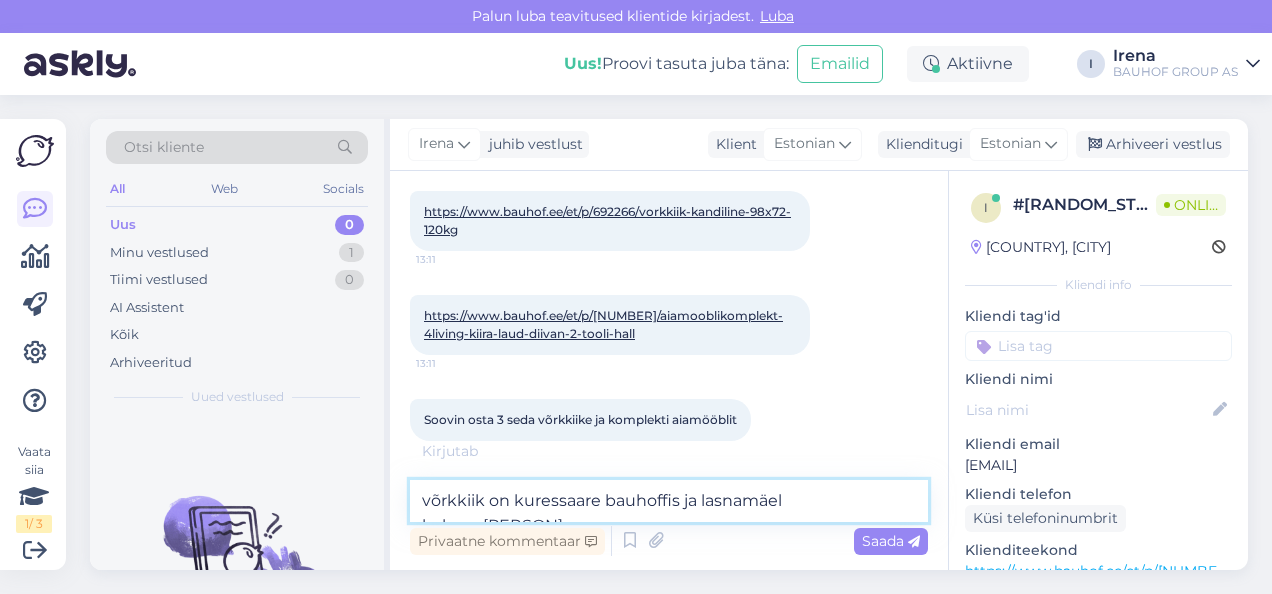 scroll, scrollTop: 1486, scrollLeft: 0, axis: vertical 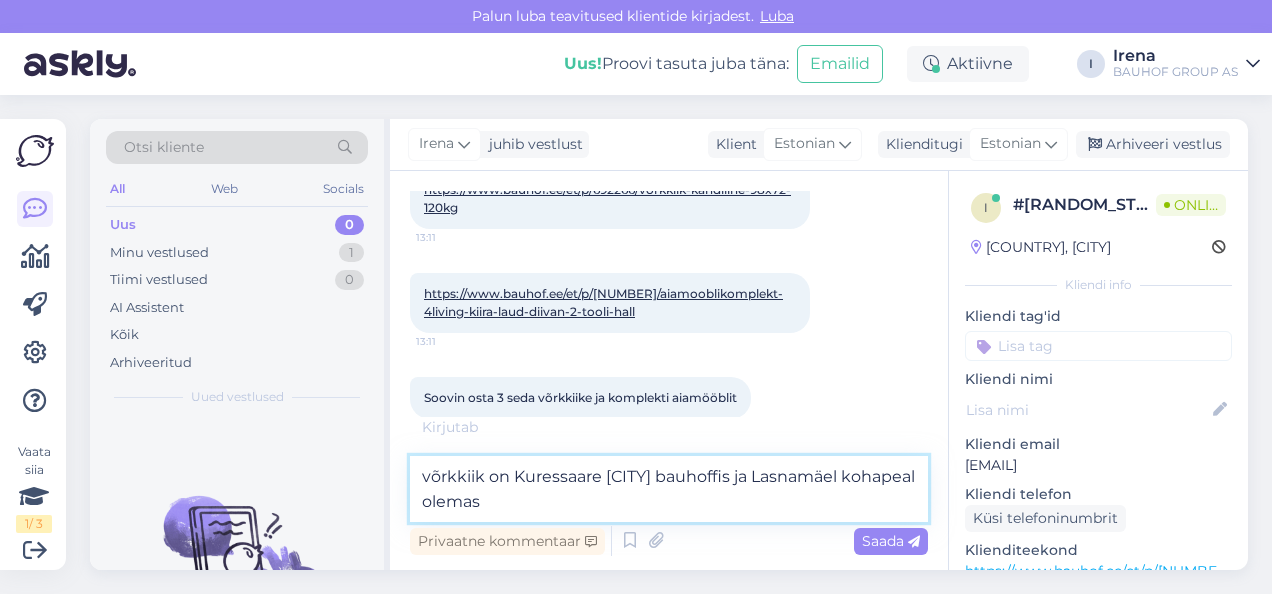 type on "võrkkiik on Kuressaare [CITY] bauhoffis ja Lasnamäel kohapeal olemas" 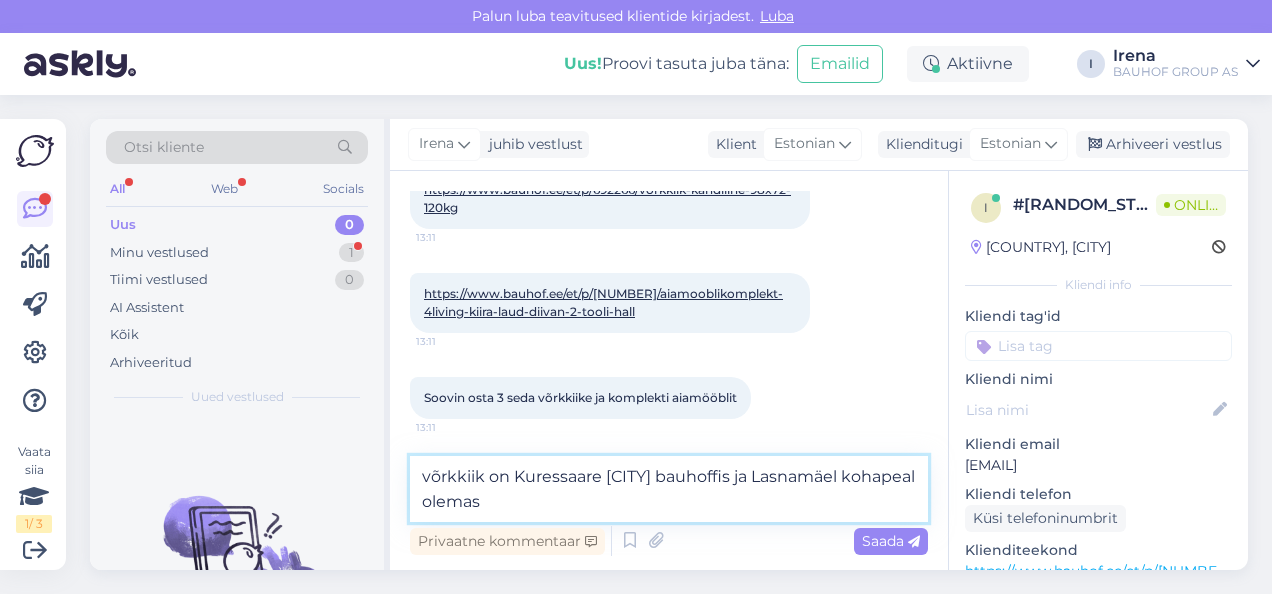 scroll, scrollTop: 1574, scrollLeft: 0, axis: vertical 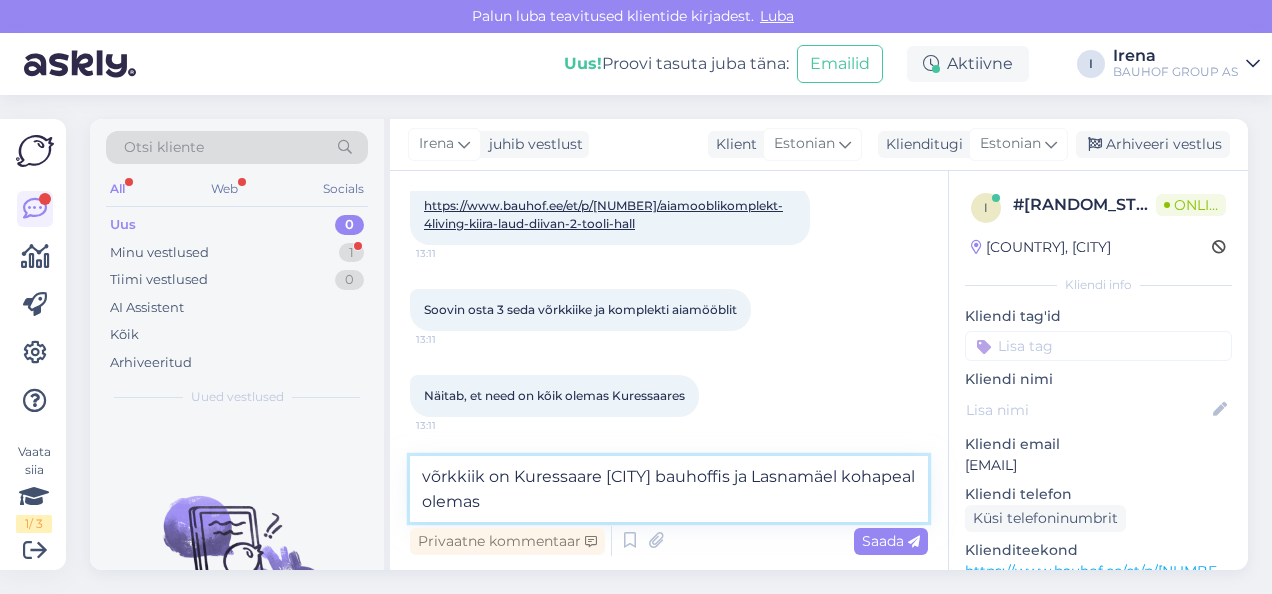 drag, startPoint x: 496, startPoint y: 514, endPoint x: 414, endPoint y: 458, distance: 99.29753 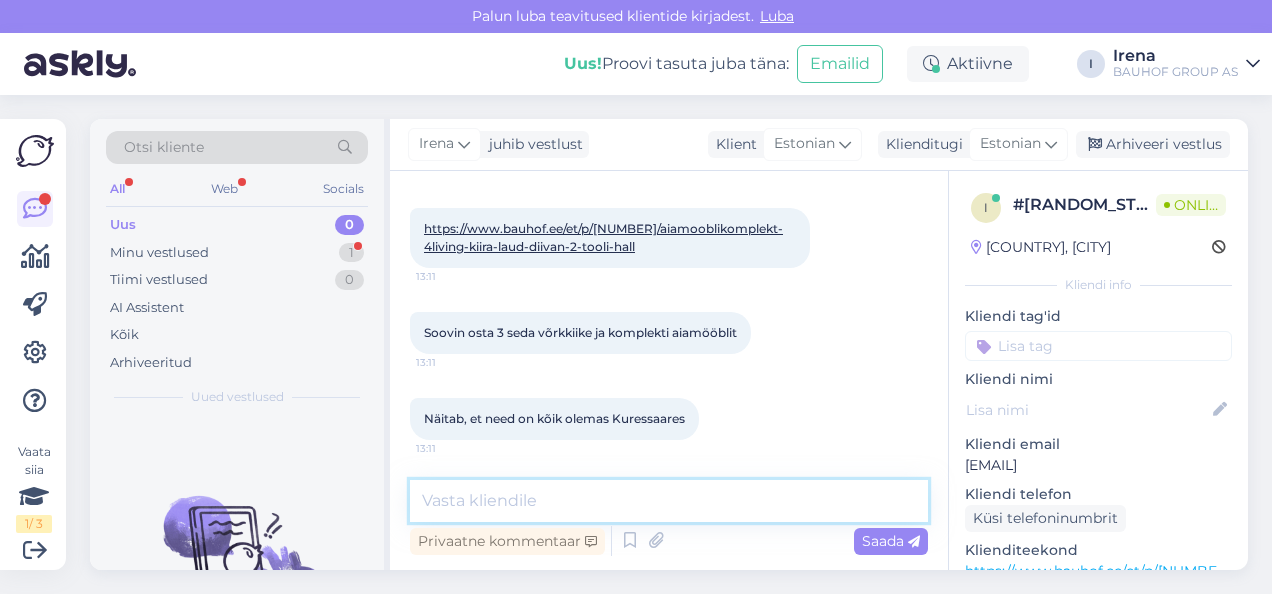 scroll, scrollTop: 1550, scrollLeft: 0, axis: vertical 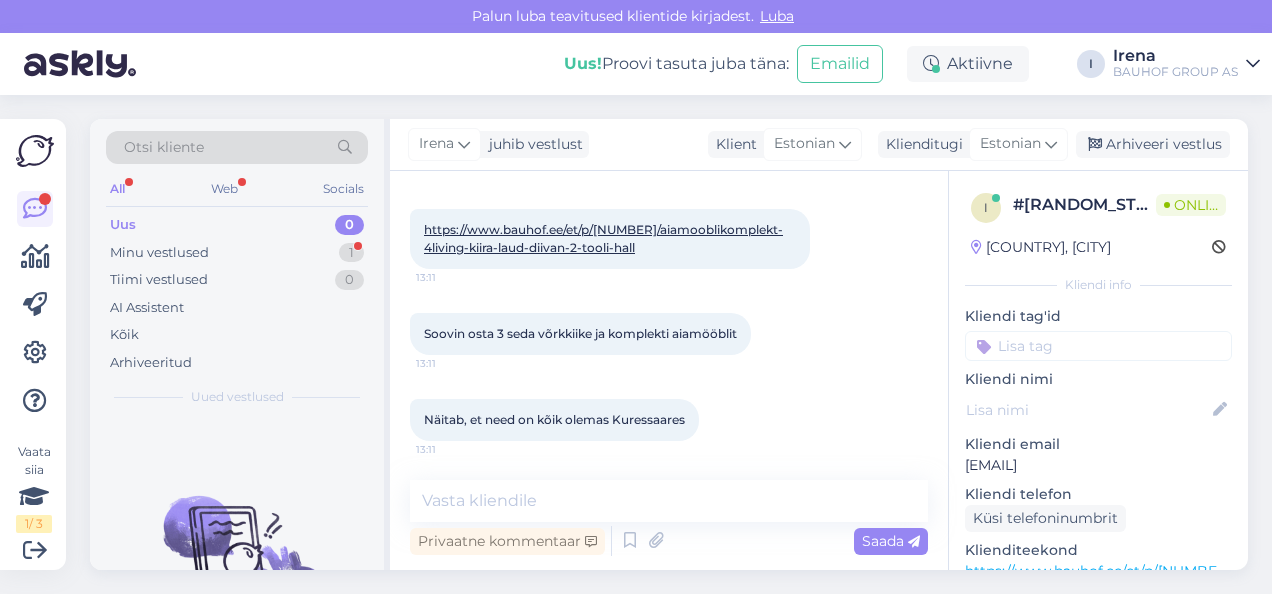 click on "https://www.bauhof.ee/et/p/[NUMBER]/aiamooblikomplekt-4living-kiira-laud-diivan-2-tooli-hall" at bounding box center [603, 238] 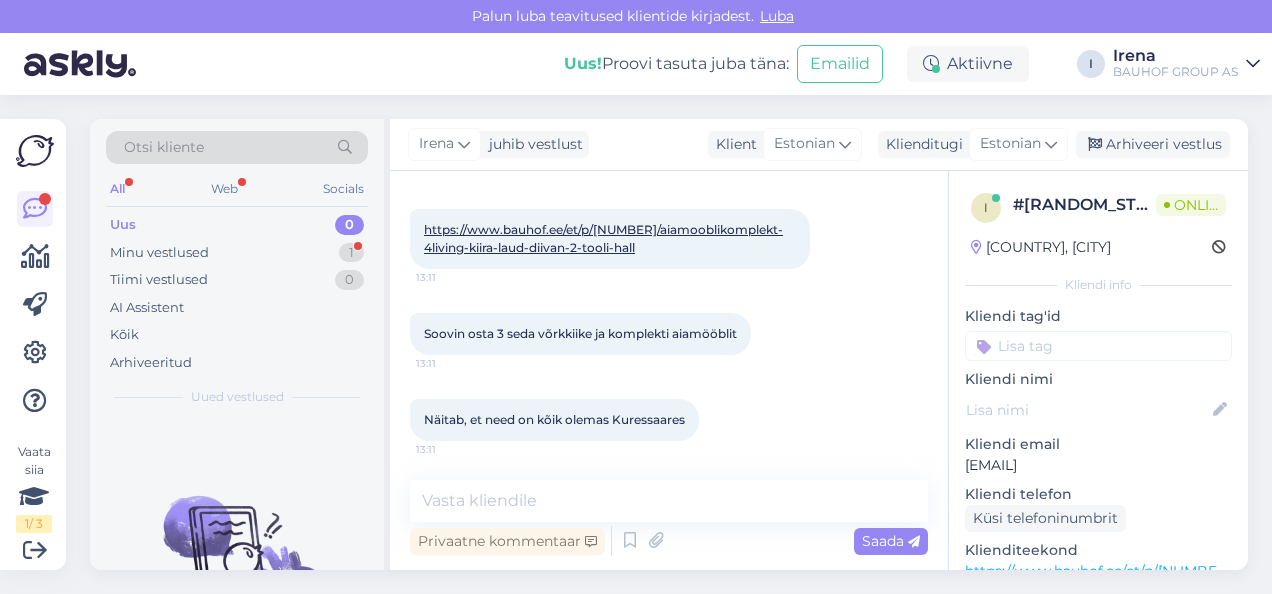 scroll, scrollTop: 1690, scrollLeft: 0, axis: vertical 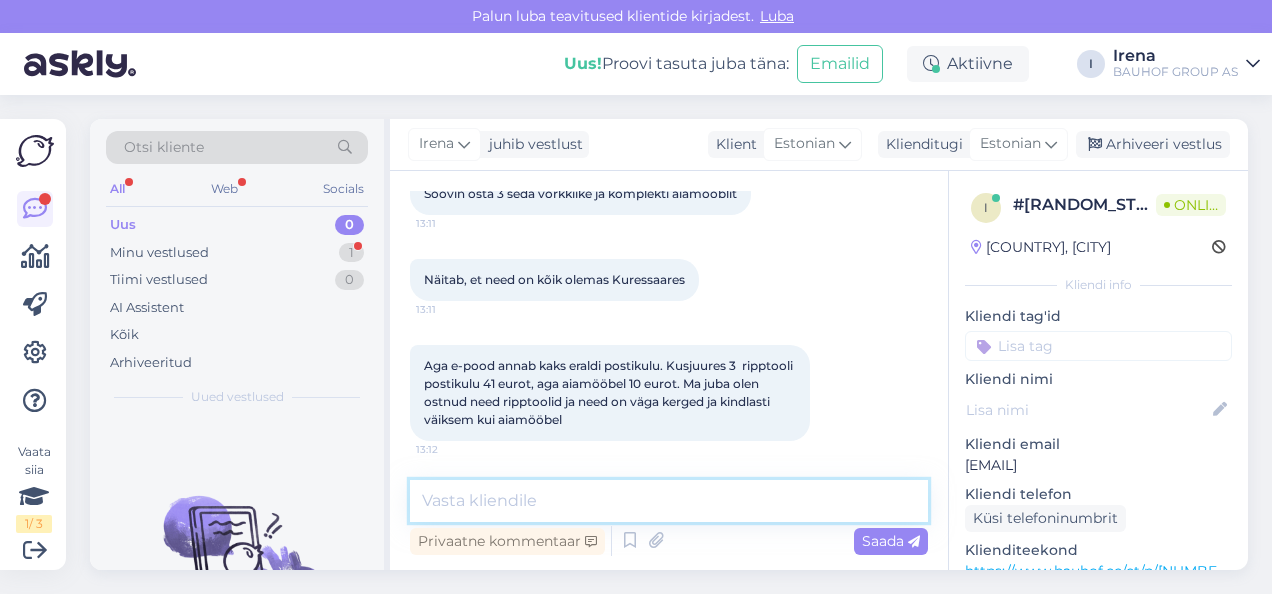 click at bounding box center [669, 501] 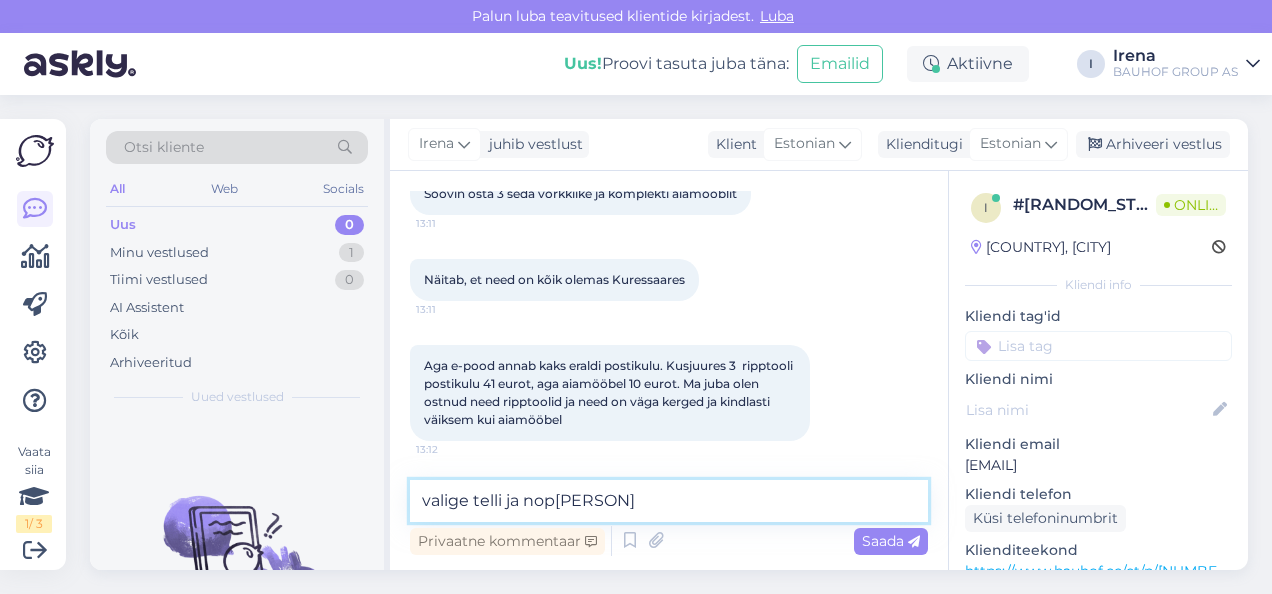 type on "valige telli ja nopi" 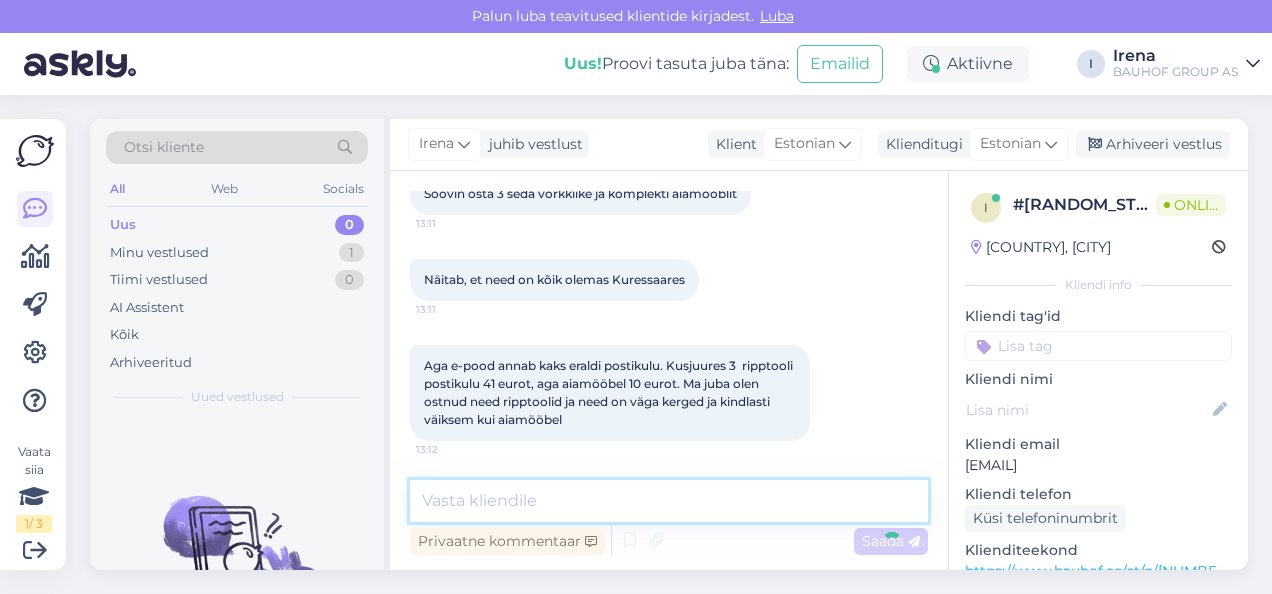 scroll, scrollTop: 1776, scrollLeft: 0, axis: vertical 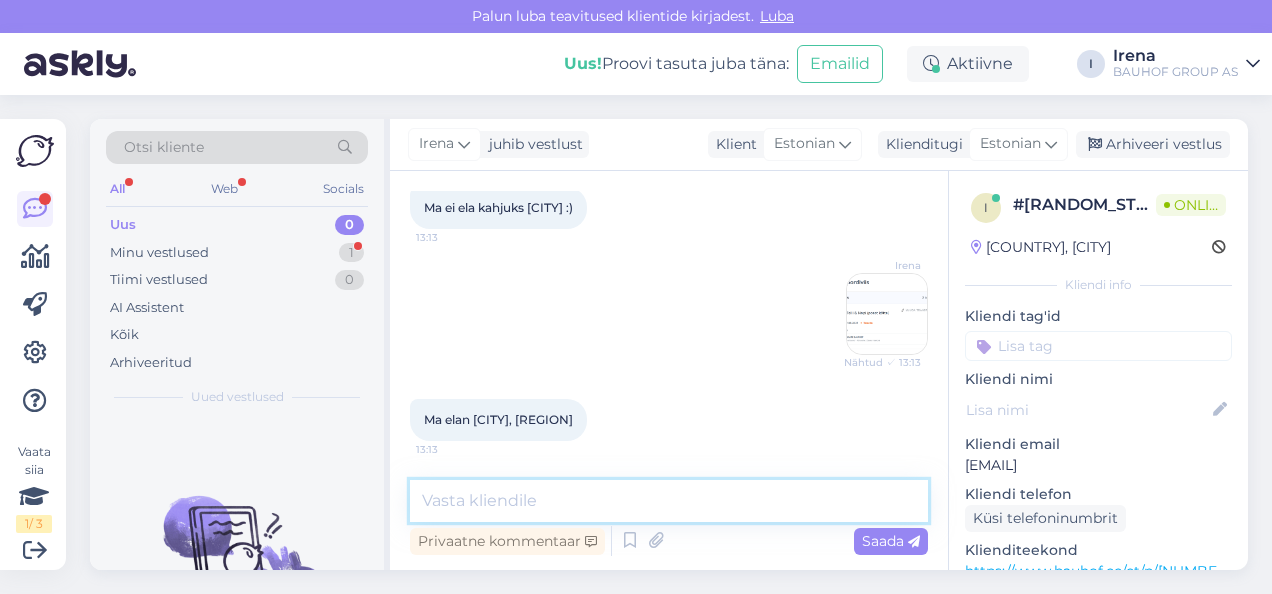 click at bounding box center (669, 501) 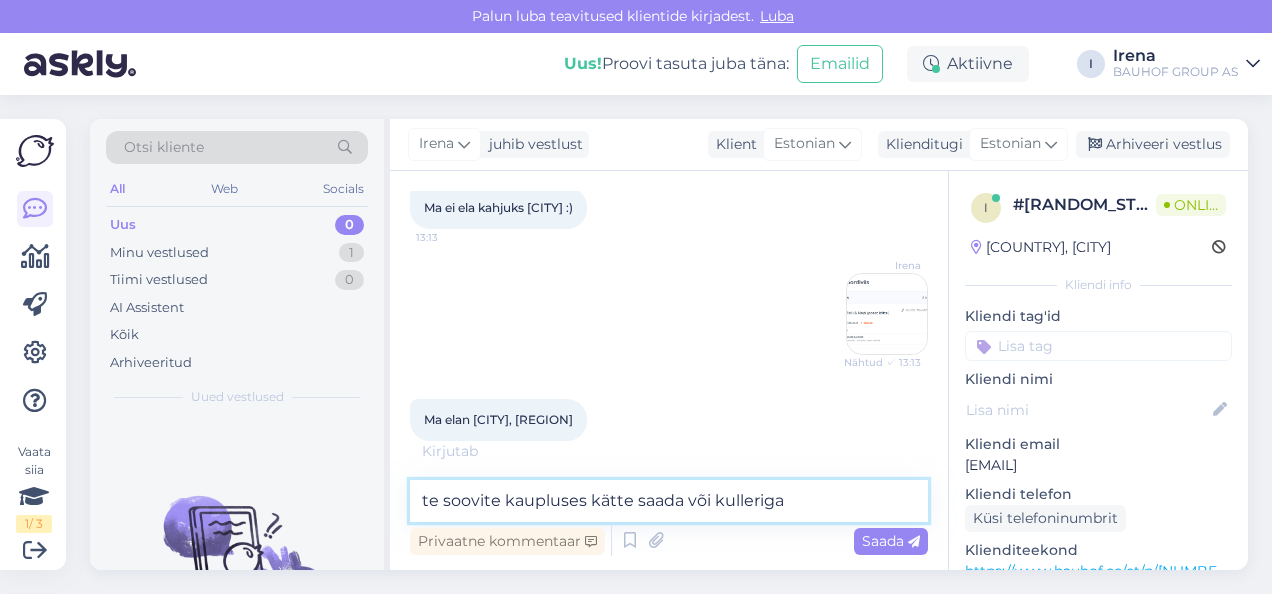 type on "te soovite kaupluses kätte saada või kulleriga?" 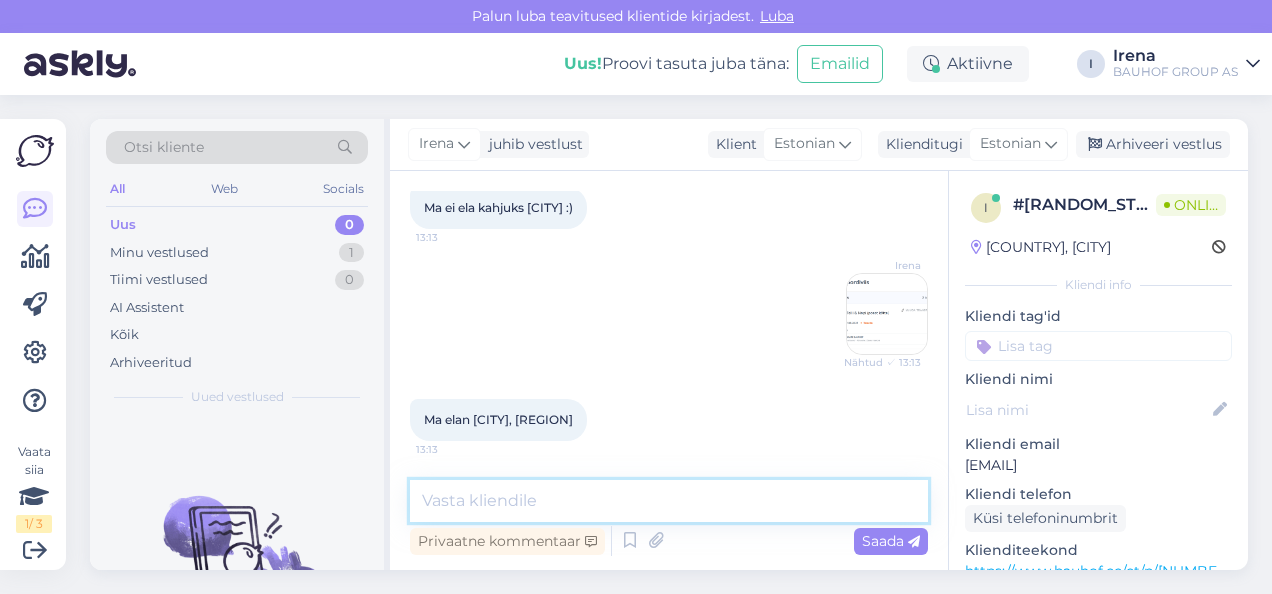 scroll, scrollTop: 2160, scrollLeft: 0, axis: vertical 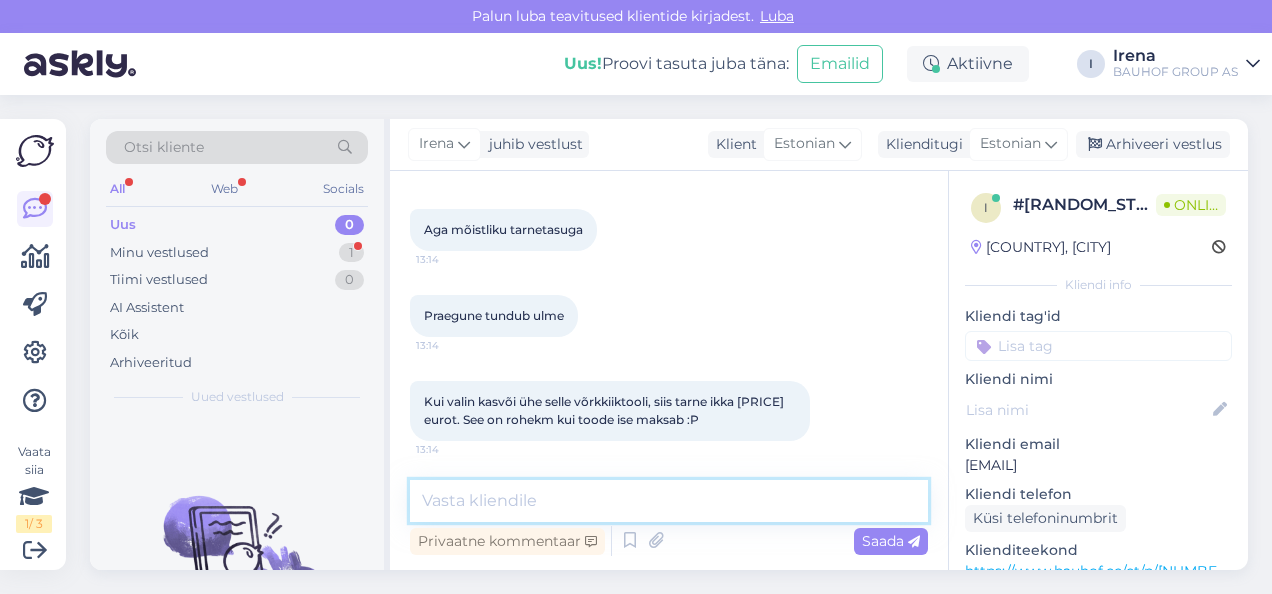 click at bounding box center (669, 501) 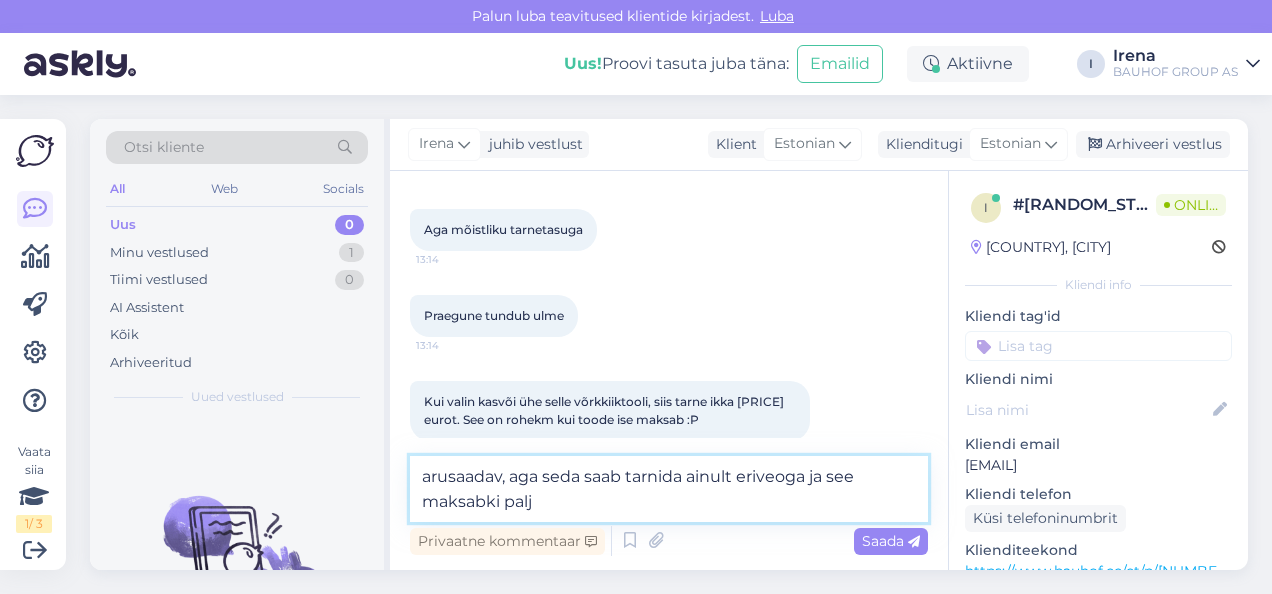 type on "arusaadav, aga seda saab tarnida ainult eriveoga ja see maksabki palju" 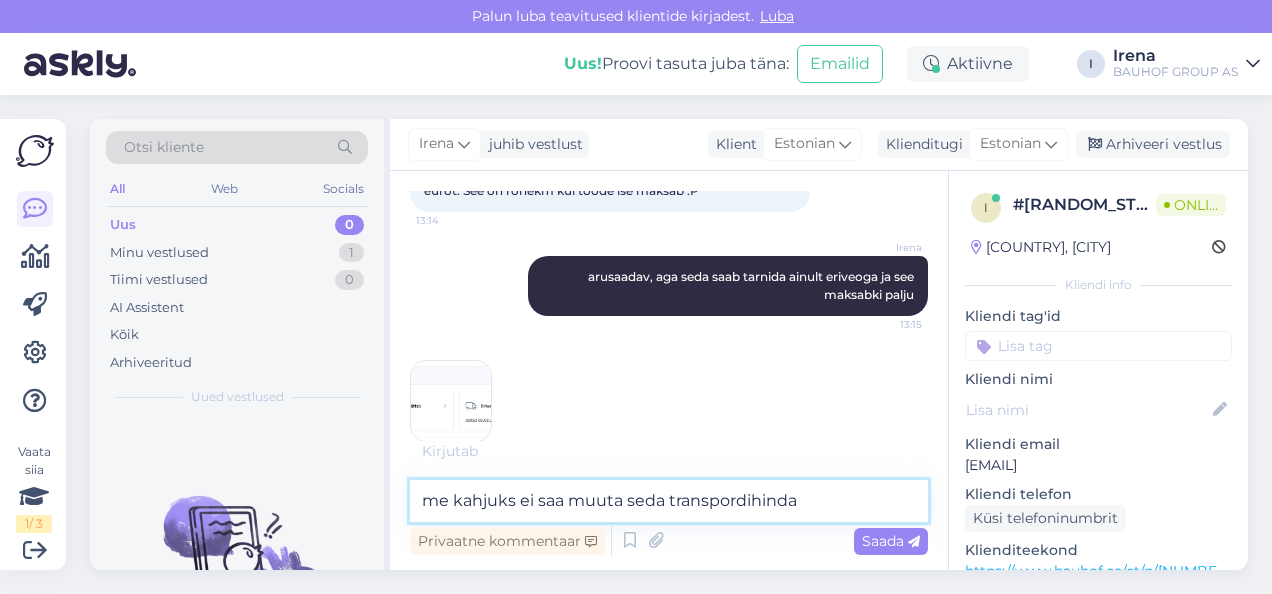 scroll, scrollTop: 2837, scrollLeft: 0, axis: vertical 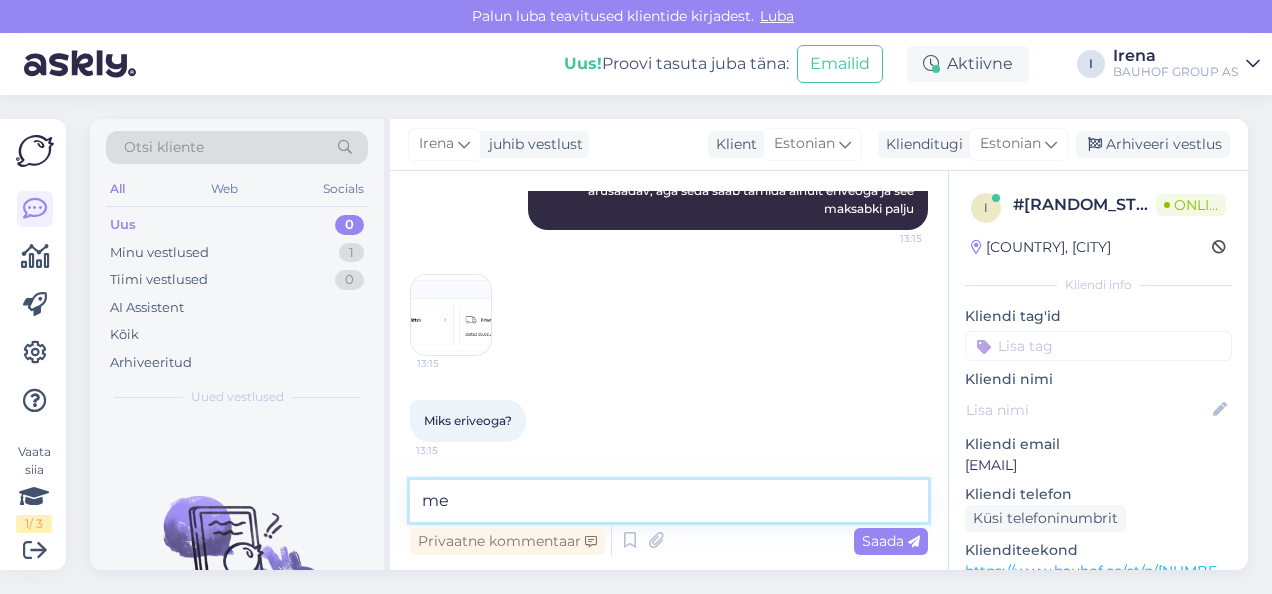 type on "m" 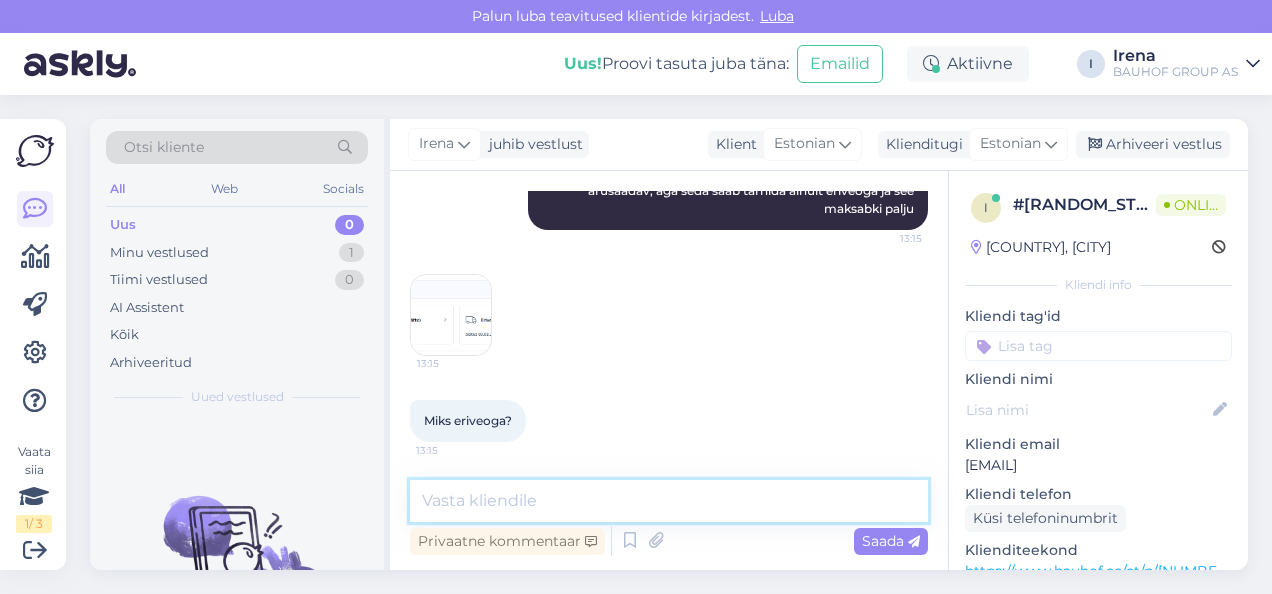 scroll, scrollTop: 2923, scrollLeft: 0, axis: vertical 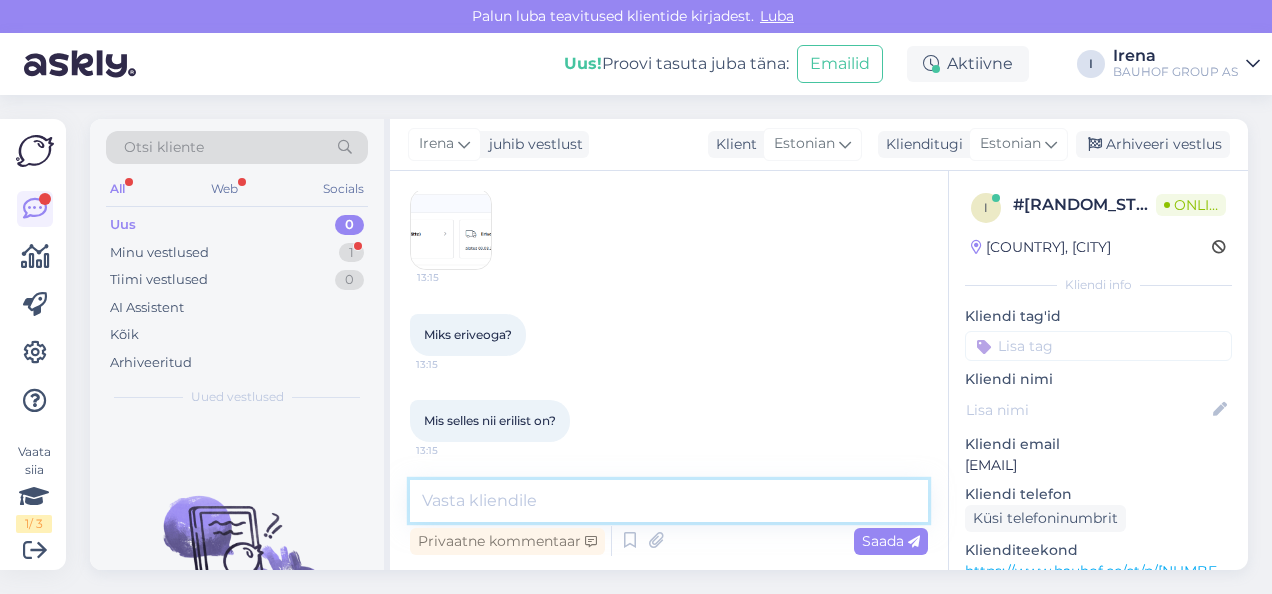 click at bounding box center [669, 501] 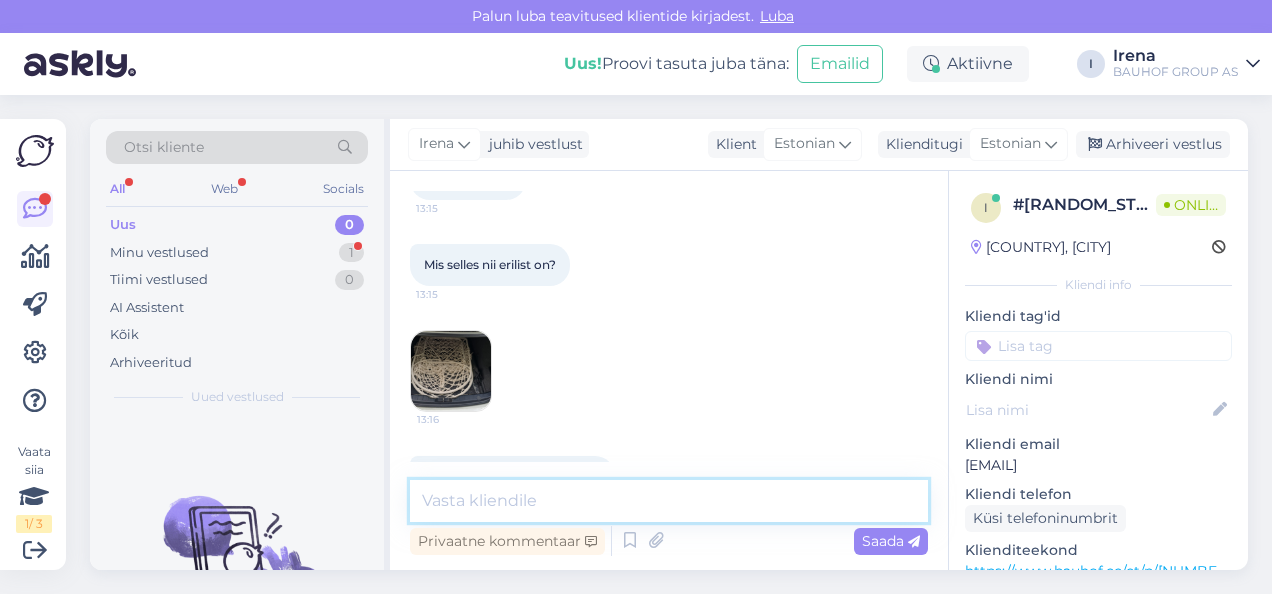 scroll, scrollTop: 3120, scrollLeft: 0, axis: vertical 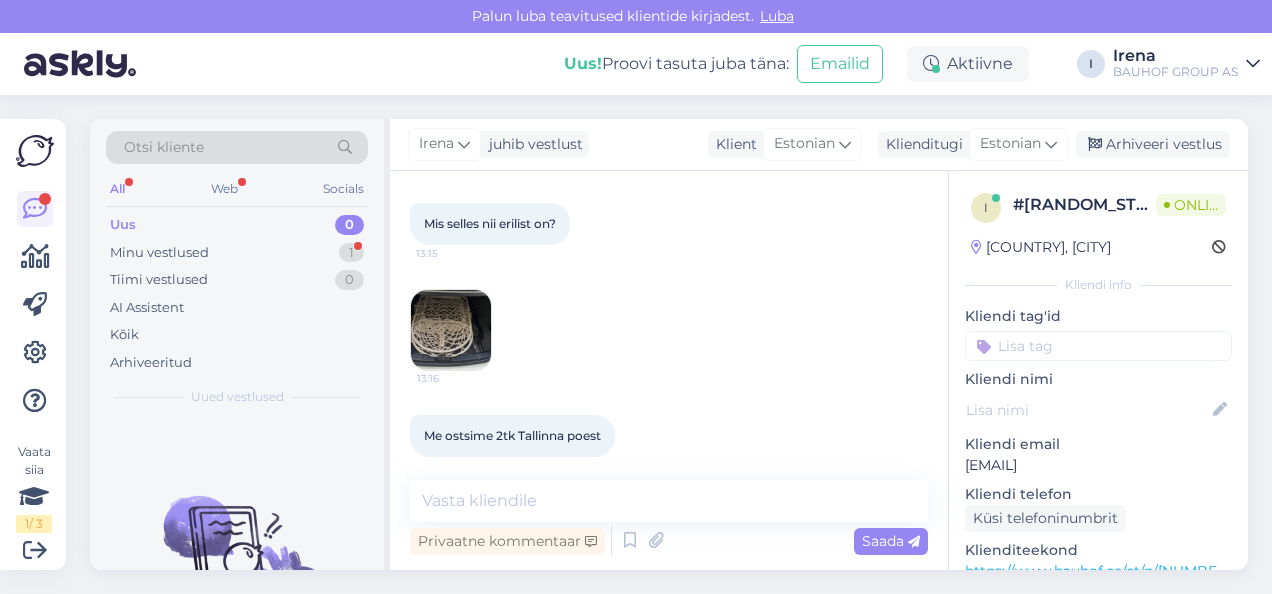 click at bounding box center [451, 330] 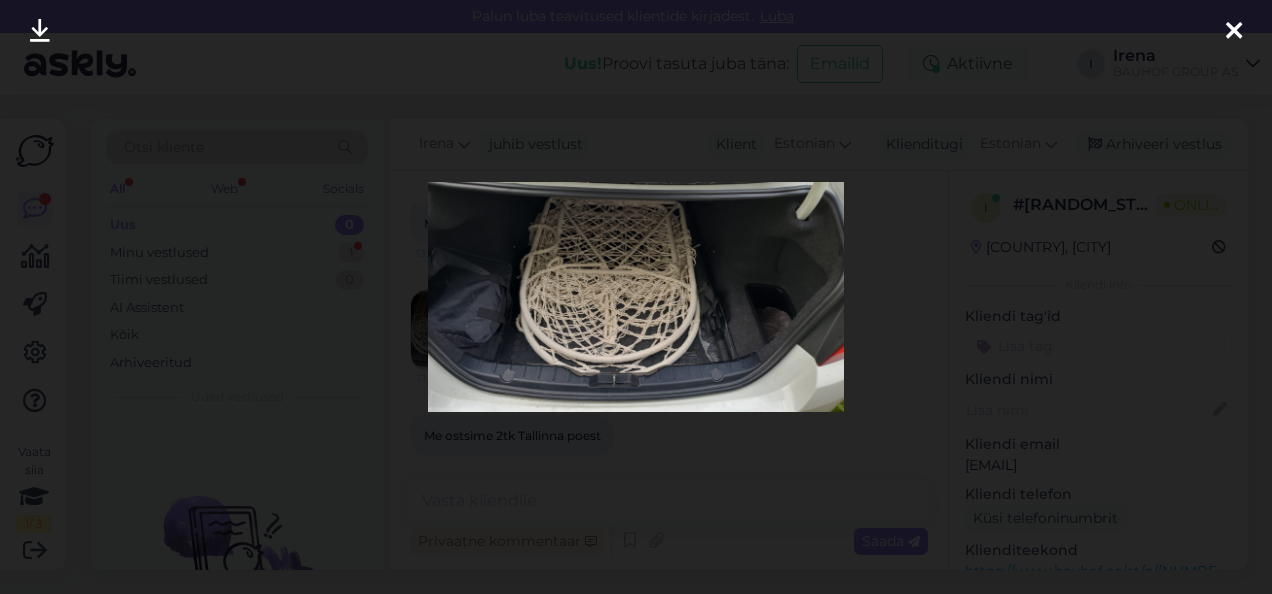 scroll, scrollTop: 3306, scrollLeft: 0, axis: vertical 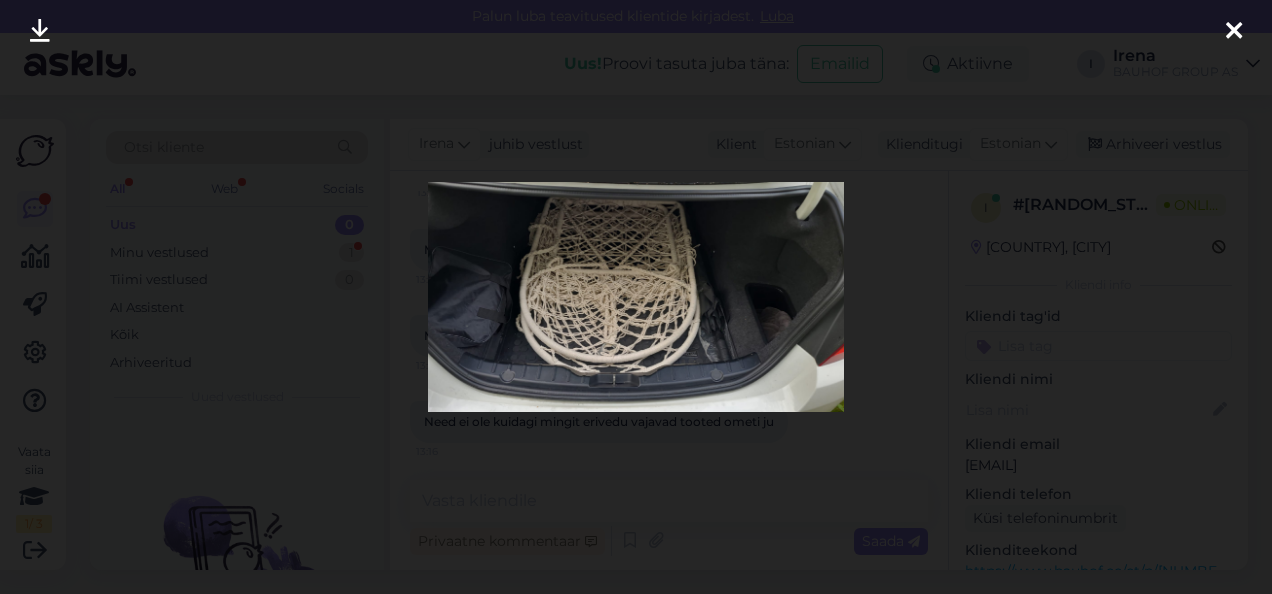 click at bounding box center [1234, 32] 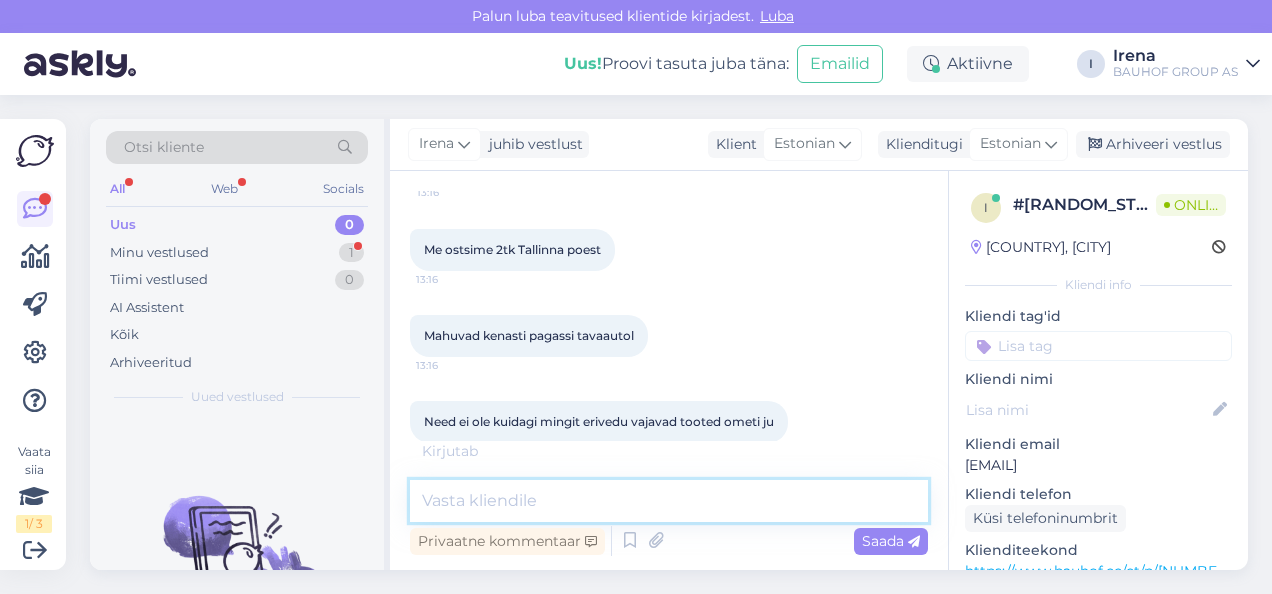 click at bounding box center [669, 501] 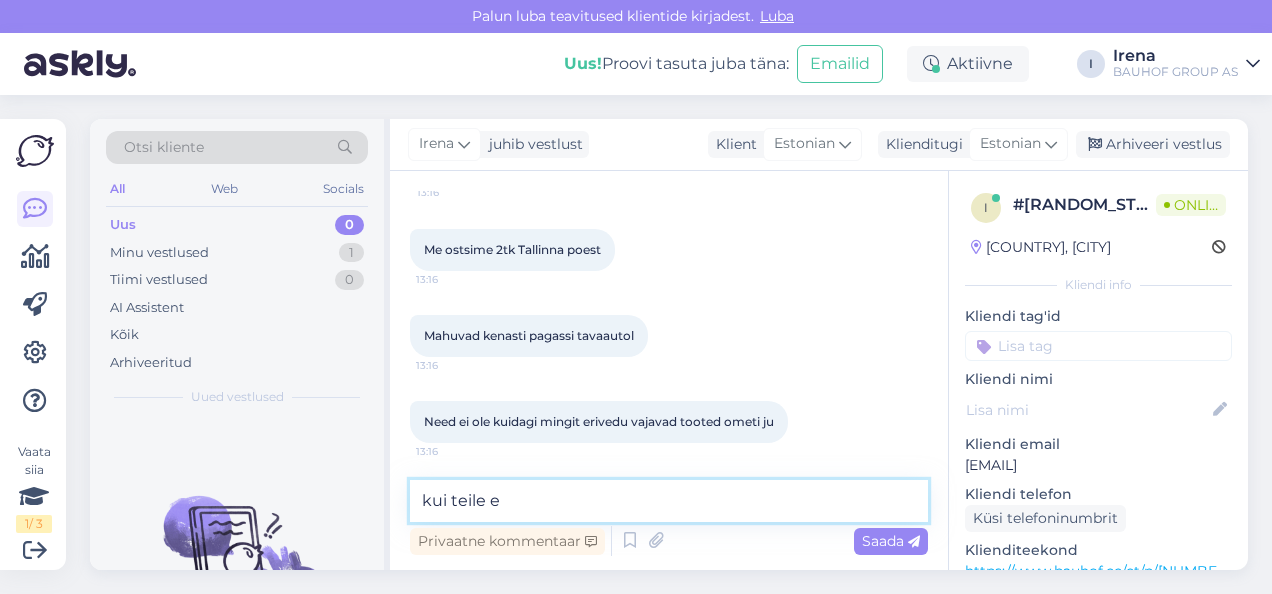 scroll, scrollTop: 3392, scrollLeft: 0, axis: vertical 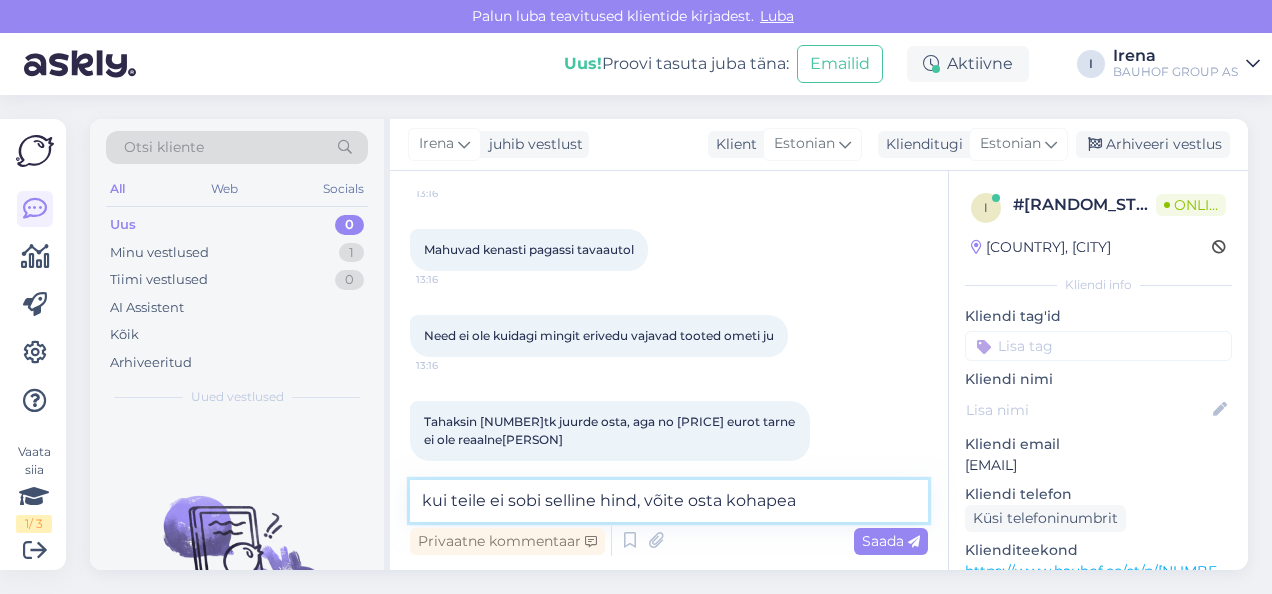 type on "kui teile ei sobi selline hind, võite osta kohapeal[PERSON]" 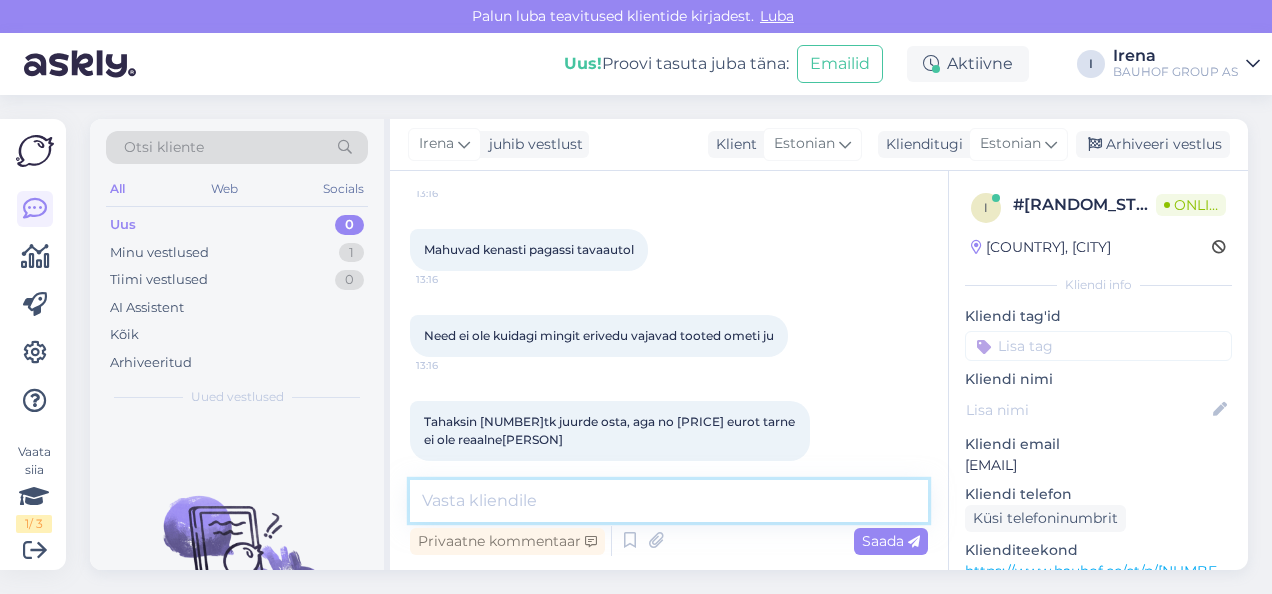 scroll, scrollTop: 3478, scrollLeft: 0, axis: vertical 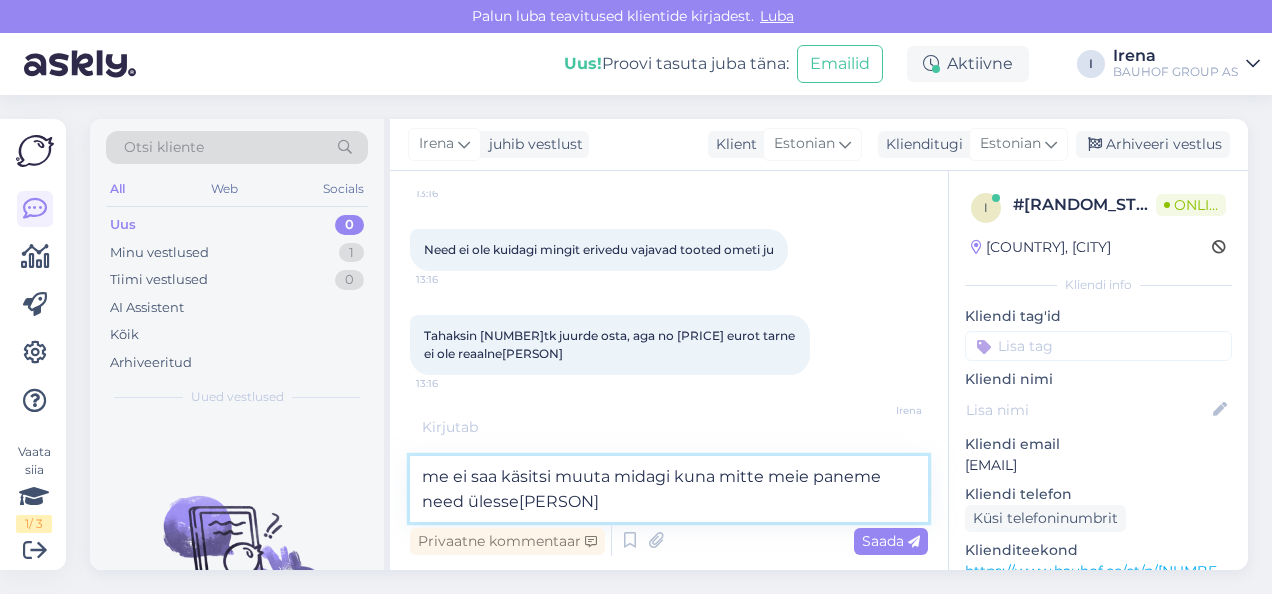 type on "me ei saa käsitsi muuta midagi kuna mitte meie paneme need ülesse[PERSON]" 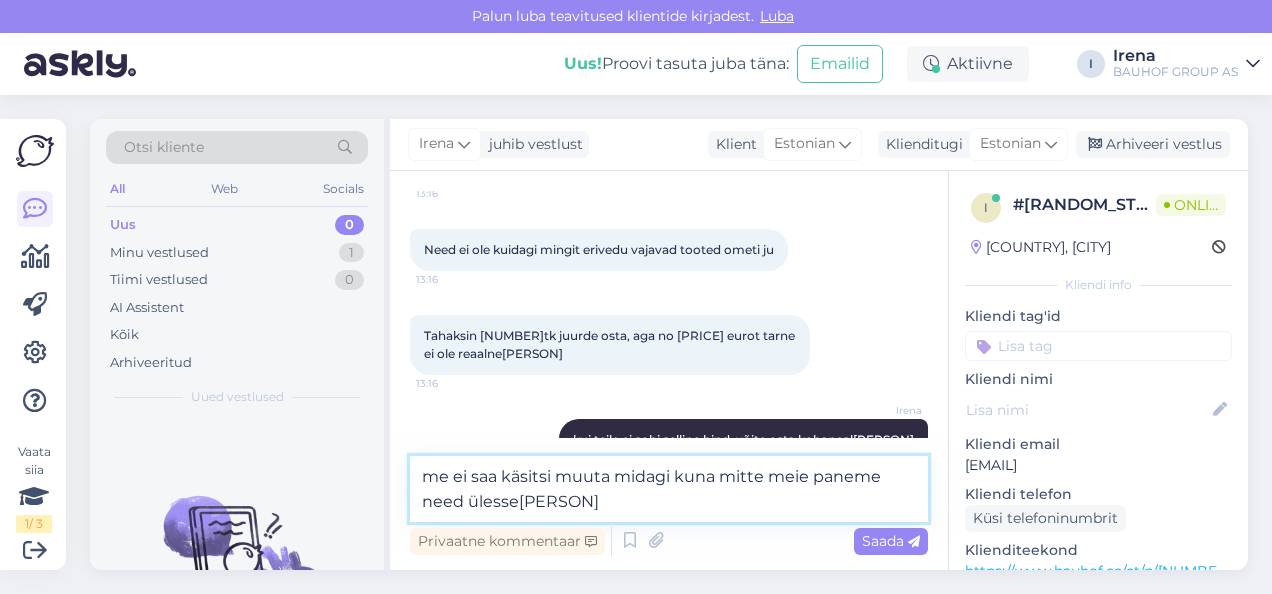drag, startPoint x: 526, startPoint y: 502, endPoint x: 418, endPoint y: 473, distance: 111.82576 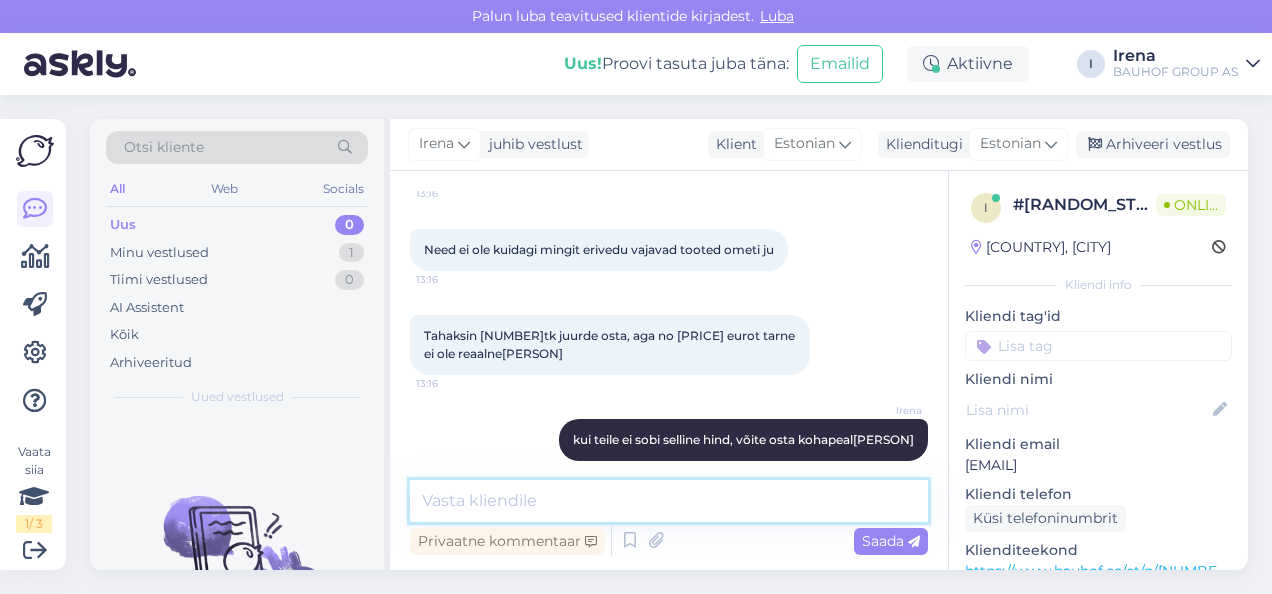 click at bounding box center [669, 501] 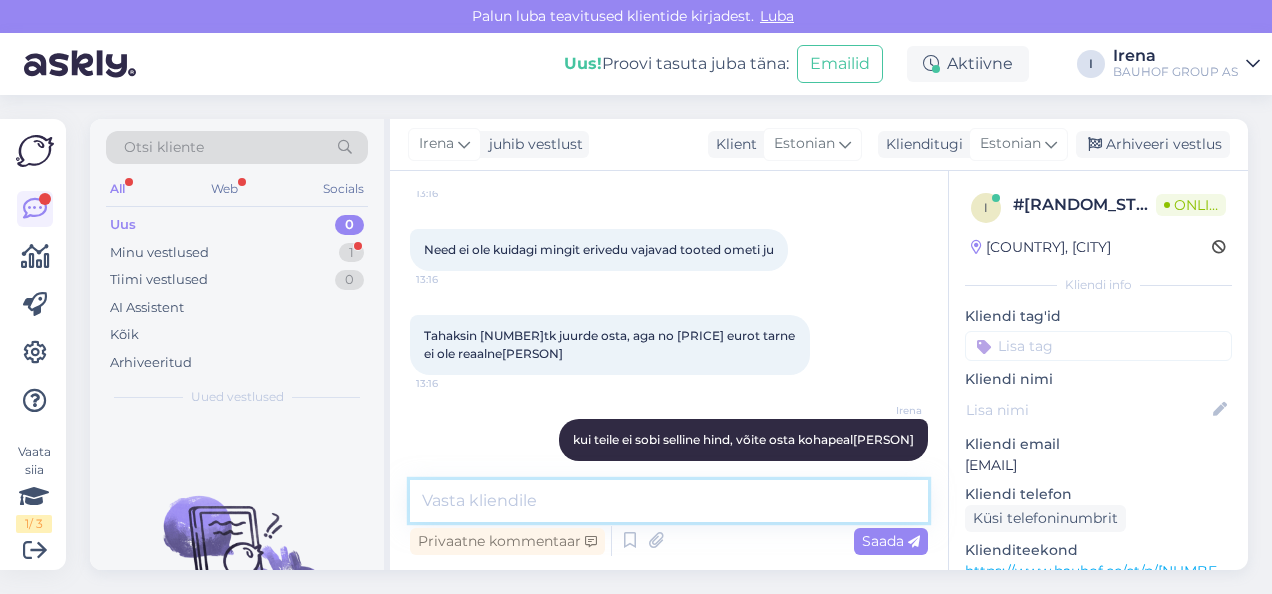 scroll, scrollTop: 3564, scrollLeft: 0, axis: vertical 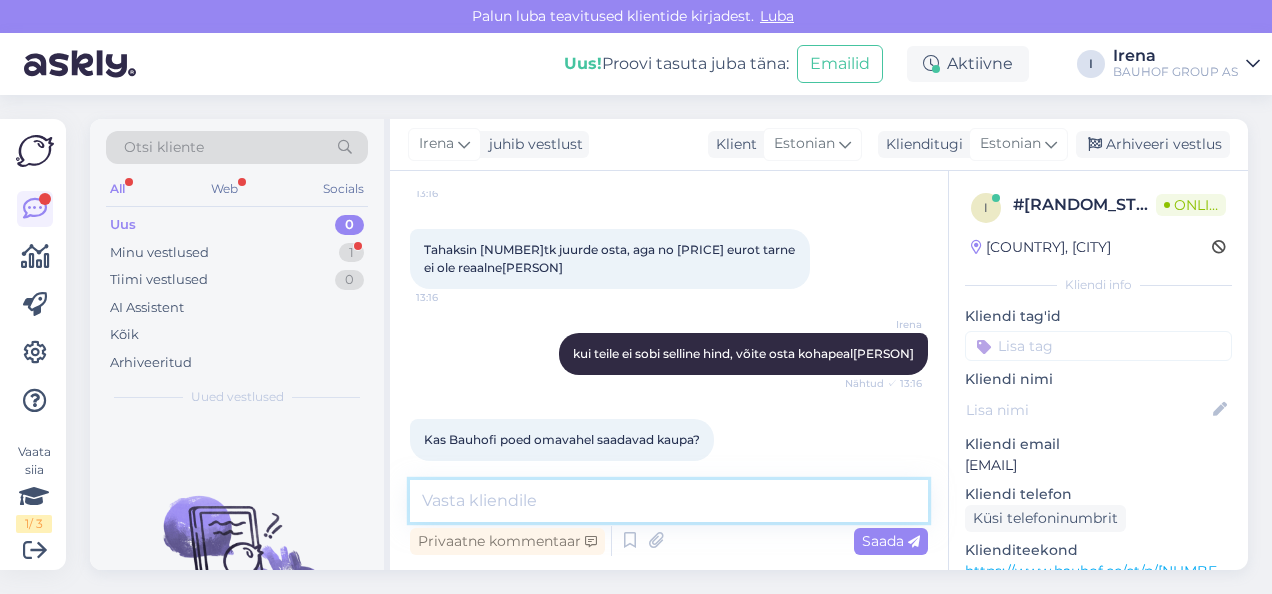 click at bounding box center [669, 501] 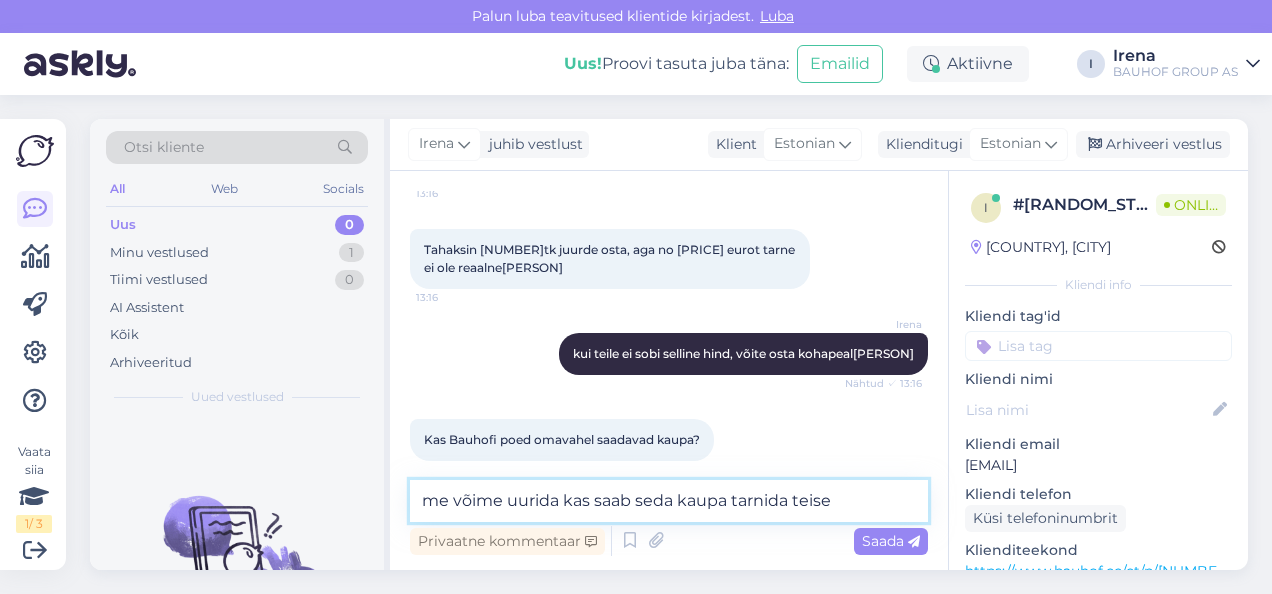 scroll, scrollTop: 3668, scrollLeft: 0, axis: vertical 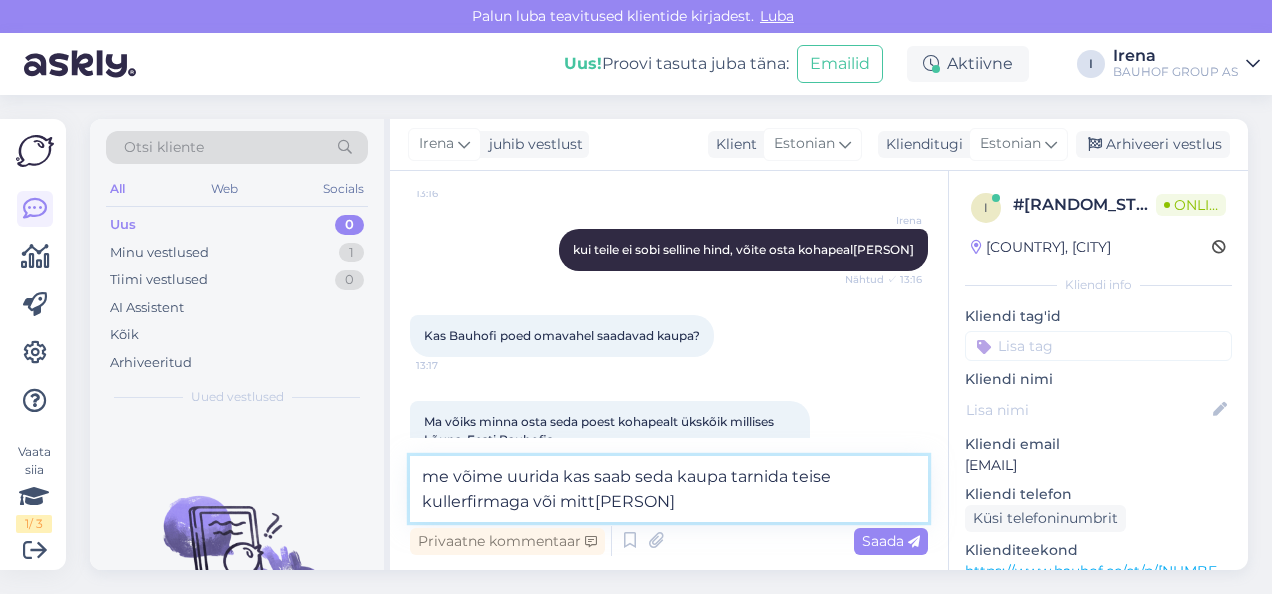 type on "me võime uurida kas saab seda kaupa tarnida teise kullerfirmaga või mitte" 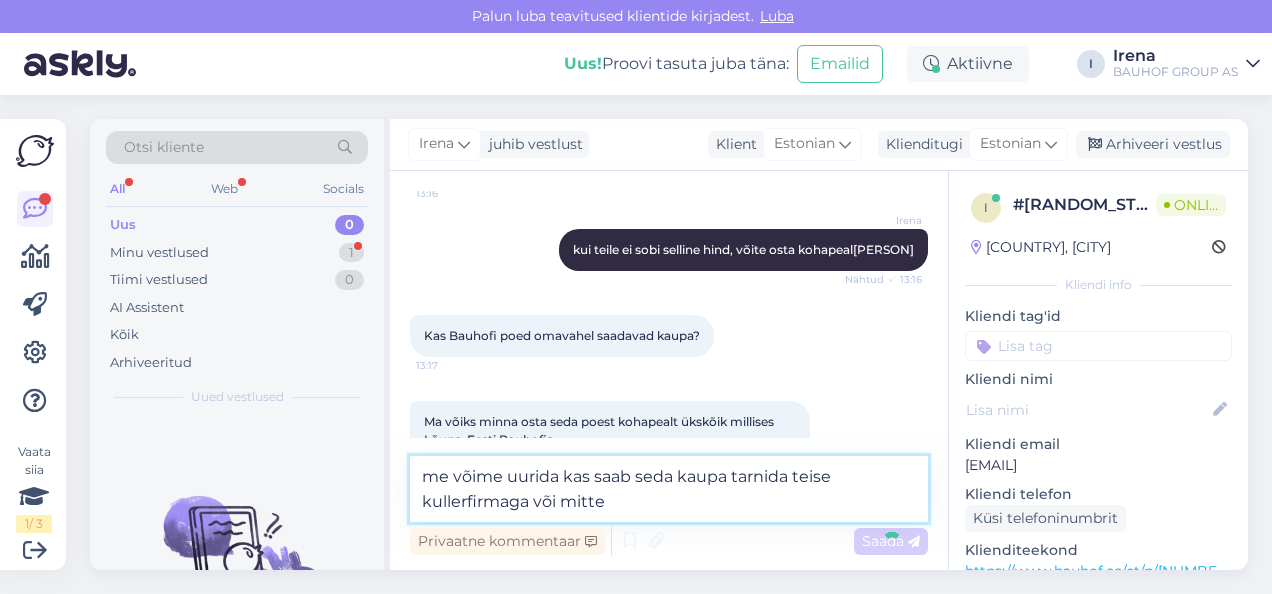 type 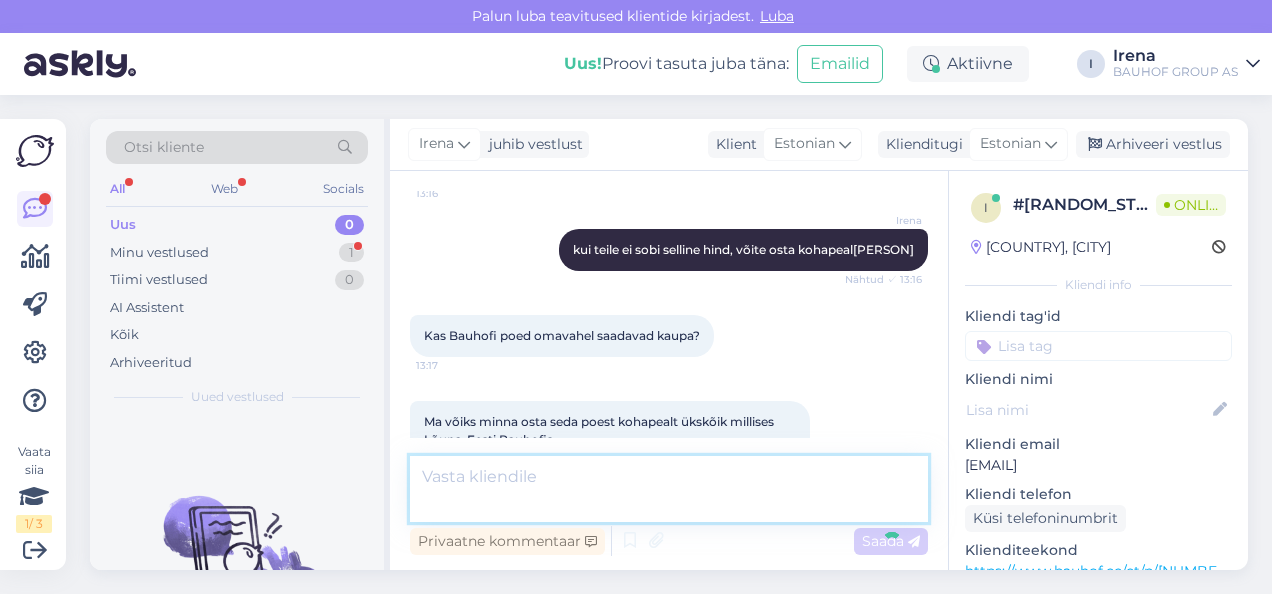 scroll, scrollTop: 3858, scrollLeft: 0, axis: vertical 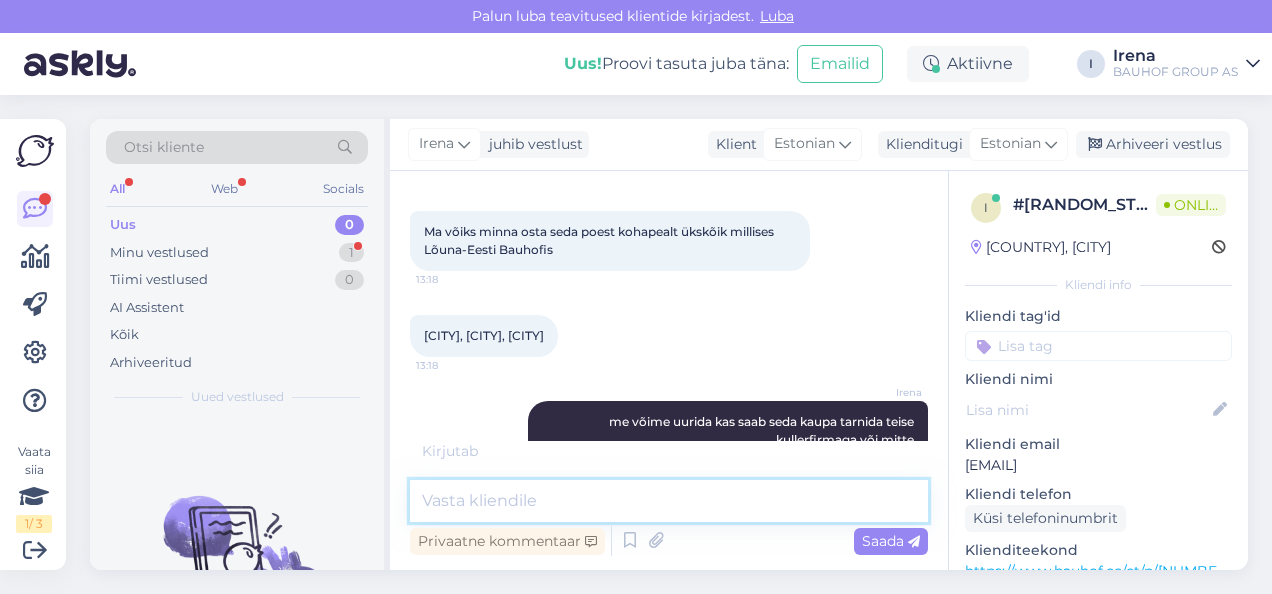 click at bounding box center [669, 501] 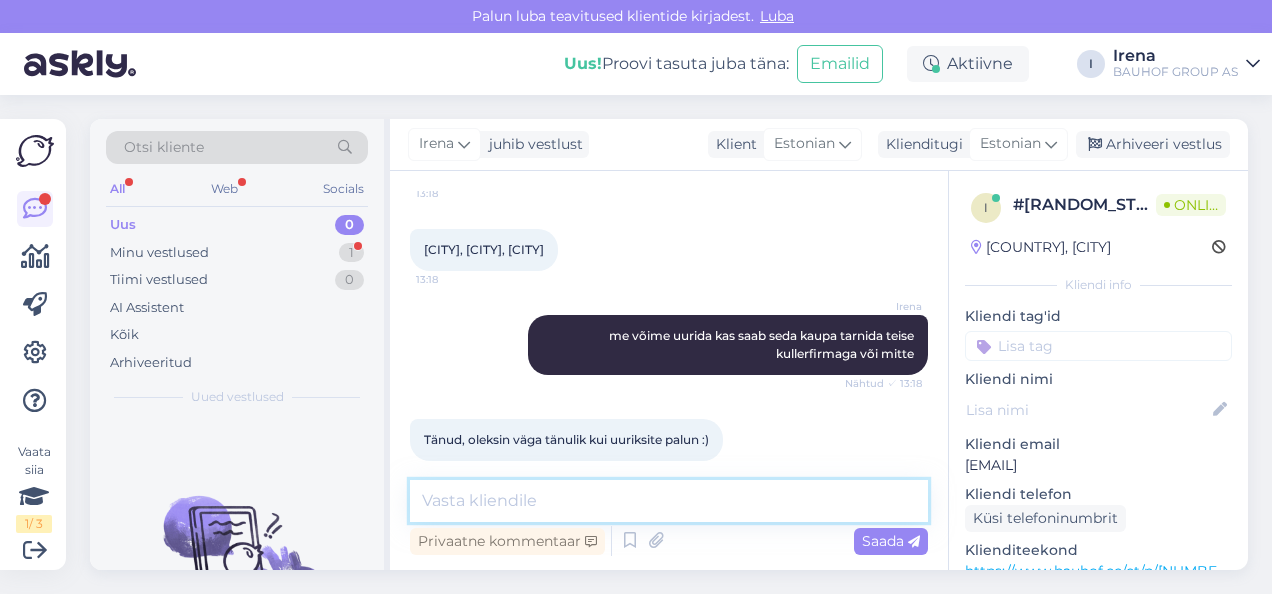 click at bounding box center [669, 501] 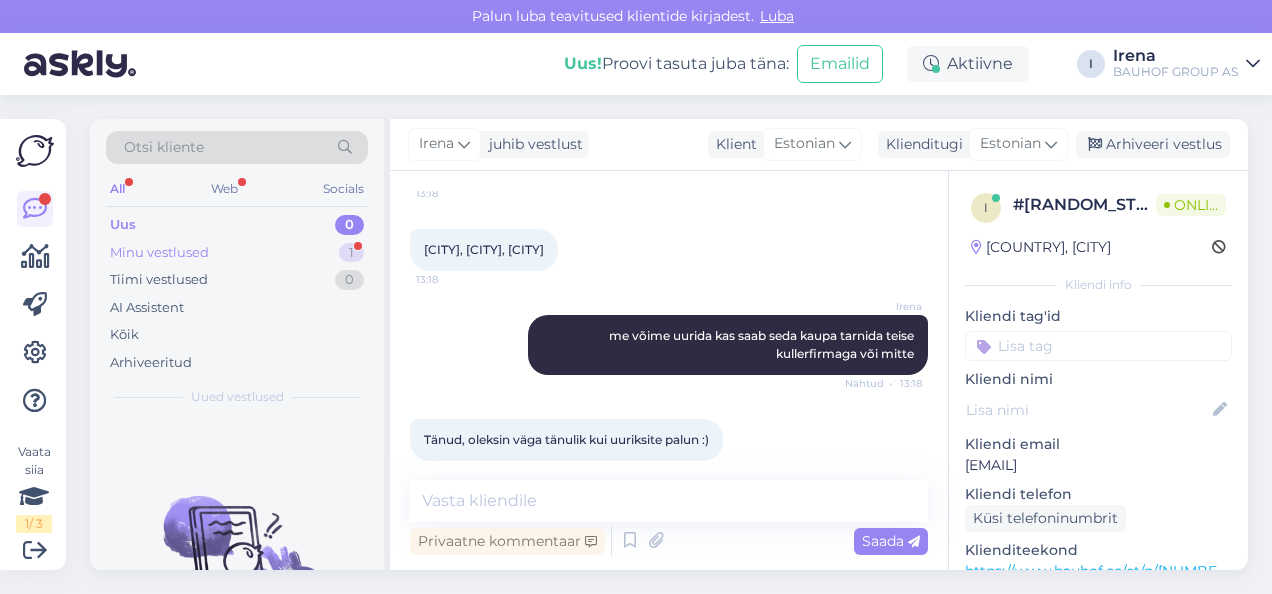 click on "Minu vestlused 1" at bounding box center [237, 253] 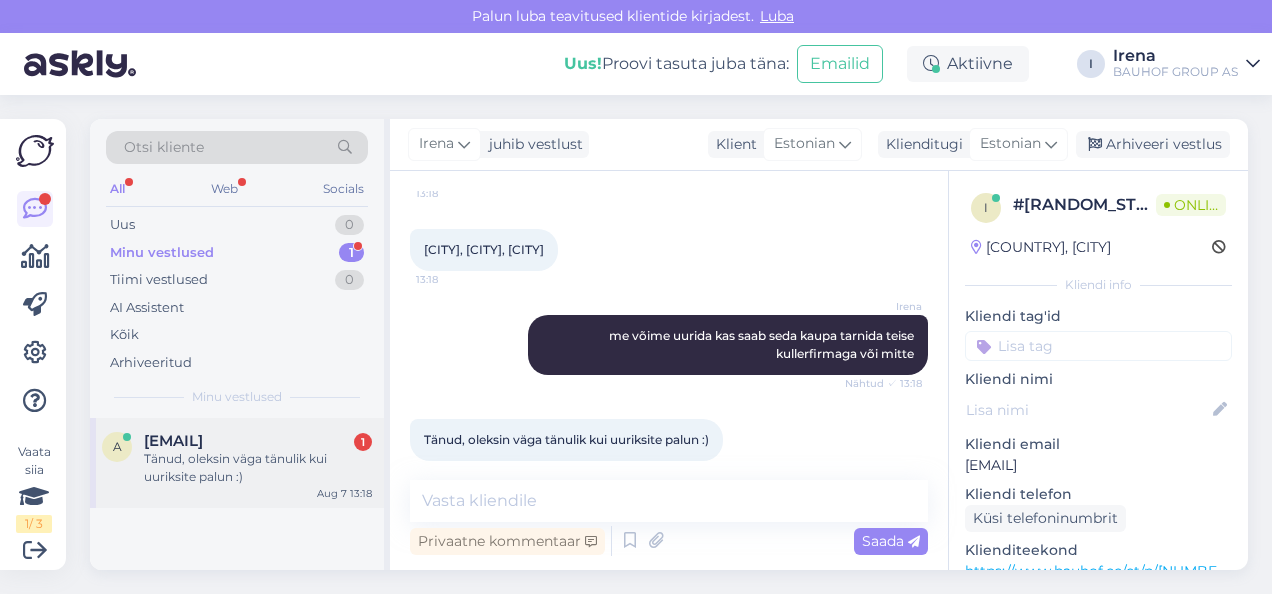 click on "[EMAIL]" at bounding box center (173, 441) 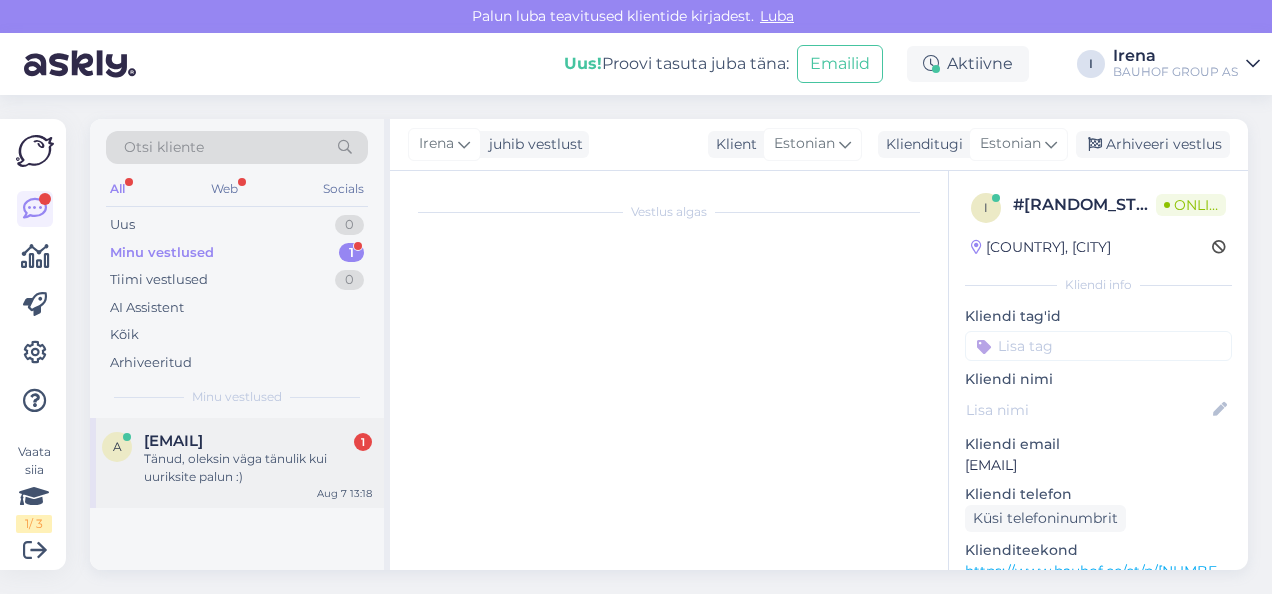 scroll, scrollTop: 3944, scrollLeft: 0, axis: vertical 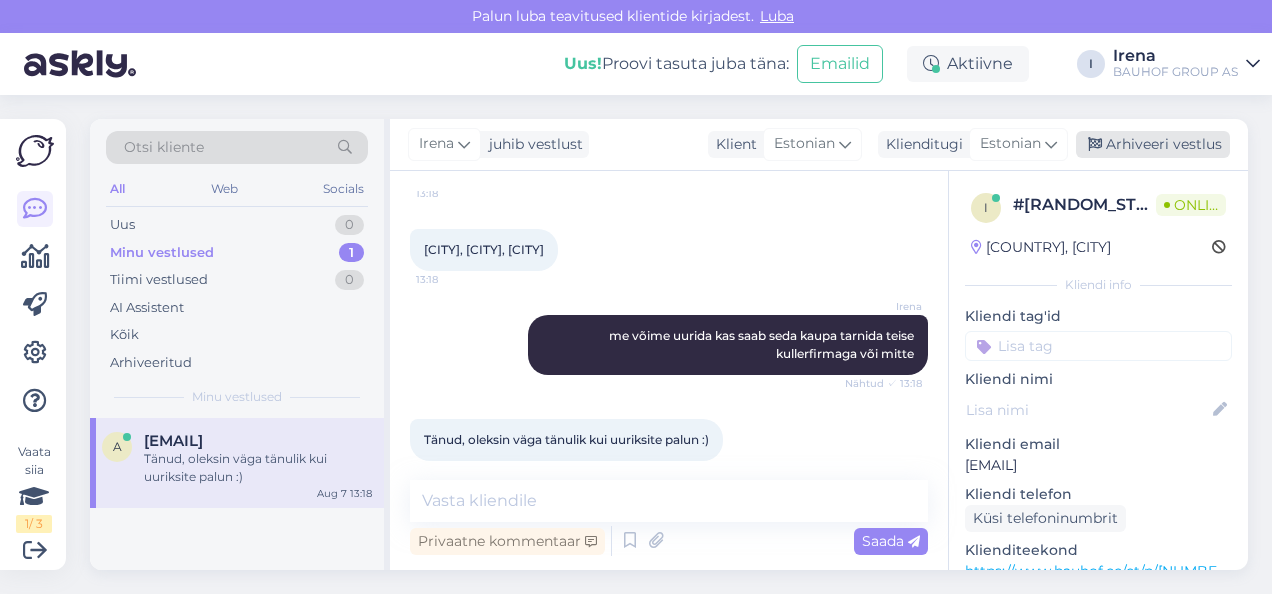 click on "Arhiveeri vestlus" at bounding box center (1153, 144) 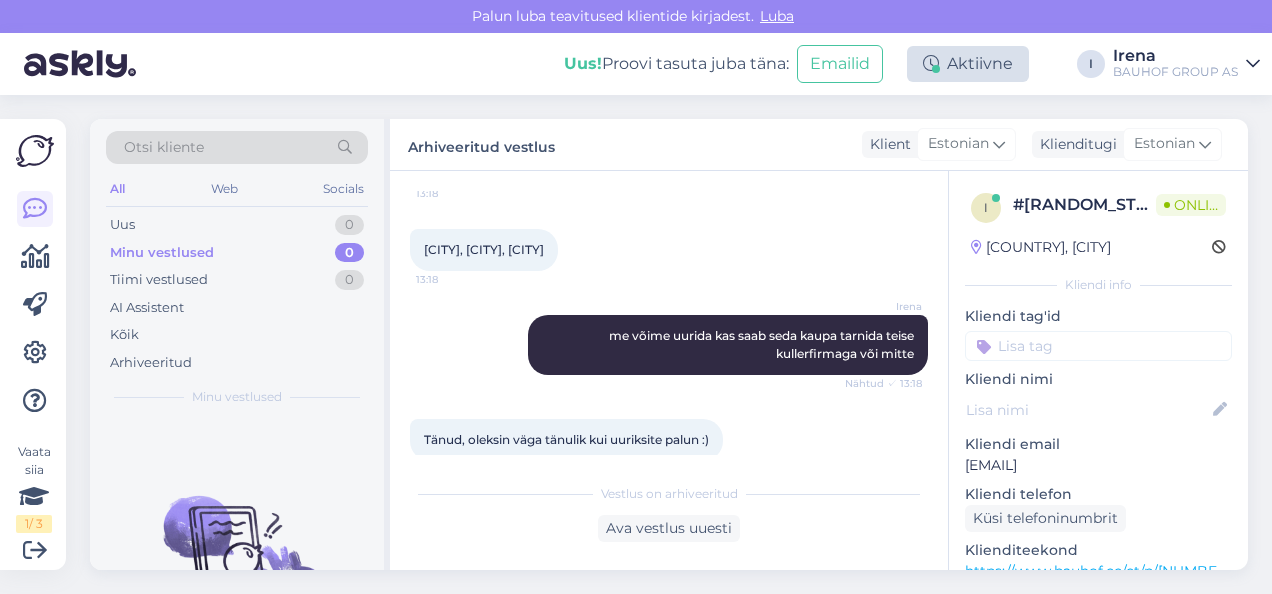 click on "Aktiivne" at bounding box center (968, 64) 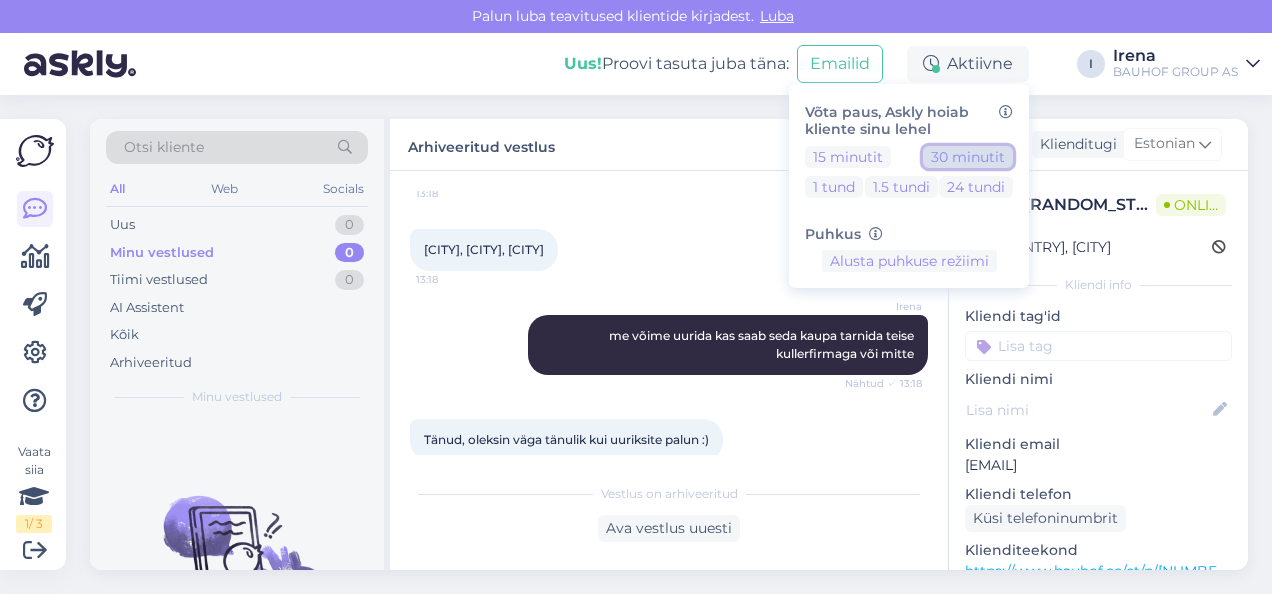click on "30 minutit" at bounding box center (968, 157) 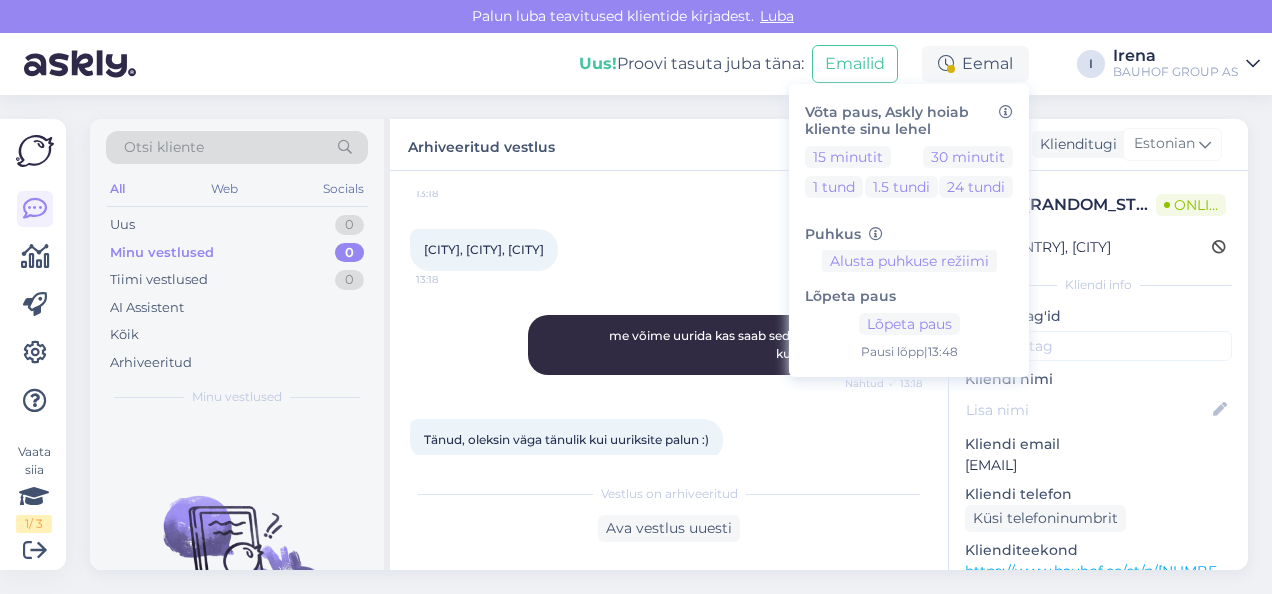 click on "Arhiveeritud vestlus Klient Estonian Klienditugi Estonian" at bounding box center [819, 145] 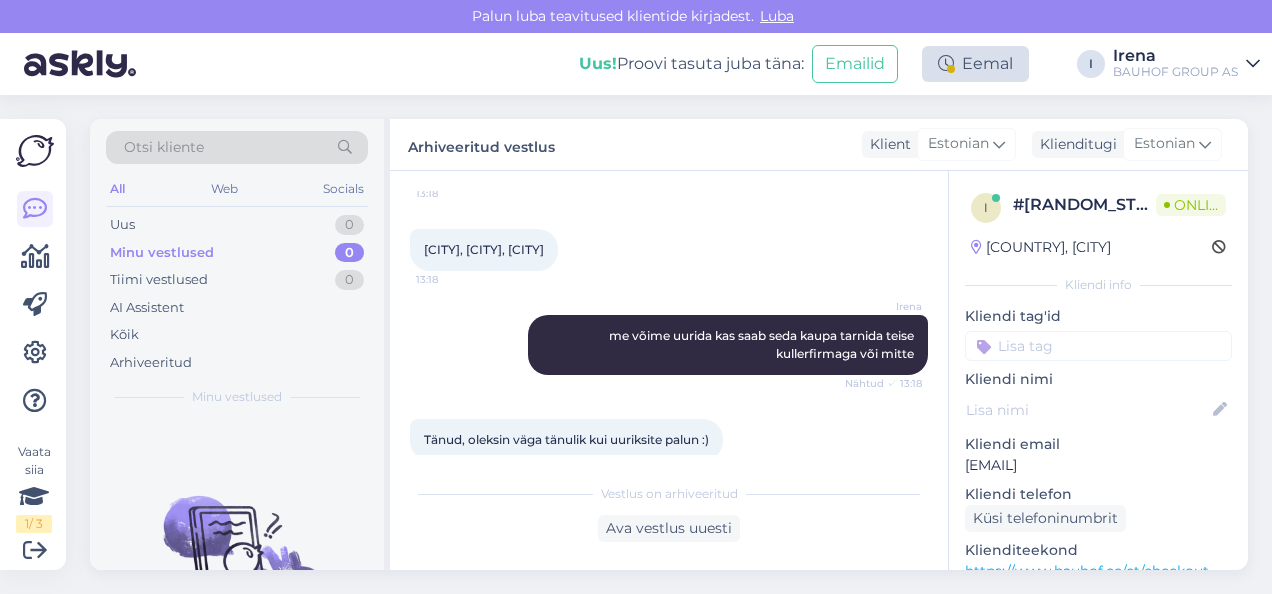 click on "Eemal" at bounding box center [975, 64] 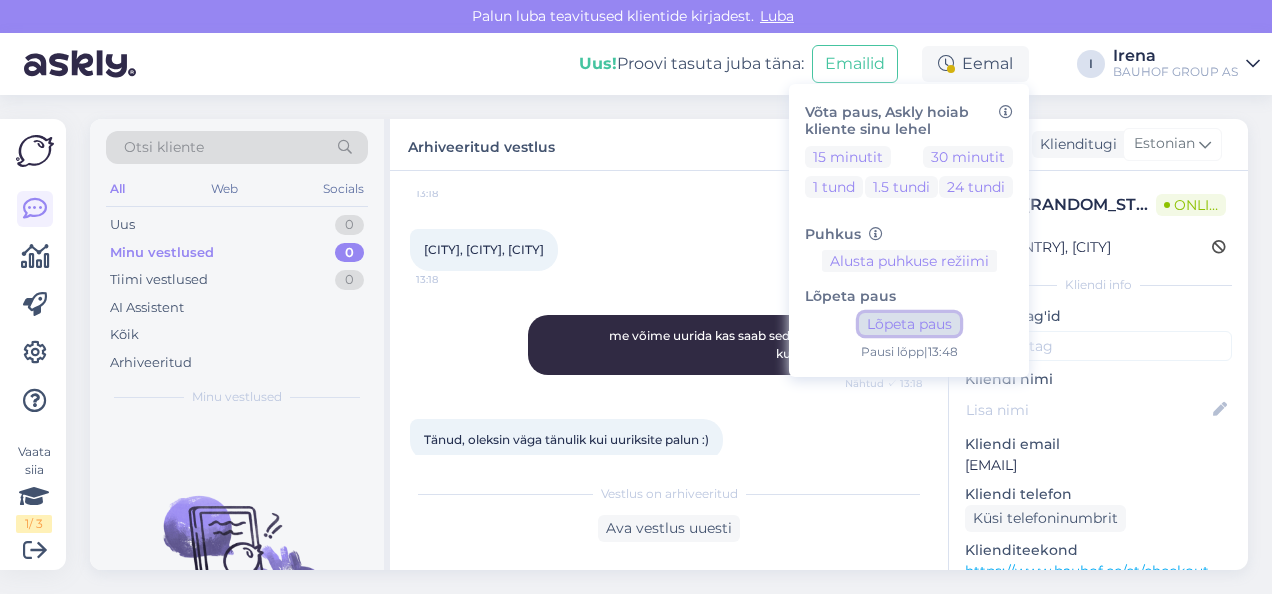 click on "Lõpeta paus" at bounding box center [909, 324] 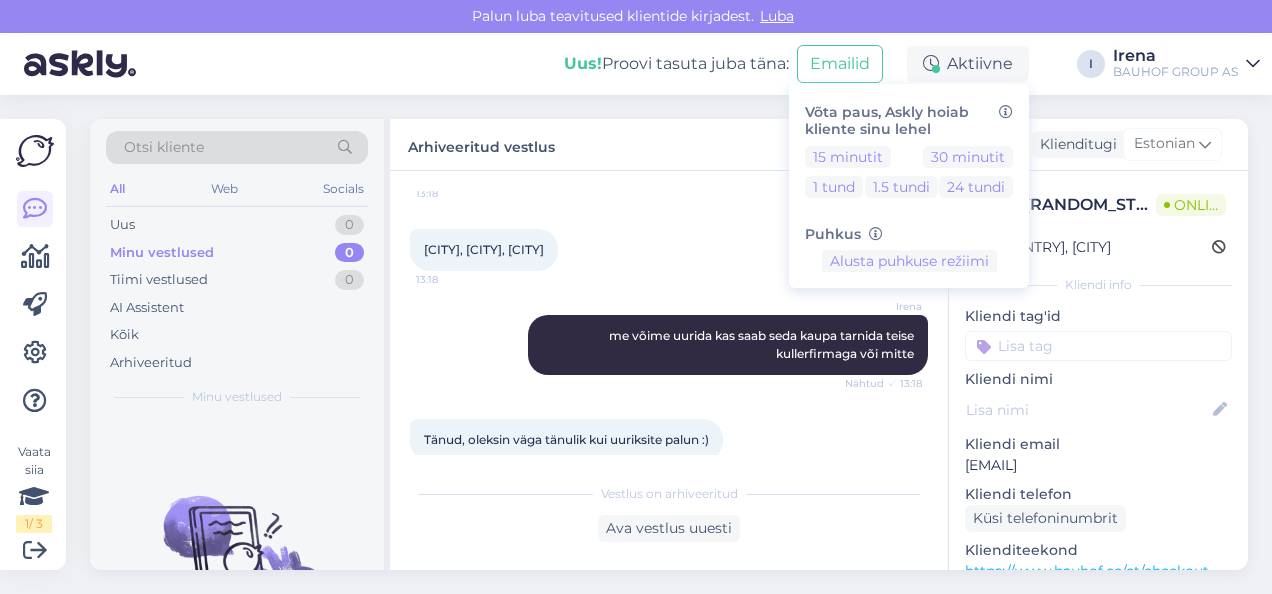 click on "Uus! Proovi tasuta juba täna: Emailid Aktiivne Võta paus, Askly hoiab kliente sinu lehel 15 minutit 30 minutit 1 tund 1.5 tundi 24 tundi Puhkus Alusta puhkuse režiimi I [LAST] BAUHOF GROUP AS" at bounding box center (636, 64) 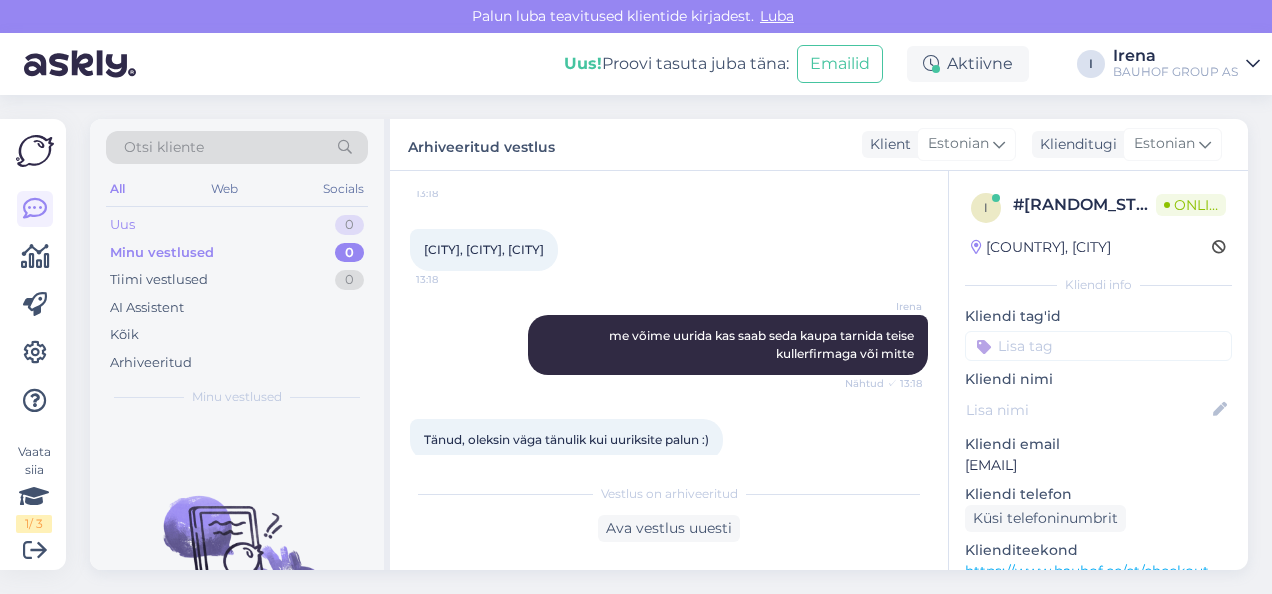 click on "Uus 0" at bounding box center [237, 225] 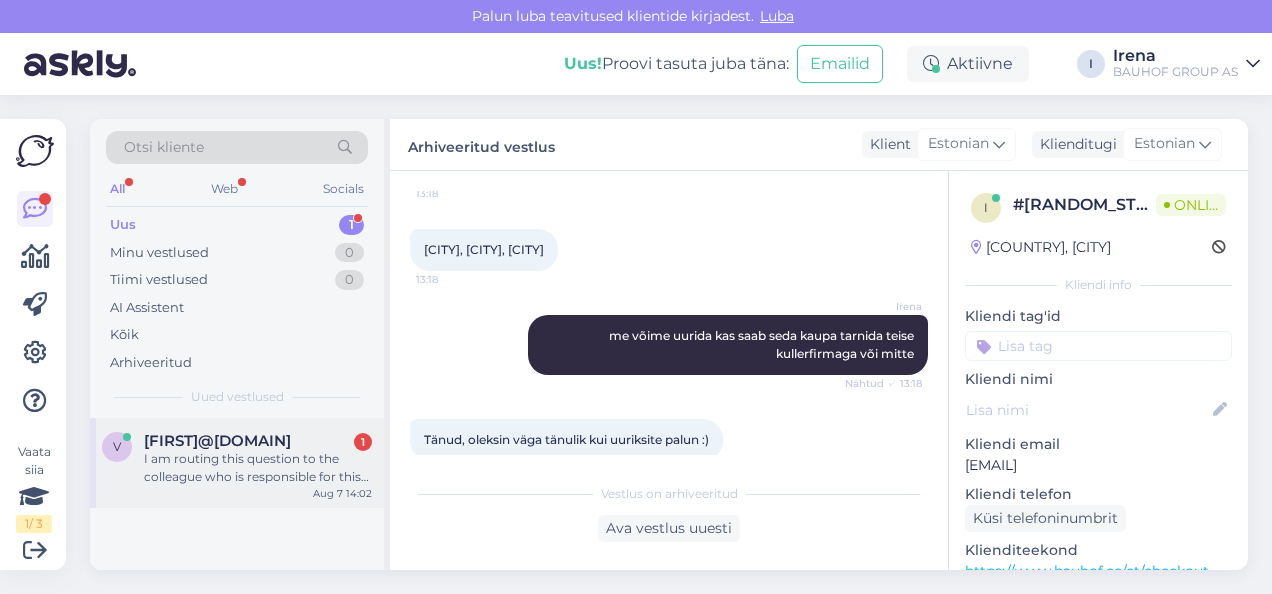click on "I am routing this question to the colleague who is responsible for this topic. The reply might take a bit. But it’ll be saved here for you to read later." at bounding box center (258, 468) 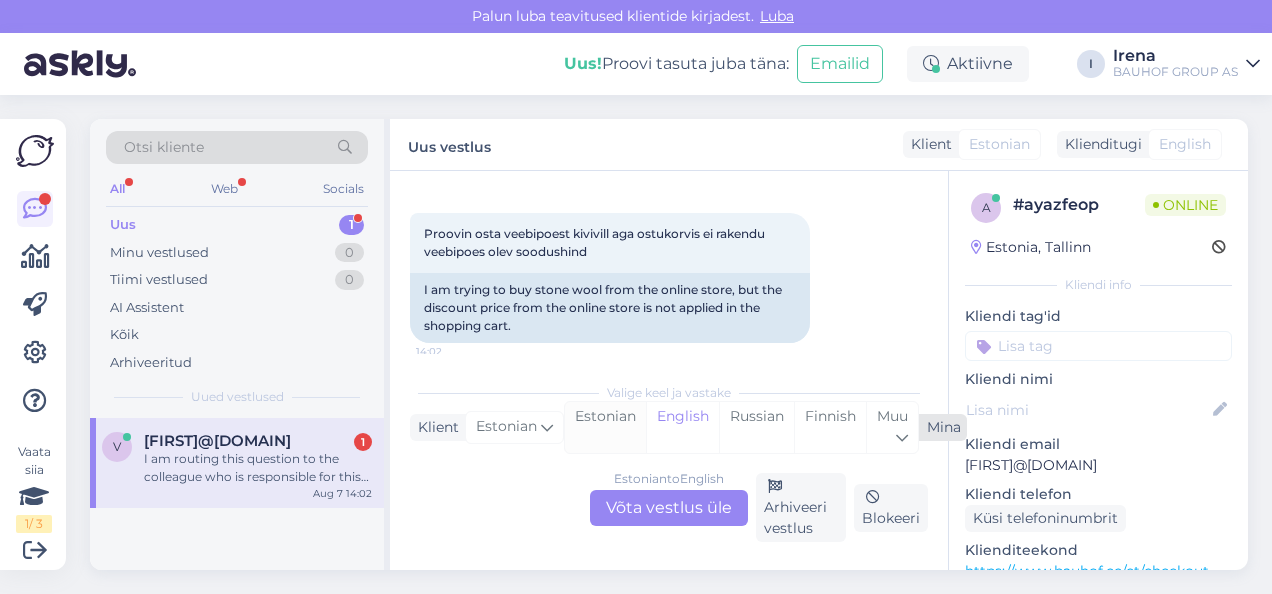 click on "Estonian" at bounding box center (605, 427) 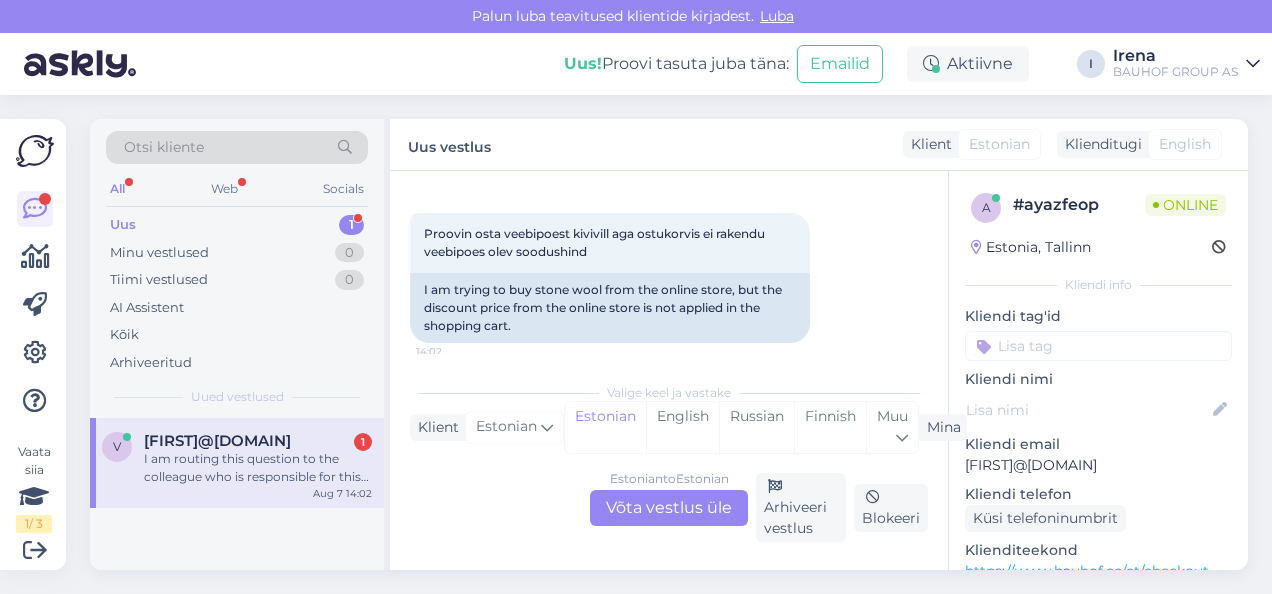 click on "Estonian  to  Estonian Võta vestlus üle" at bounding box center (669, 508) 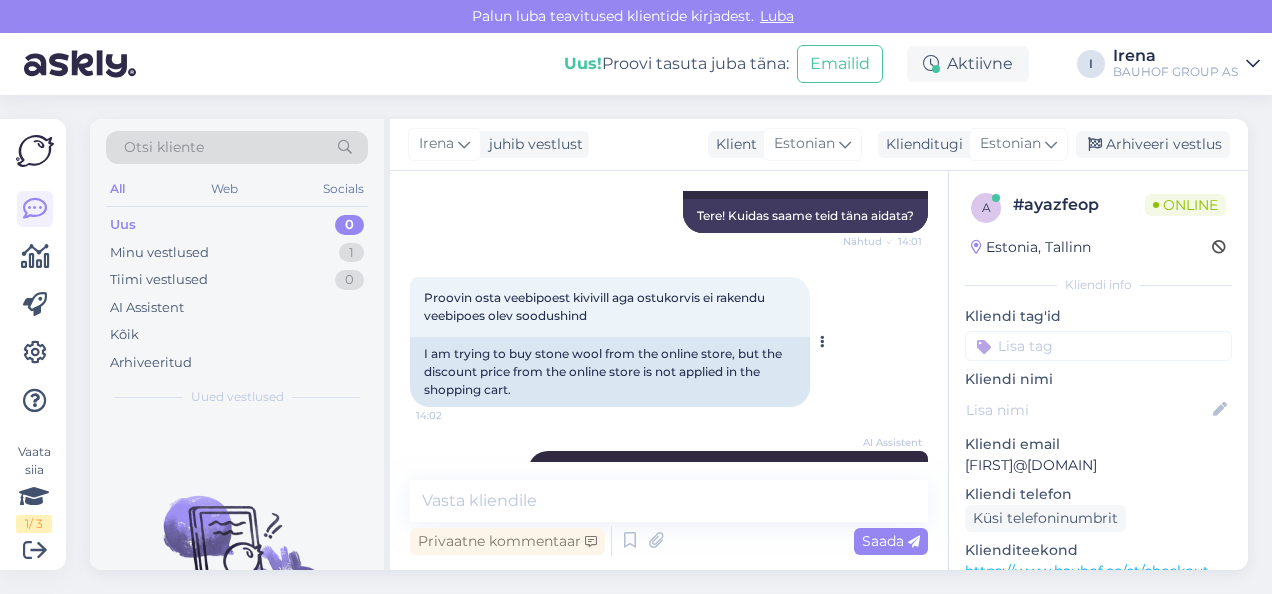 scroll, scrollTop: 324, scrollLeft: 0, axis: vertical 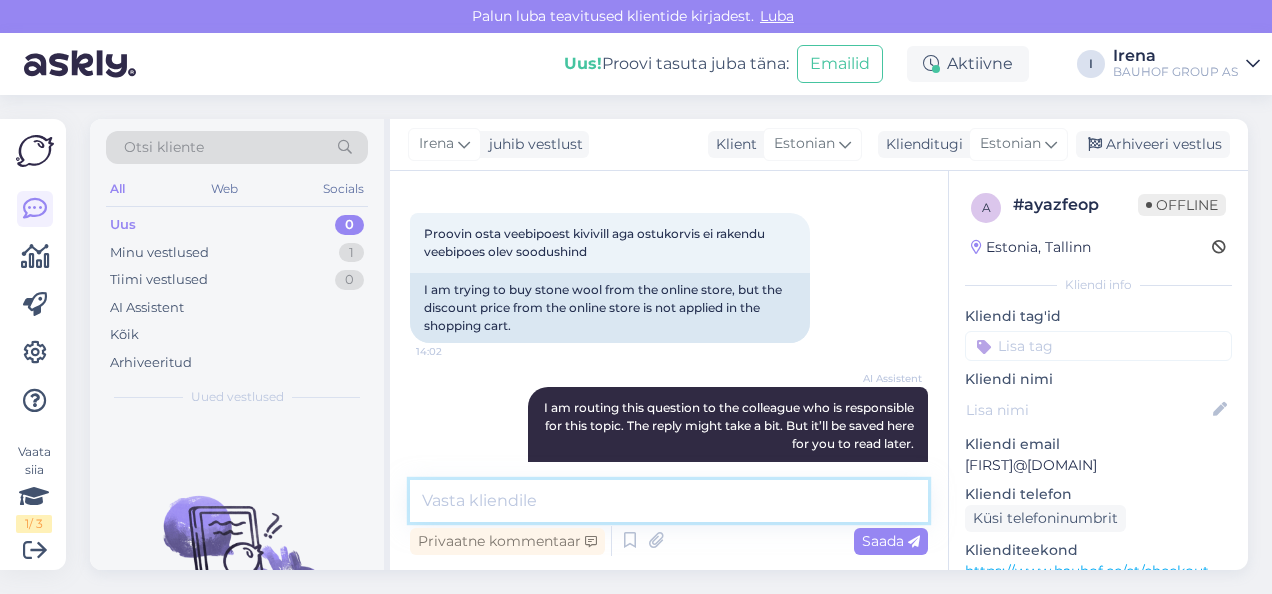 click at bounding box center (669, 501) 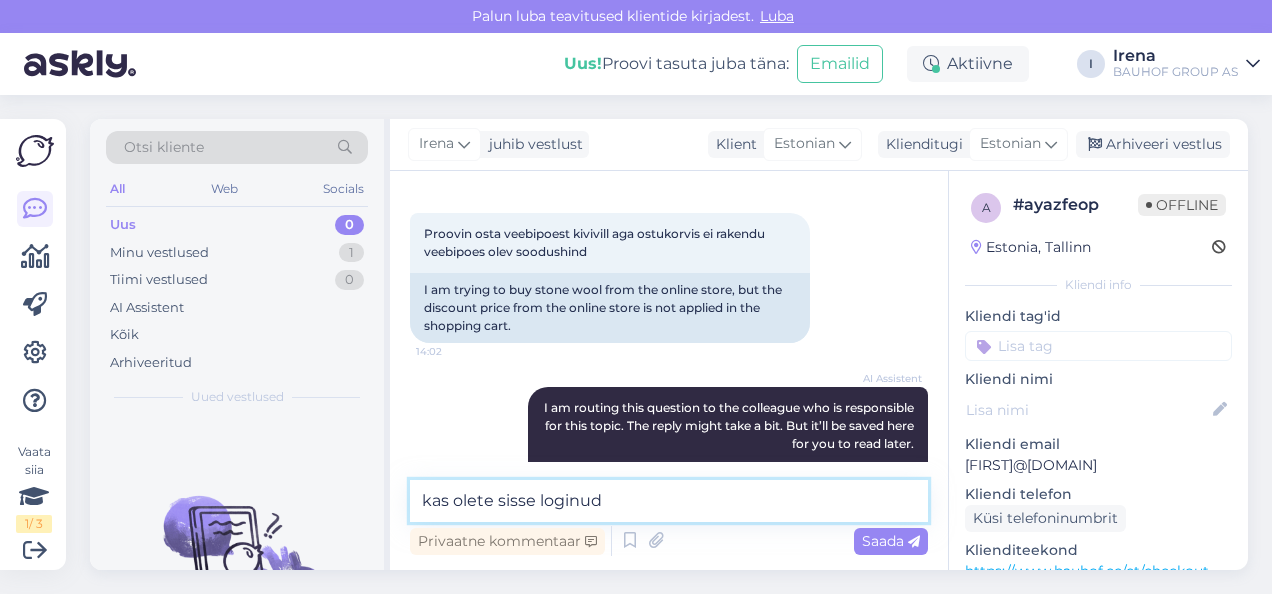 type on "kas olete sisse loginud?" 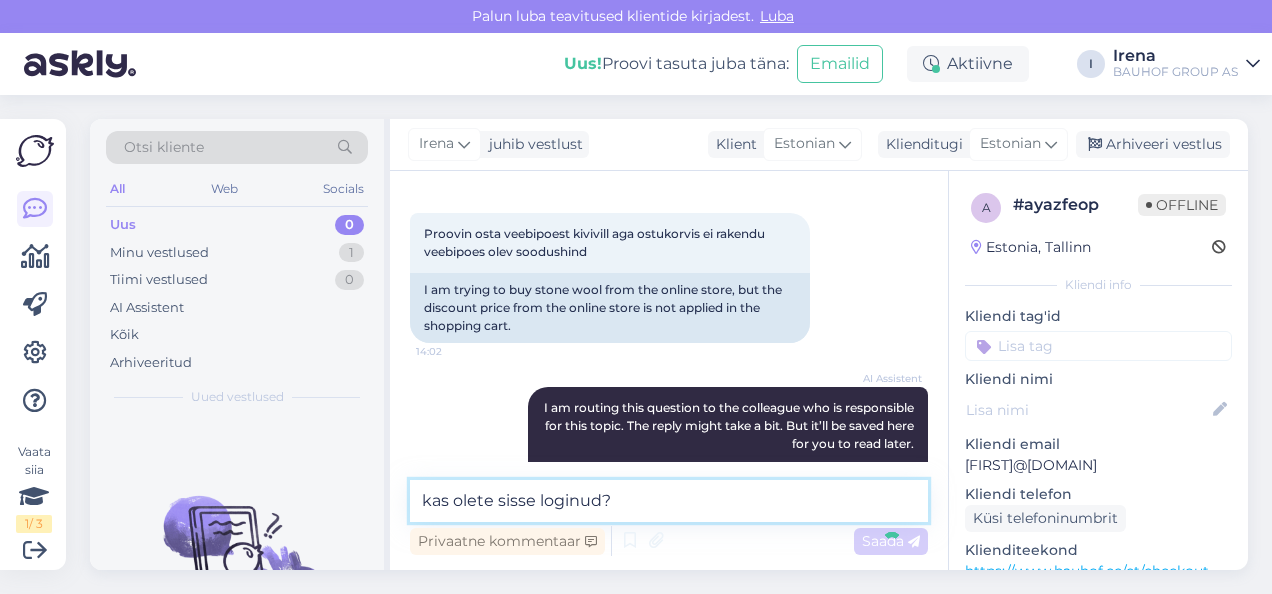 type 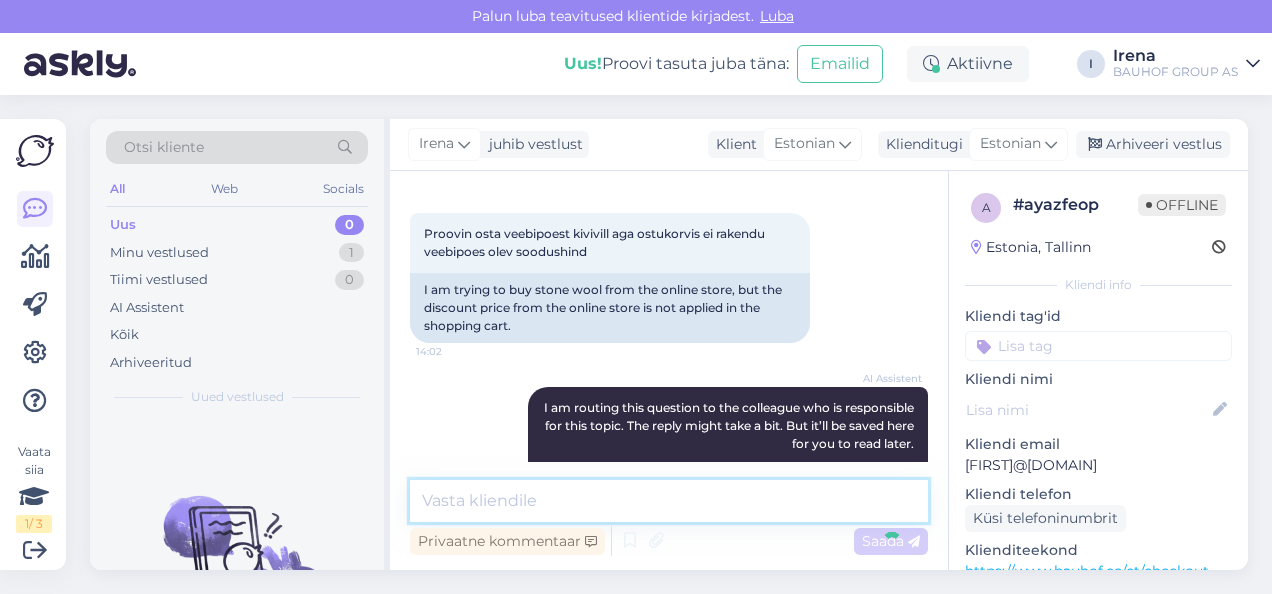scroll, scrollTop: 504, scrollLeft: 0, axis: vertical 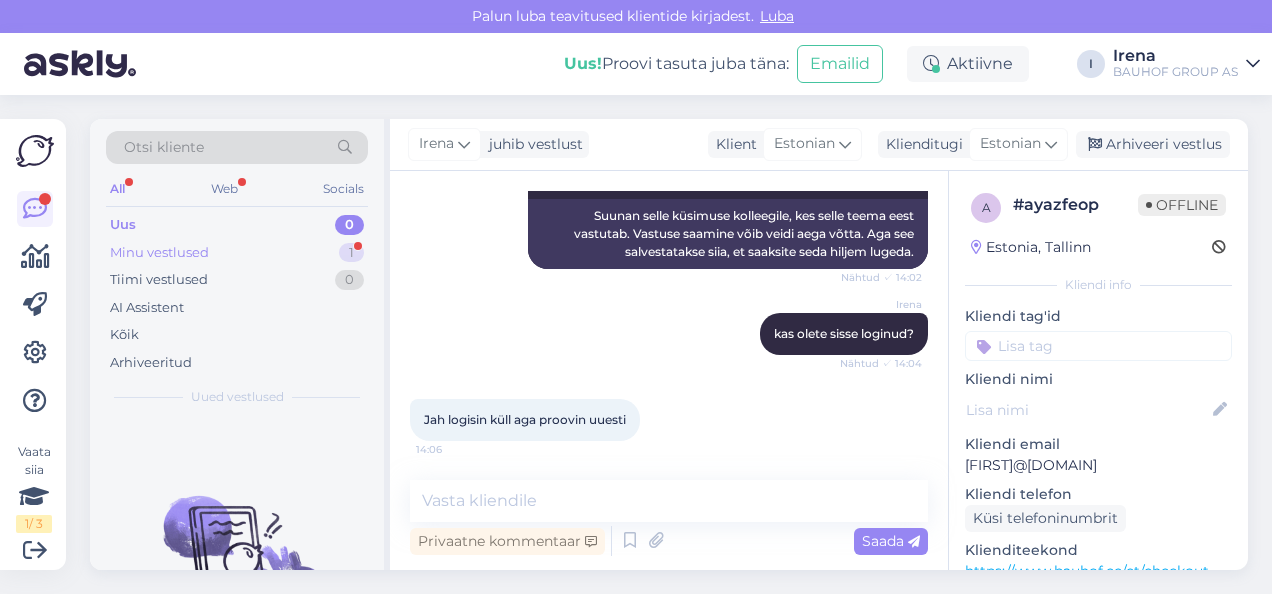 click on "Minu vestlused 1" at bounding box center (237, 253) 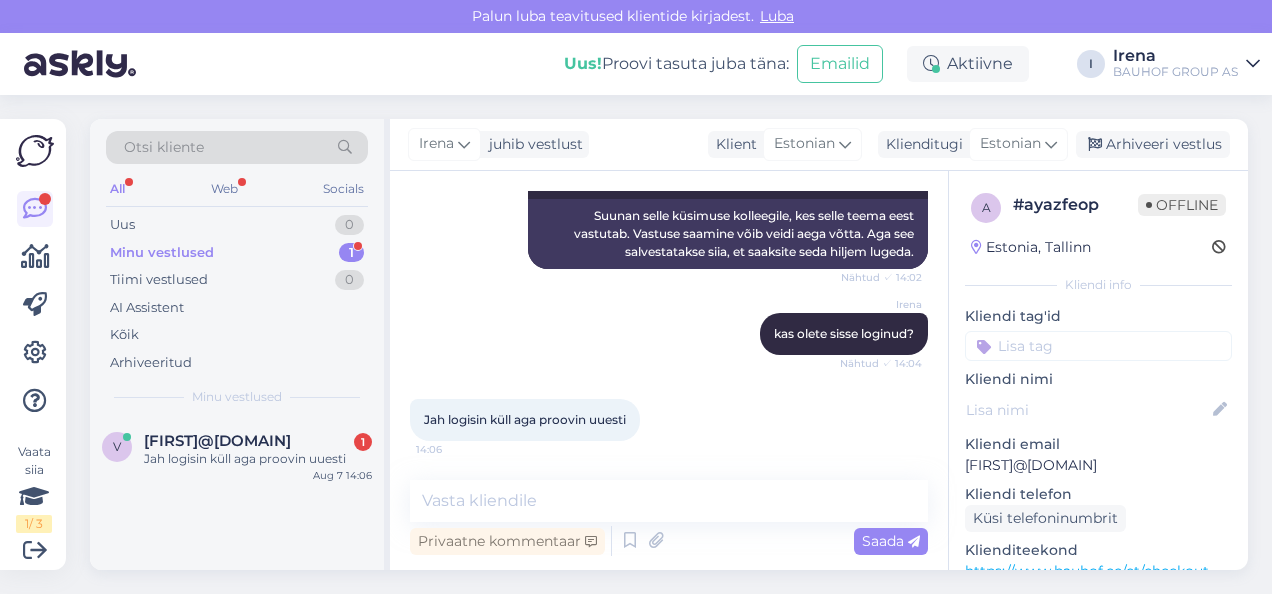 click on "Vestlus algas Aug 7 2025 Tere. 14:01  Hello. AI Assistent Hello! How can we help you today? Nähtud ✓ 14:01  Tere! Kuidas saame teid täna aidata? Proovin osta veebipoest kivivill aga ostukorvis ei rakendu veebipoes olev soodushind 14:02  I am trying to buy stone wool from the online store, but the discount price from the online store is not applied in the shopping cart. AI Assistent I am routing this question to the colleague who is responsible for this topic. The reply might take a bit. But it’ll be saved here for you to read later. Nähtud ✓ 14:02  Suunan selle küsimuse kolleegile, kes selle teema eest vastutab. Vastuse saamine võib veidi aega võtta. Aga see salvestatakse siia, et saaksite seda hiljem lugeda. Irena kas olete sisse loginud? Nähtud ✓ 14:04  Jah logisin küll aga proovin uuesti 14:06  Privaatne kommentaar Saada" at bounding box center [669, 370] 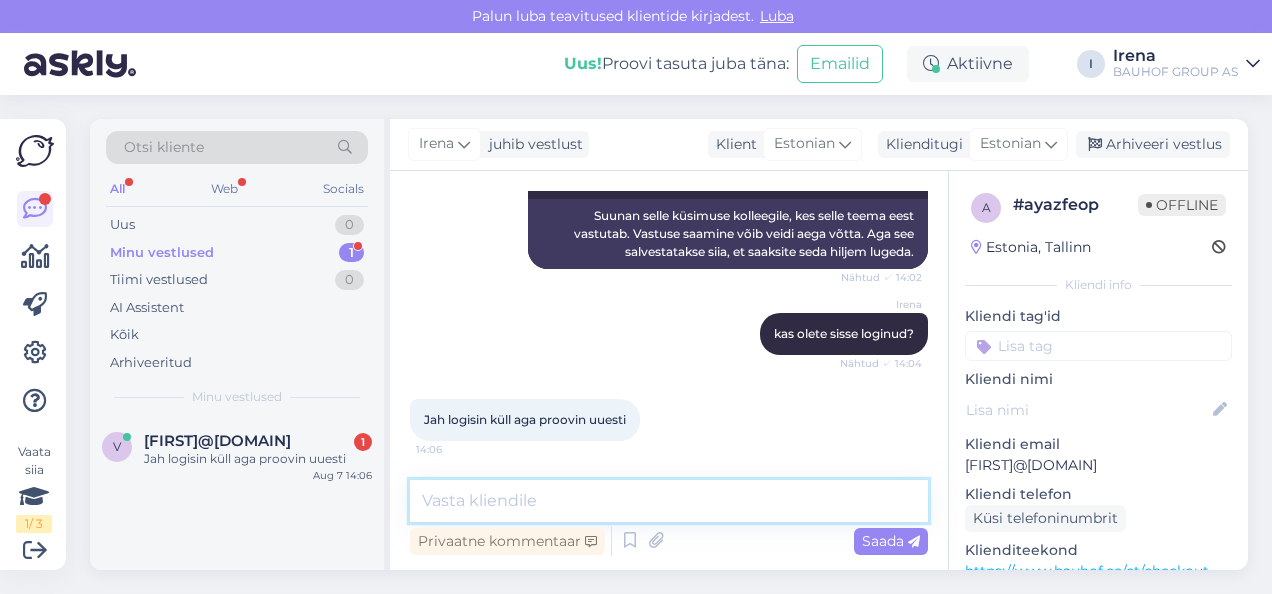 click at bounding box center [669, 501] 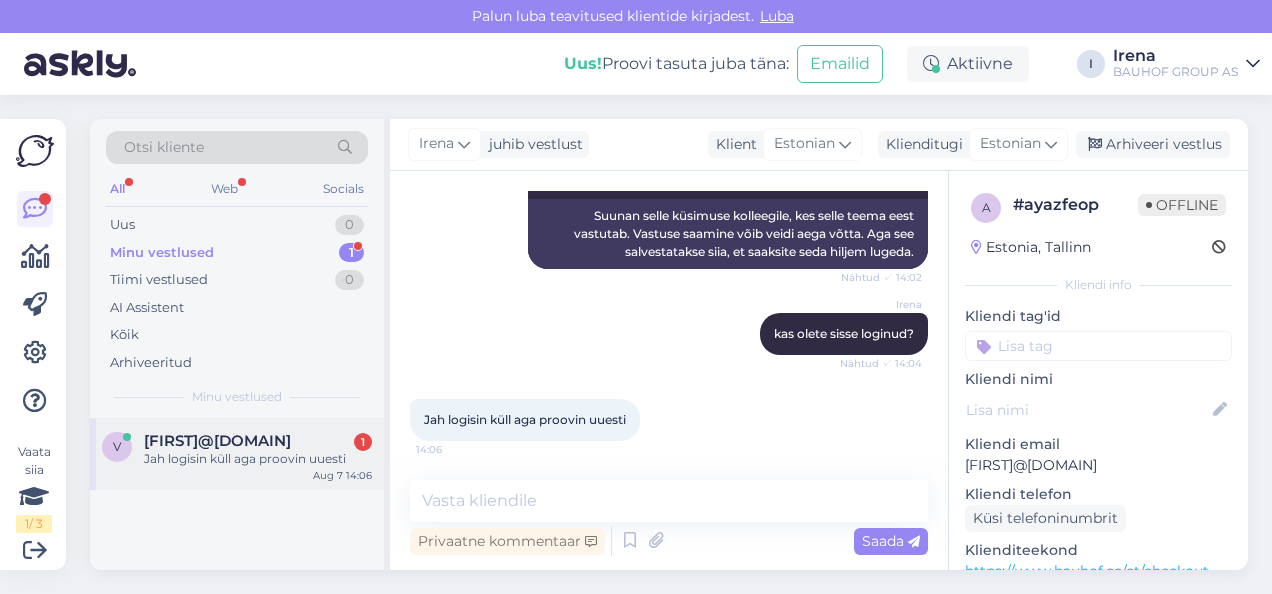 click on "[FIRST]@[DOMAIN]" at bounding box center [217, 441] 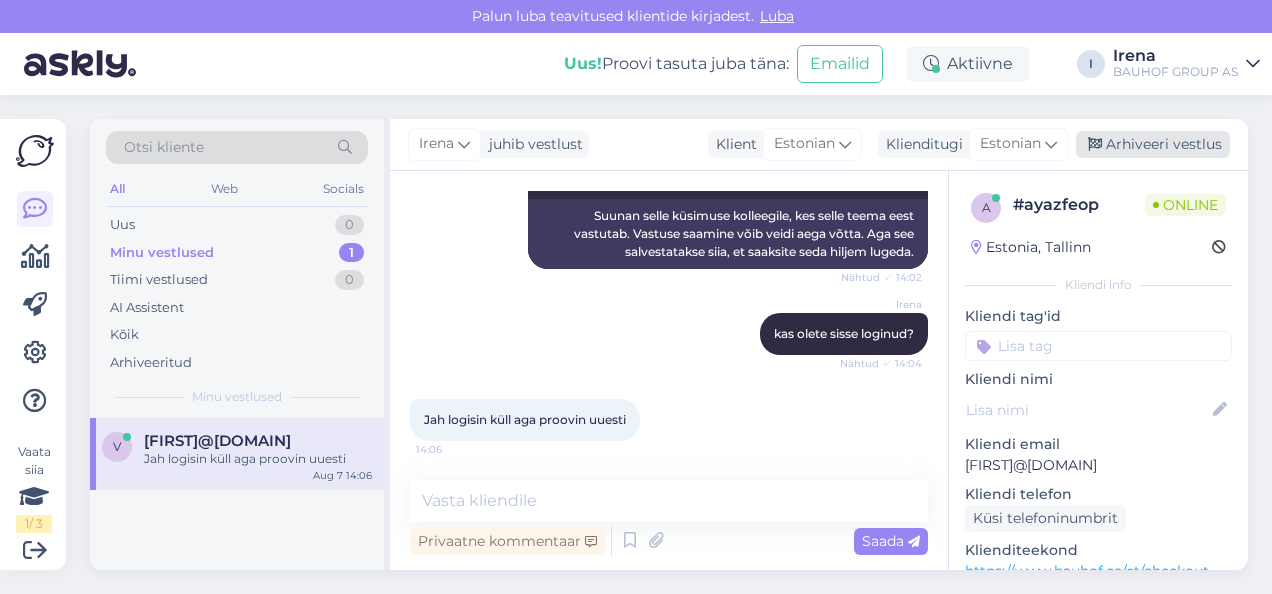 click on "Arhiveeri vestlus" at bounding box center [1153, 144] 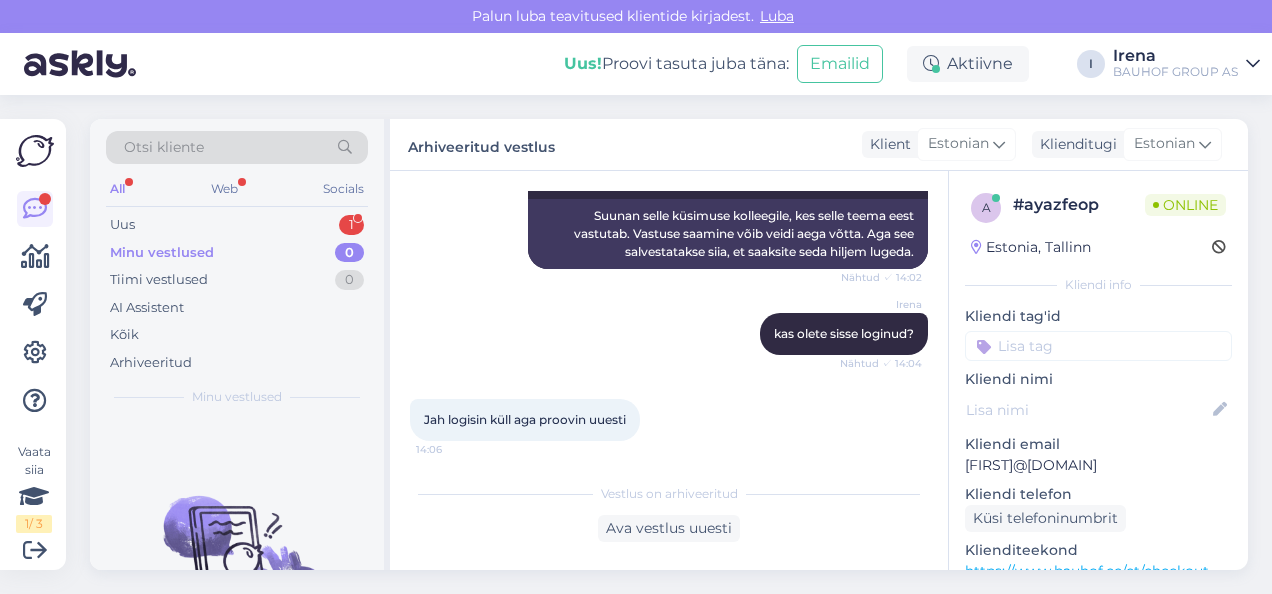 scroll, scrollTop: 910, scrollLeft: 0, axis: vertical 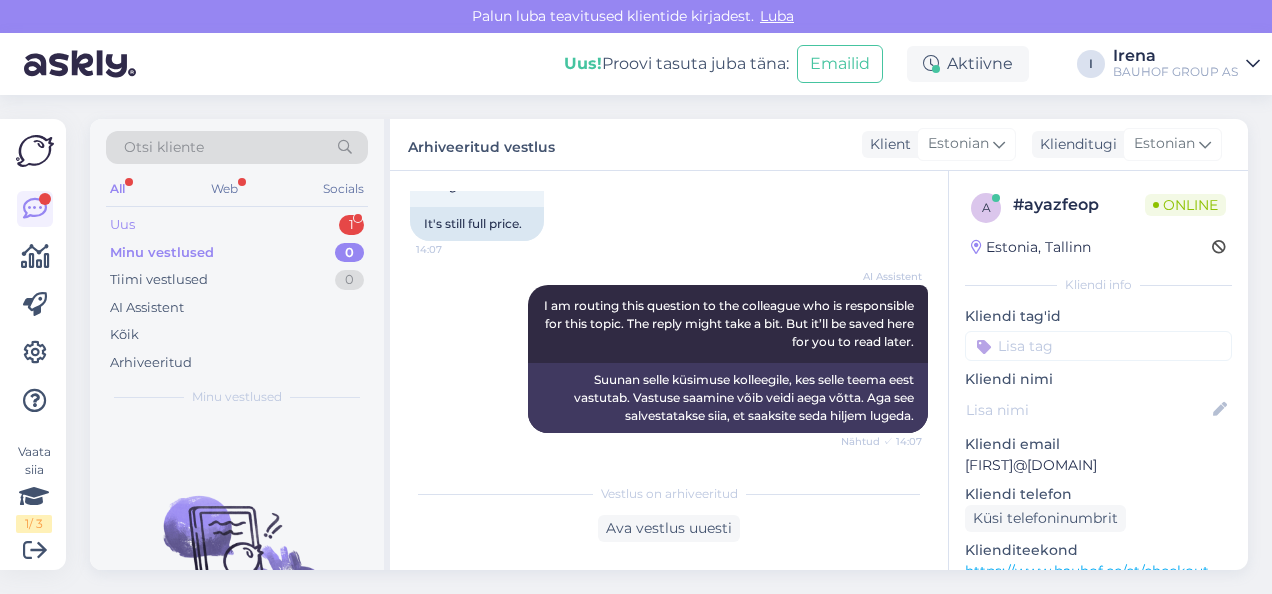 click on "Uus 1" at bounding box center (237, 225) 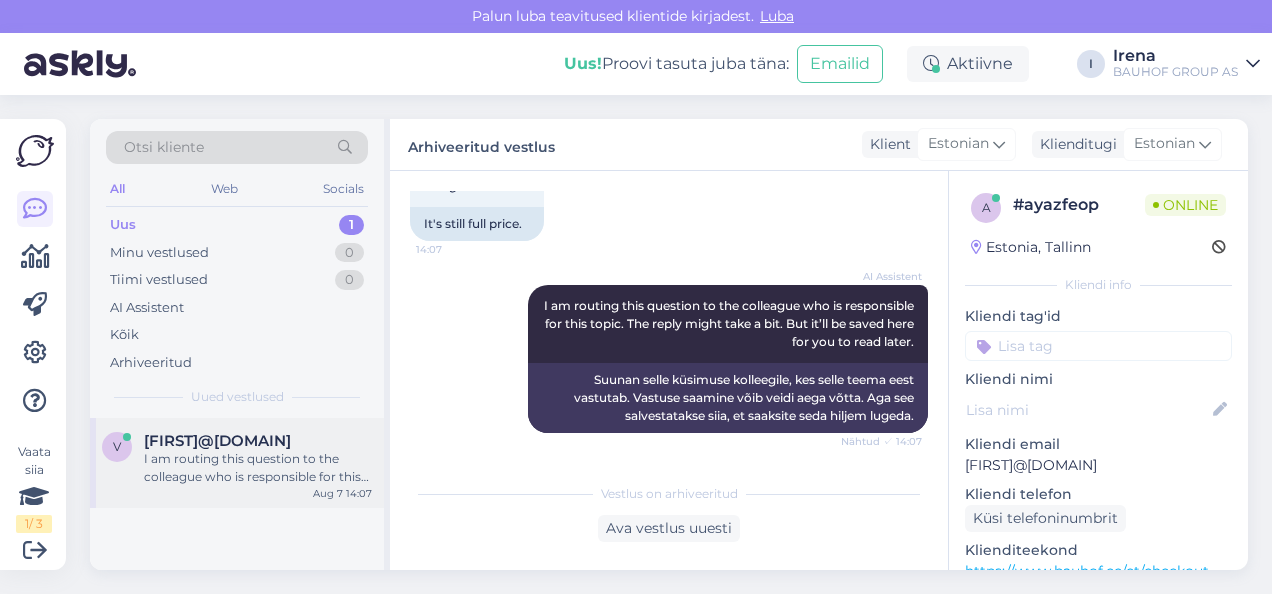 click on "v viljar.varemae@gmail.com I am routing this question to the colleague who is responsible for this topic. The reply might take a bit. But it’ll be saved here for you to read later. Aug 7 14:07" at bounding box center [237, 463] 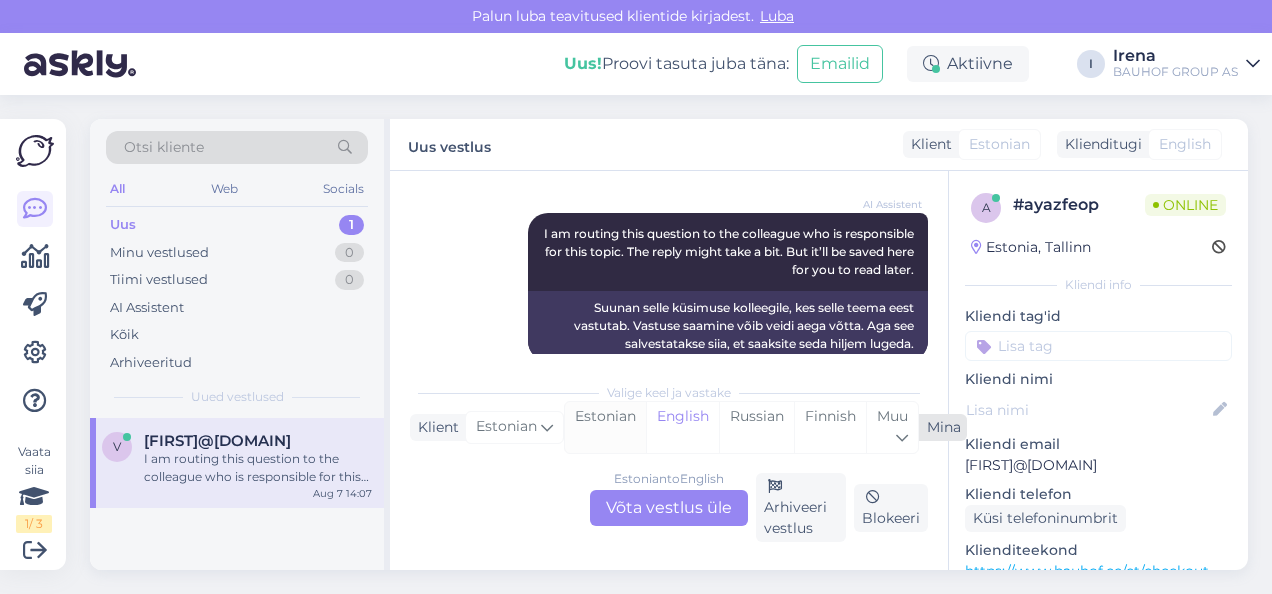 click on "Estonian" at bounding box center (605, 427) 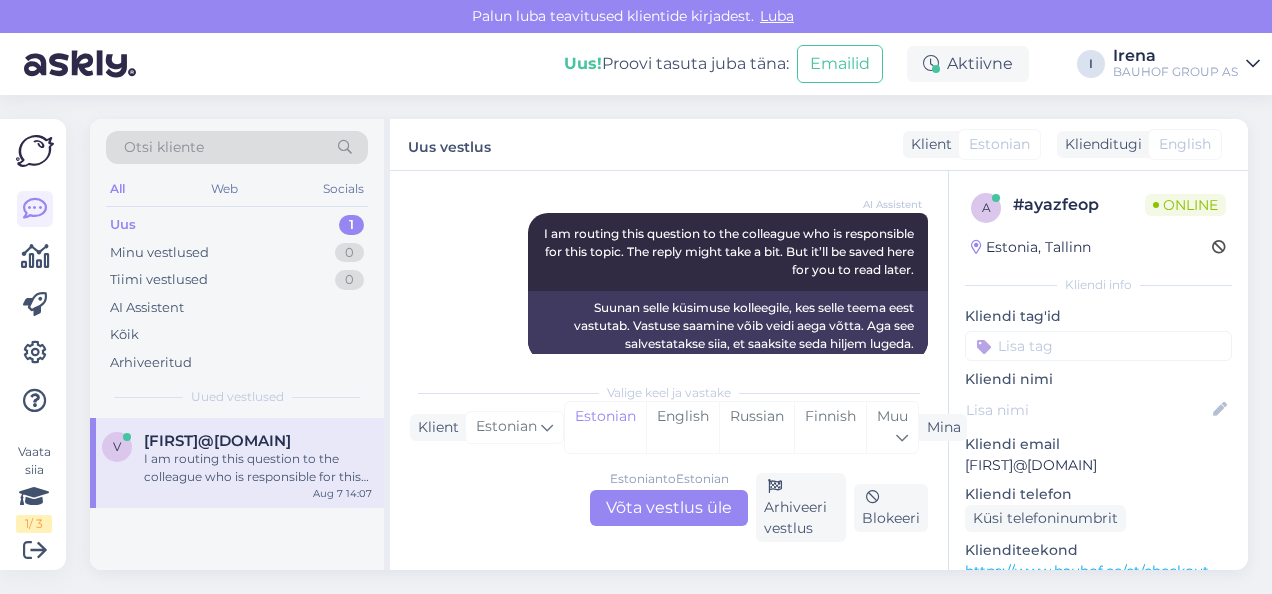 click on "Estonian  to  Estonian Võta vestlus üle" at bounding box center [669, 508] 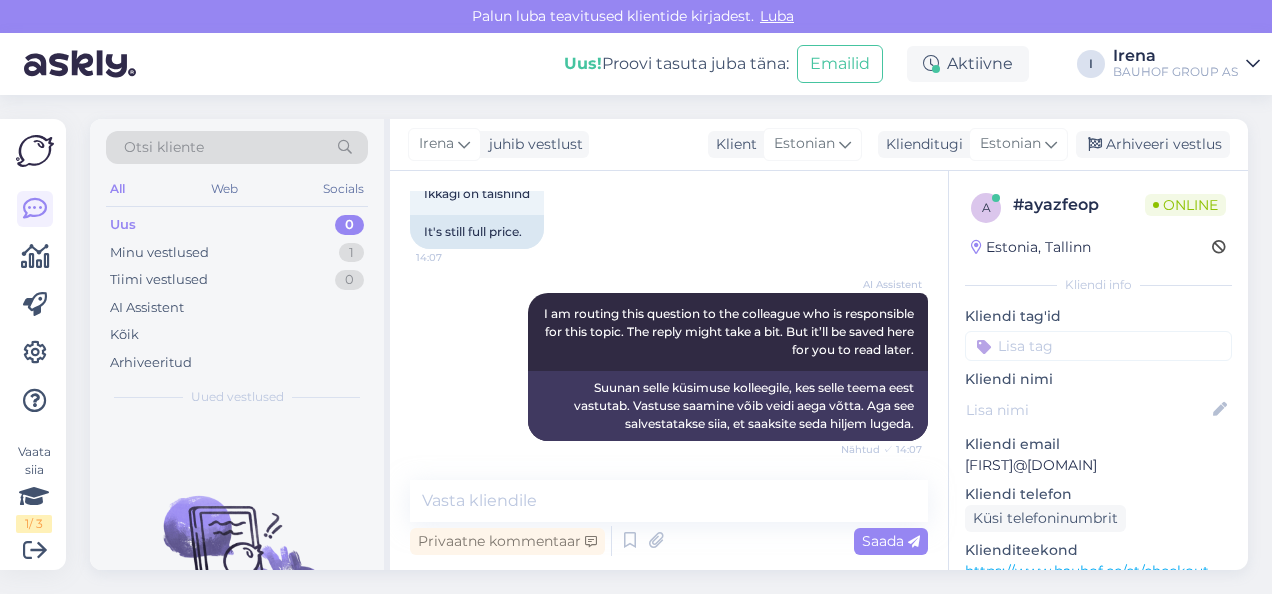 scroll, scrollTop: 924, scrollLeft: 0, axis: vertical 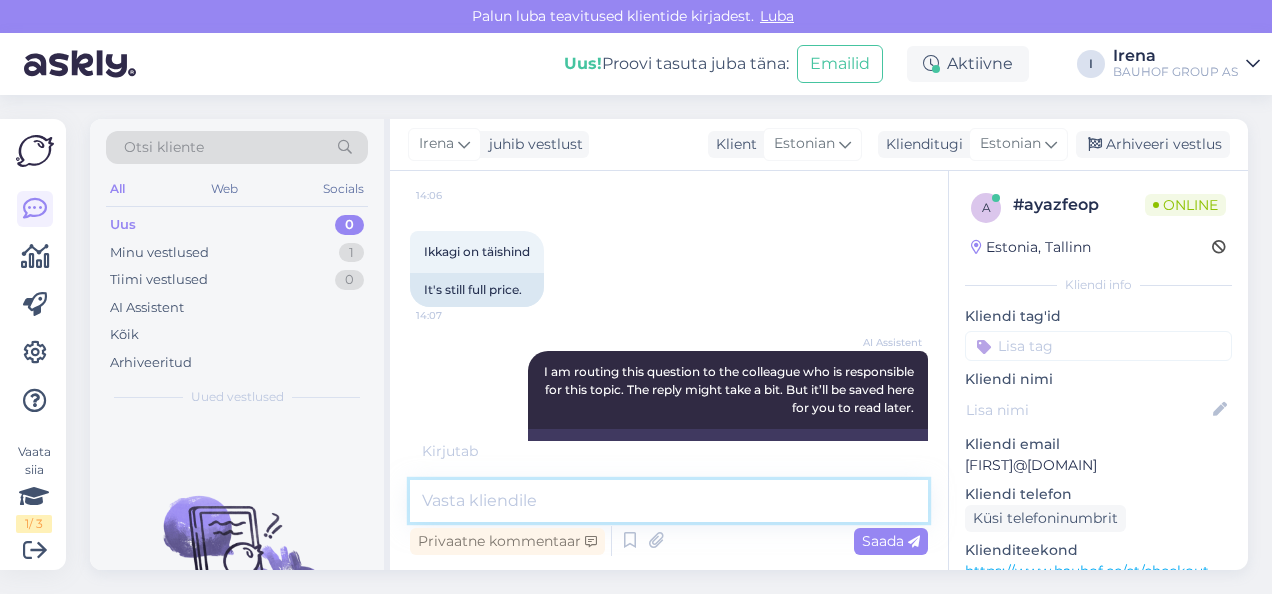 click at bounding box center [669, 501] 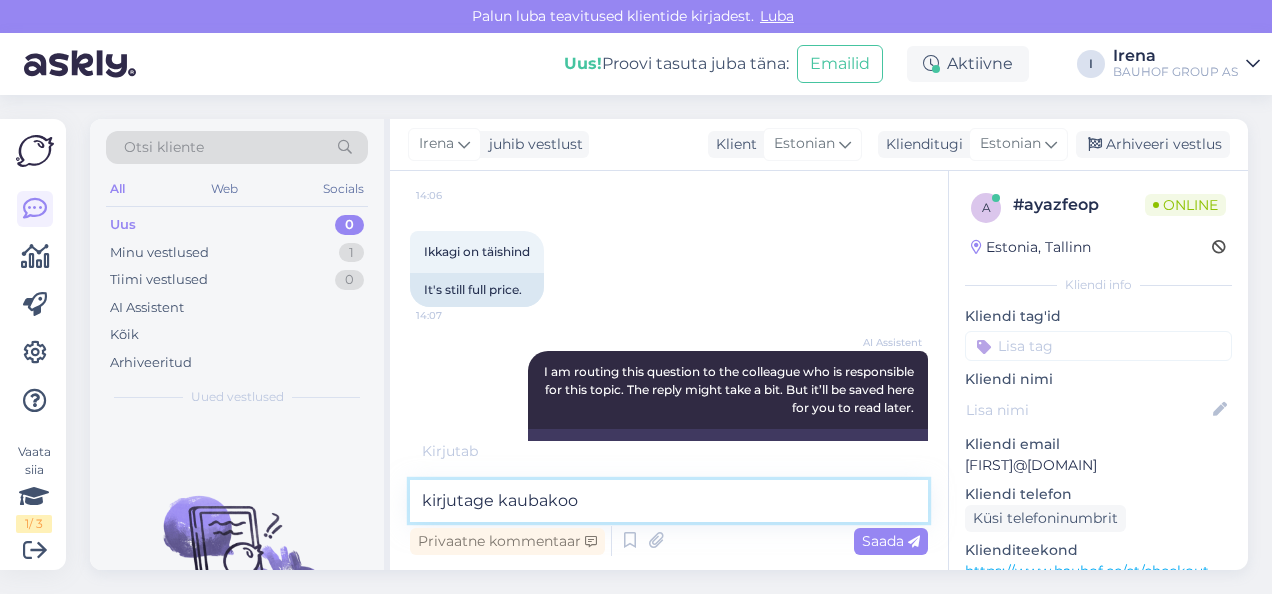 type on "kirjutage kaubakood" 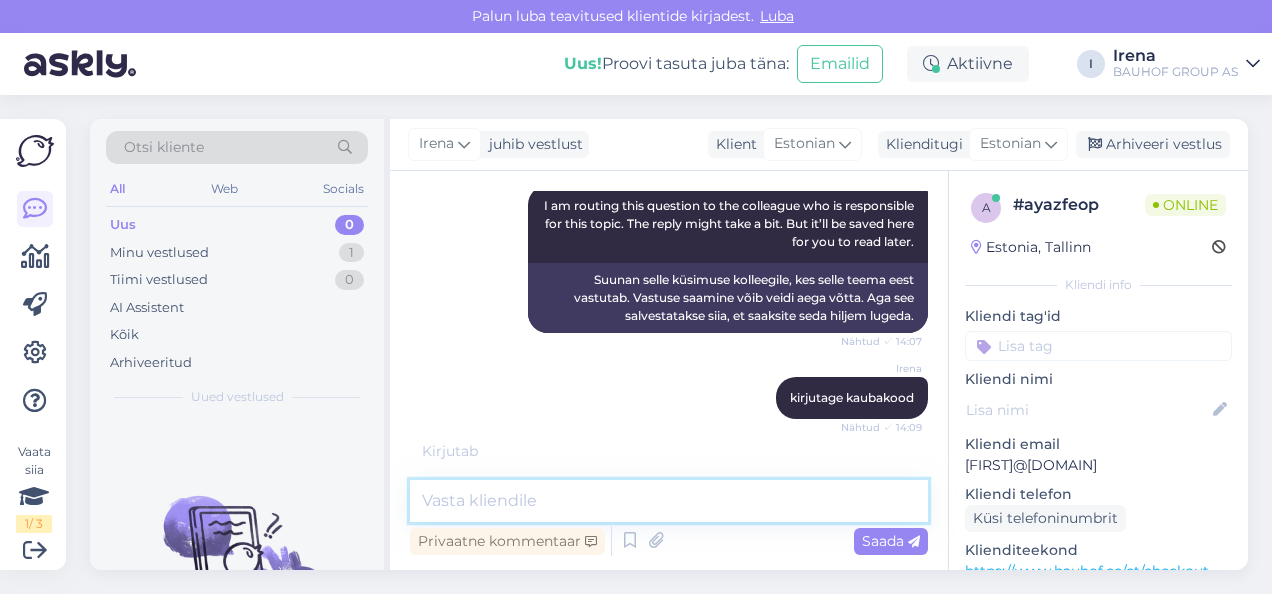 scroll, scrollTop: 1074, scrollLeft: 0, axis: vertical 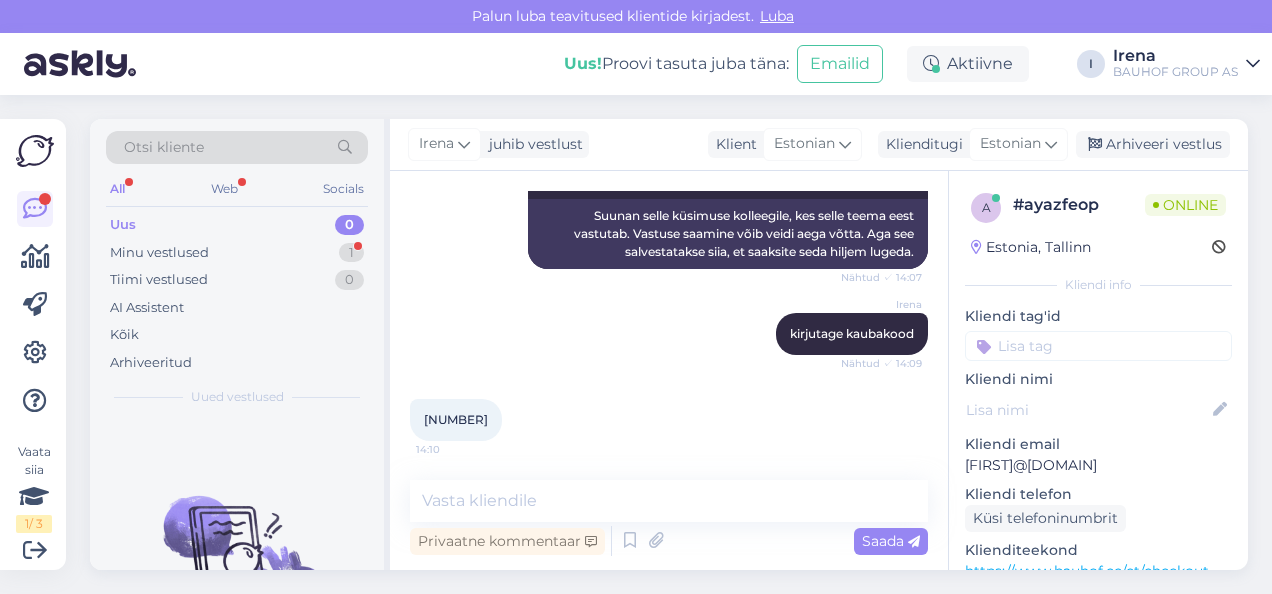 click on "[NUMBER]" at bounding box center [456, 419] 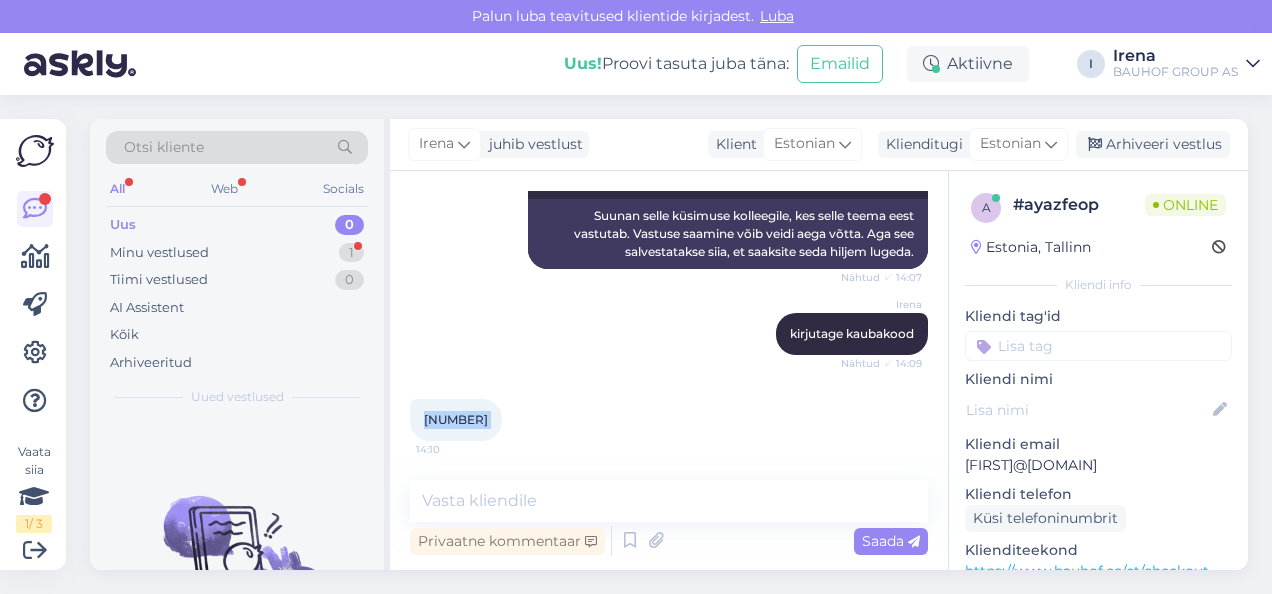 click on "[NUMBER]" at bounding box center (456, 419) 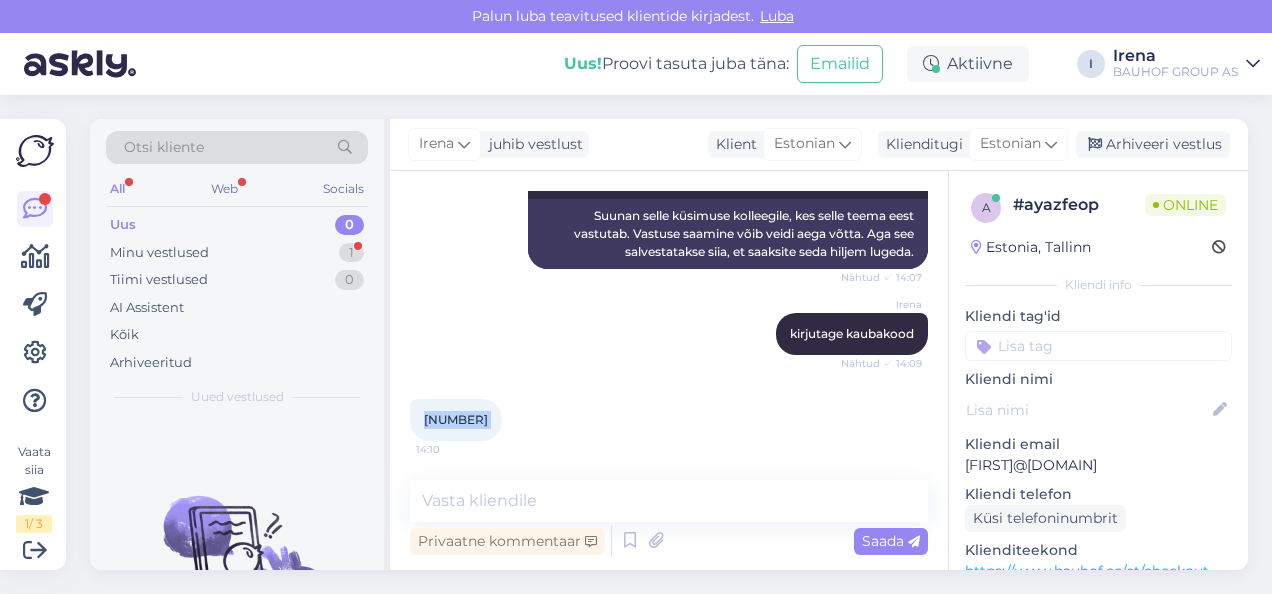 copy on "[NUMBER] [TIME]" 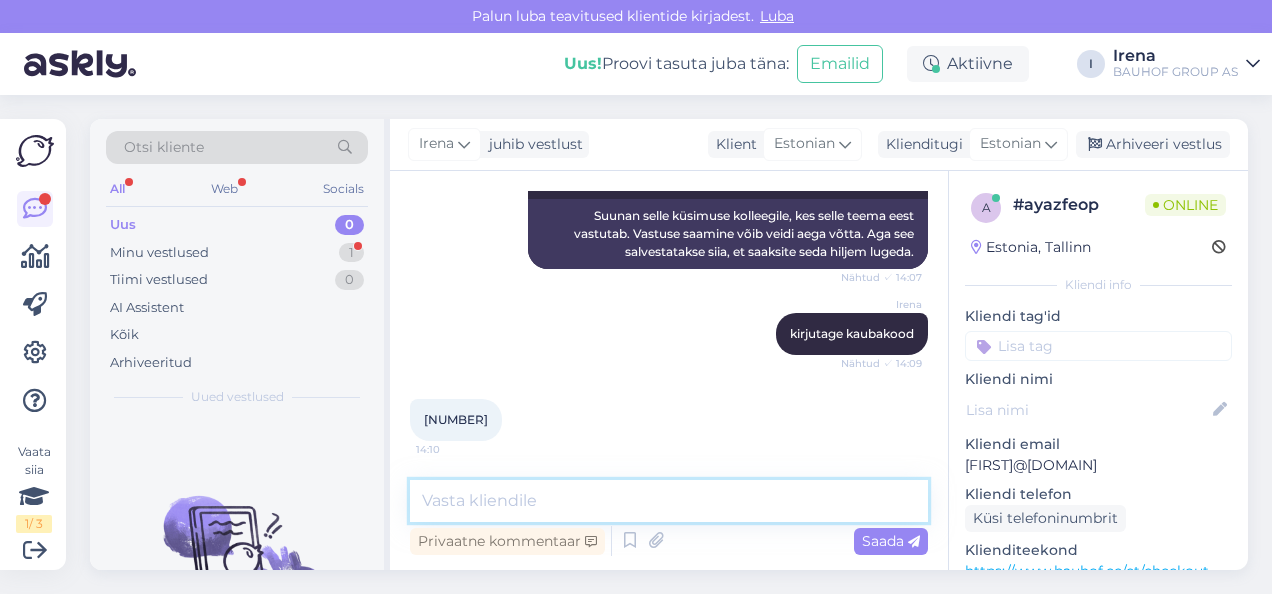 click at bounding box center (669, 501) 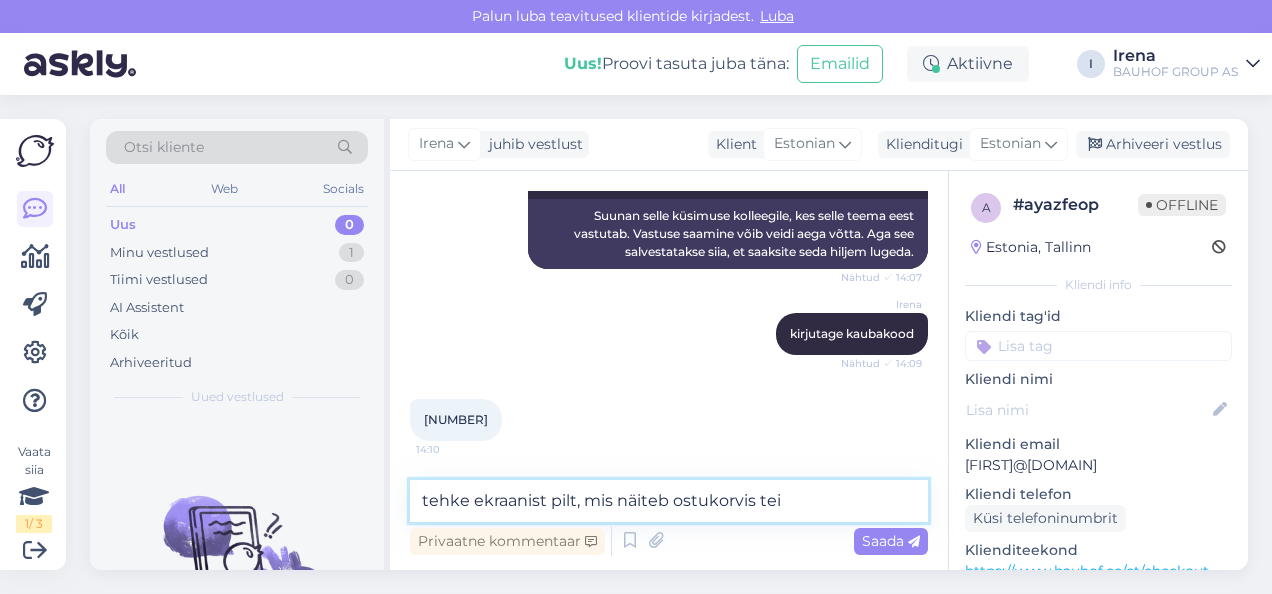 type on "tehke ekraanist pilt, mis näiteb ostukorvis teil[PERSON]" 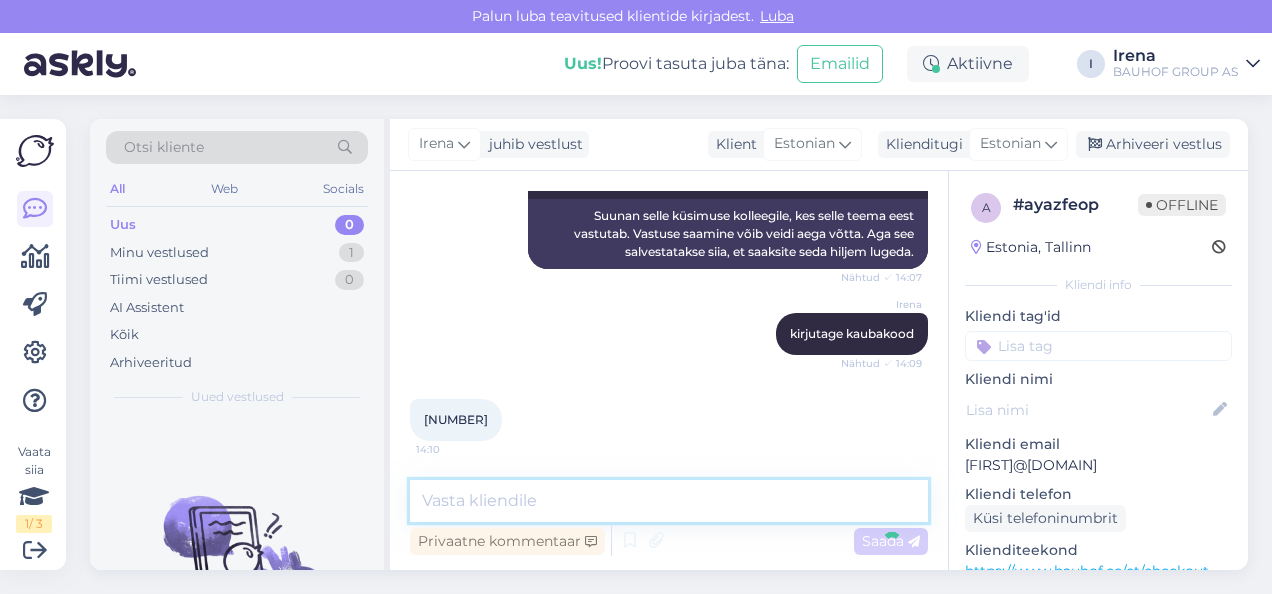 scroll, scrollTop: 1160, scrollLeft: 0, axis: vertical 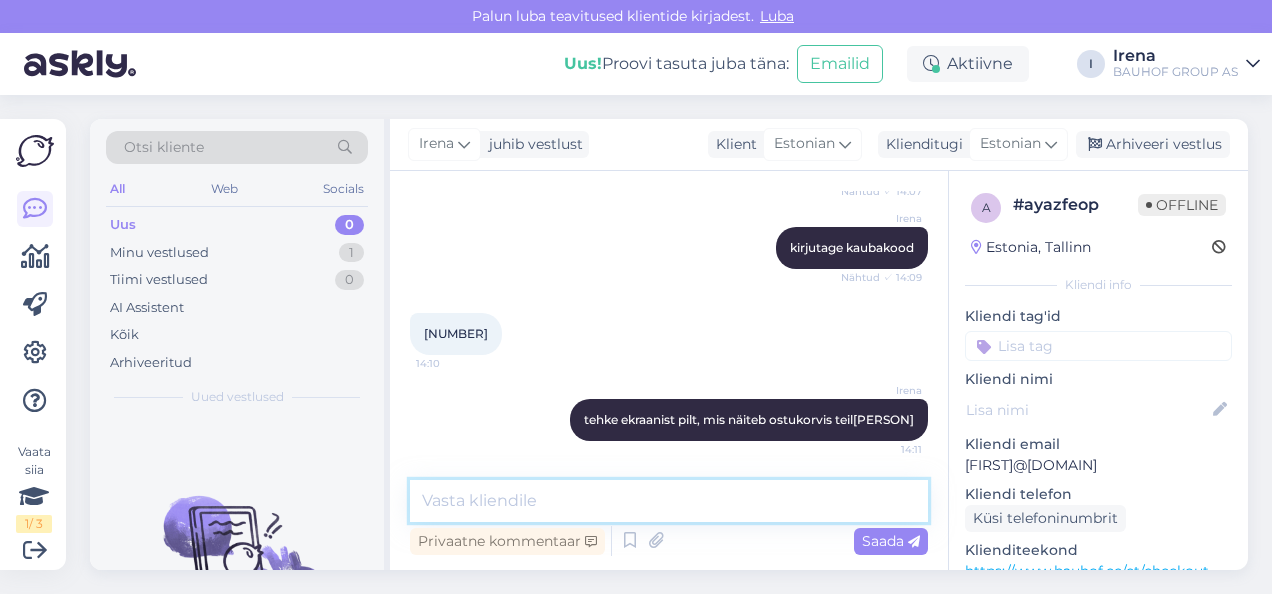 click at bounding box center (669, 501) 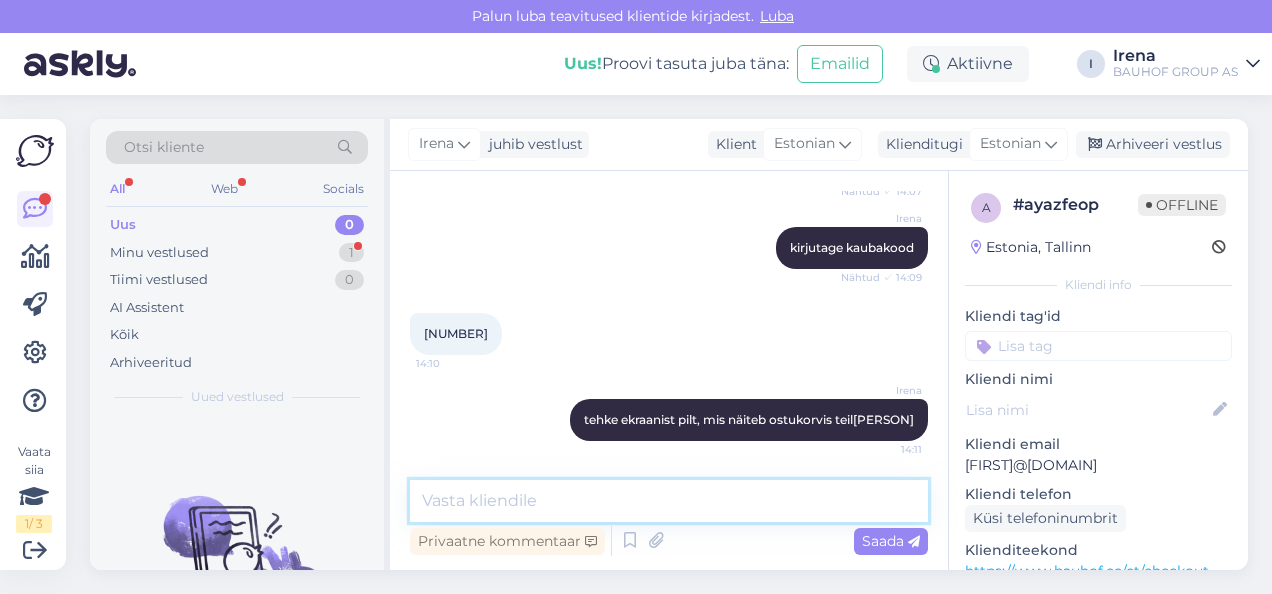 scroll, scrollTop: 1286, scrollLeft: 0, axis: vertical 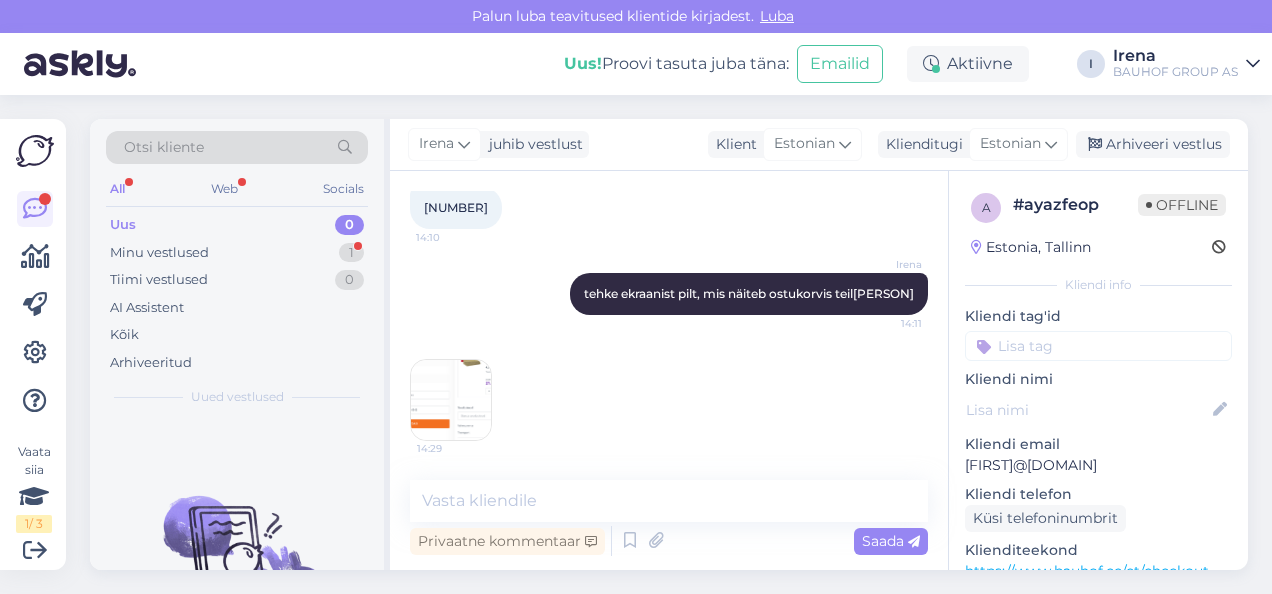 click at bounding box center (451, 400) 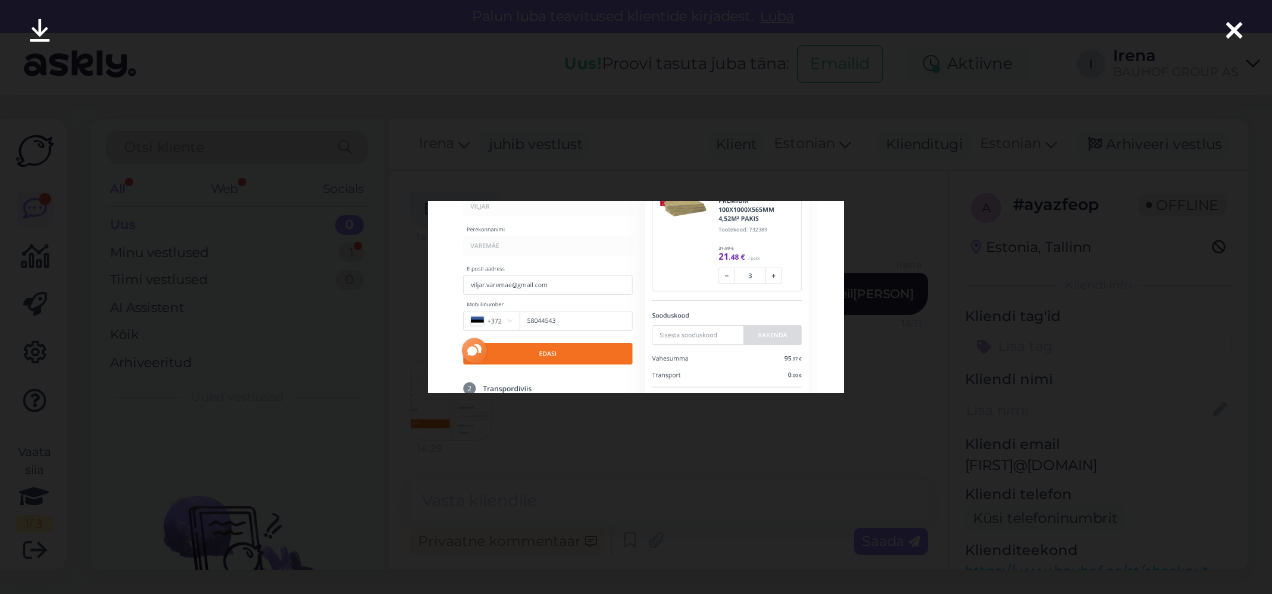 click at bounding box center (636, 297) 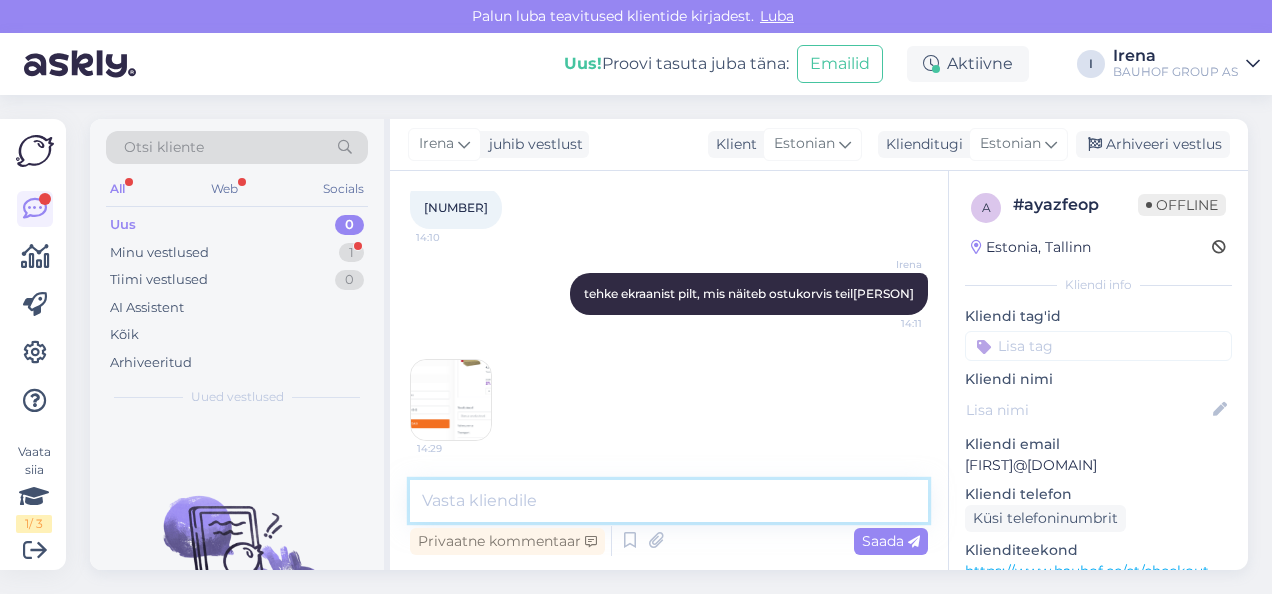 click at bounding box center [669, 501] 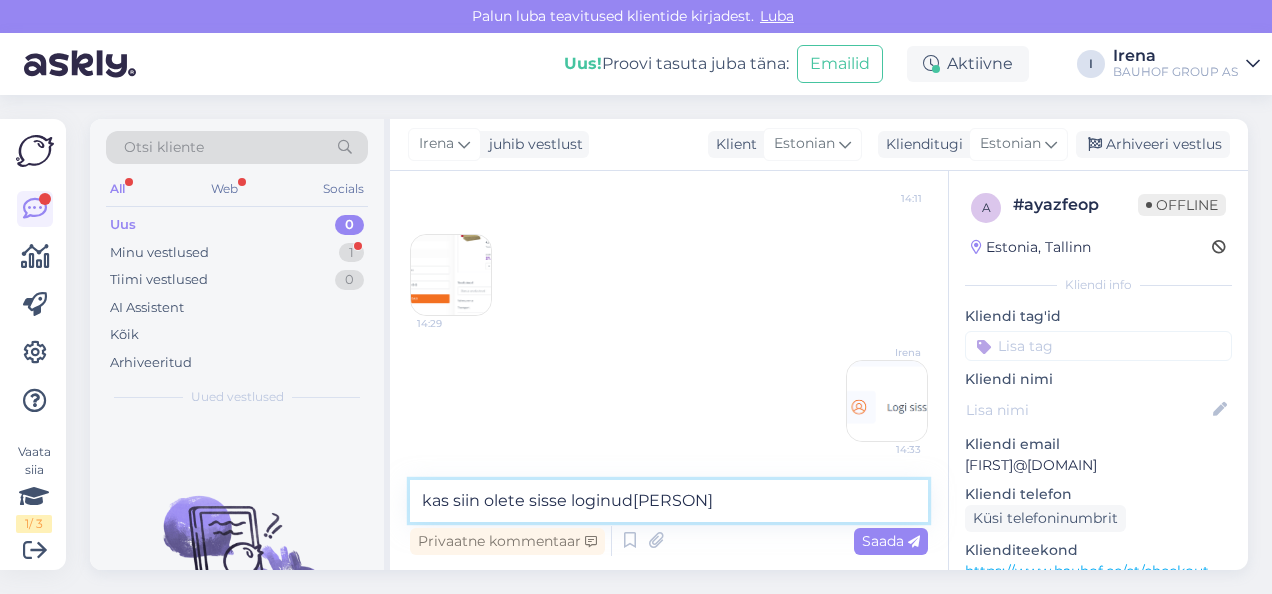 type on "kas siin olete sisse loginud?" 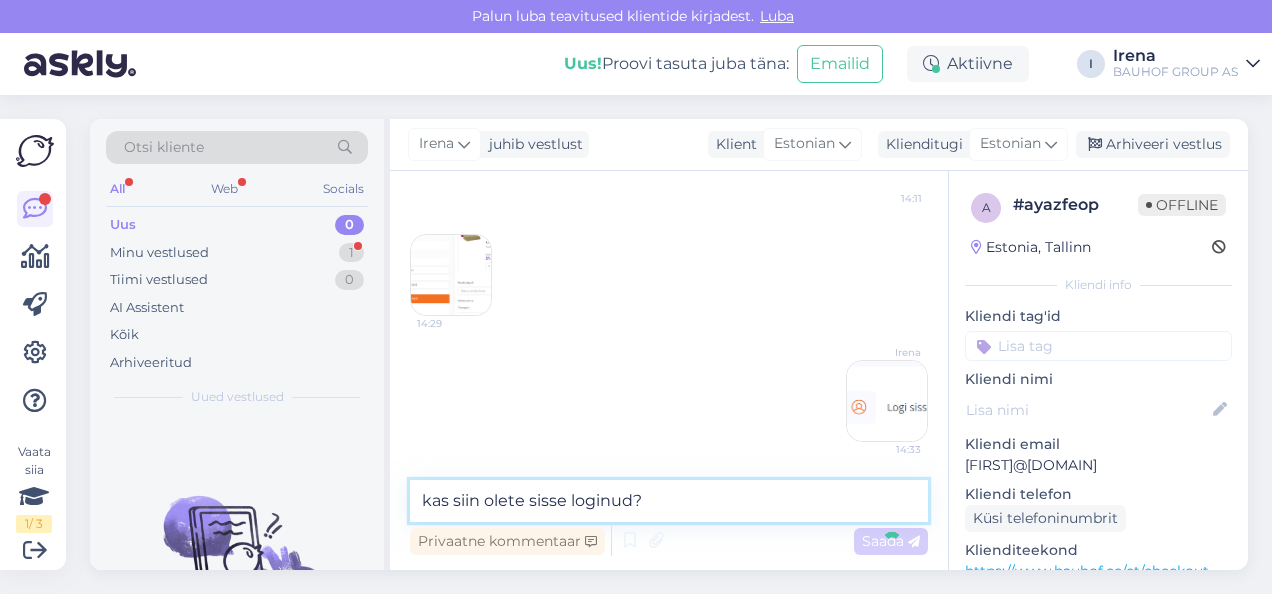 type 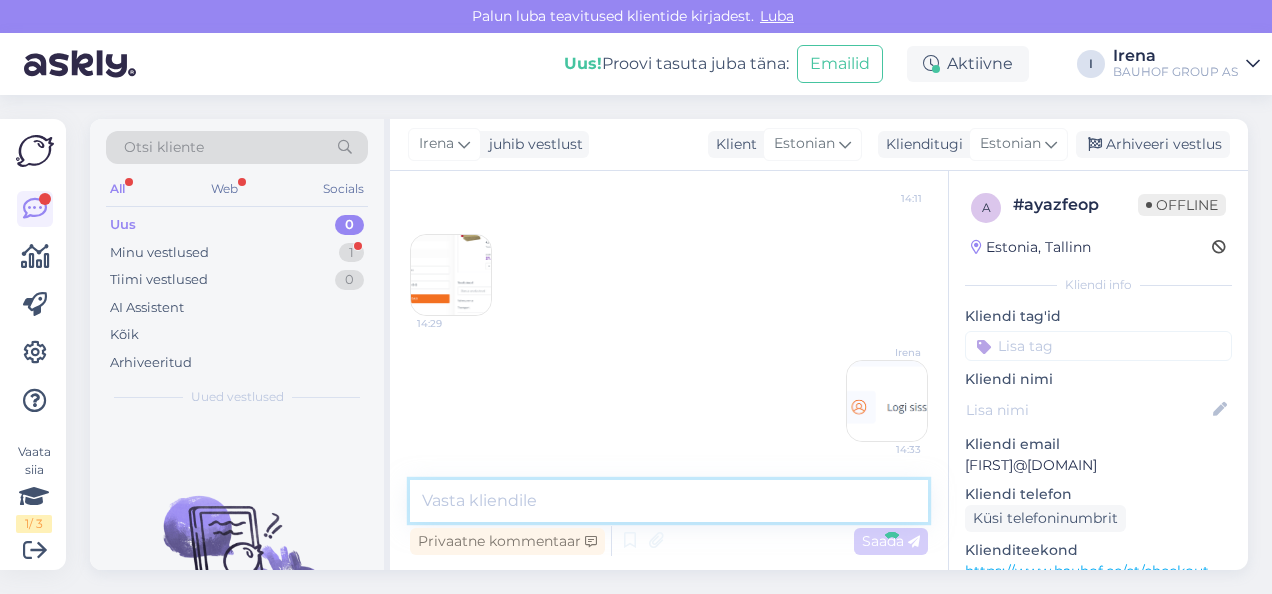 scroll, scrollTop: 1497, scrollLeft: 0, axis: vertical 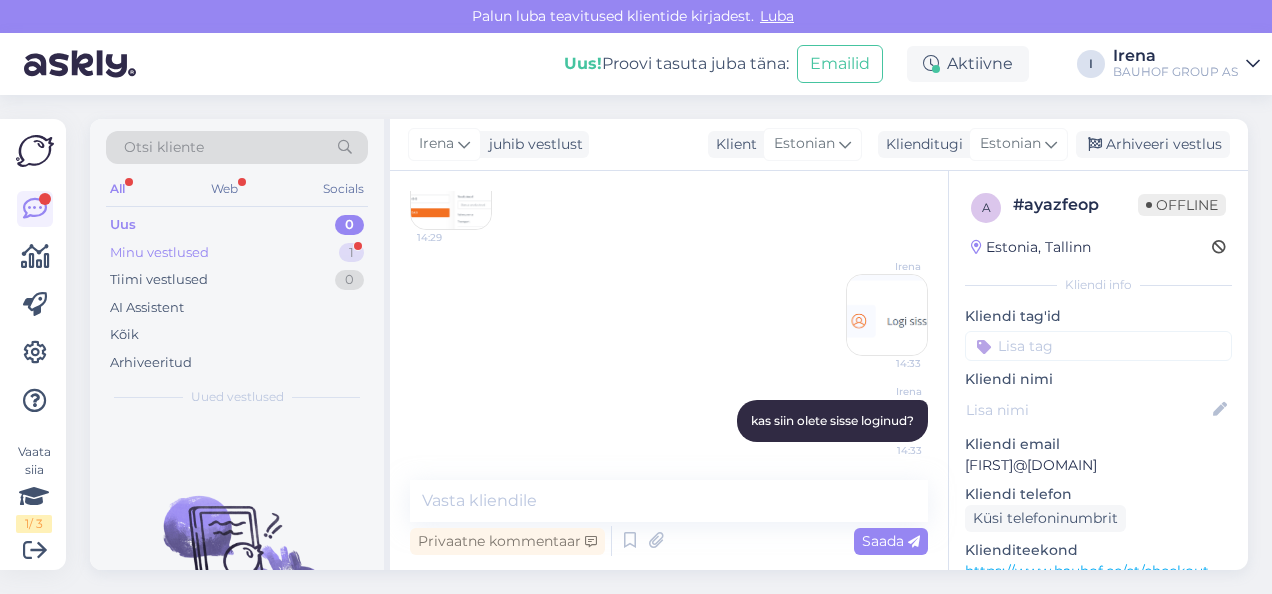 click on "Minu vestlused 1" at bounding box center [237, 253] 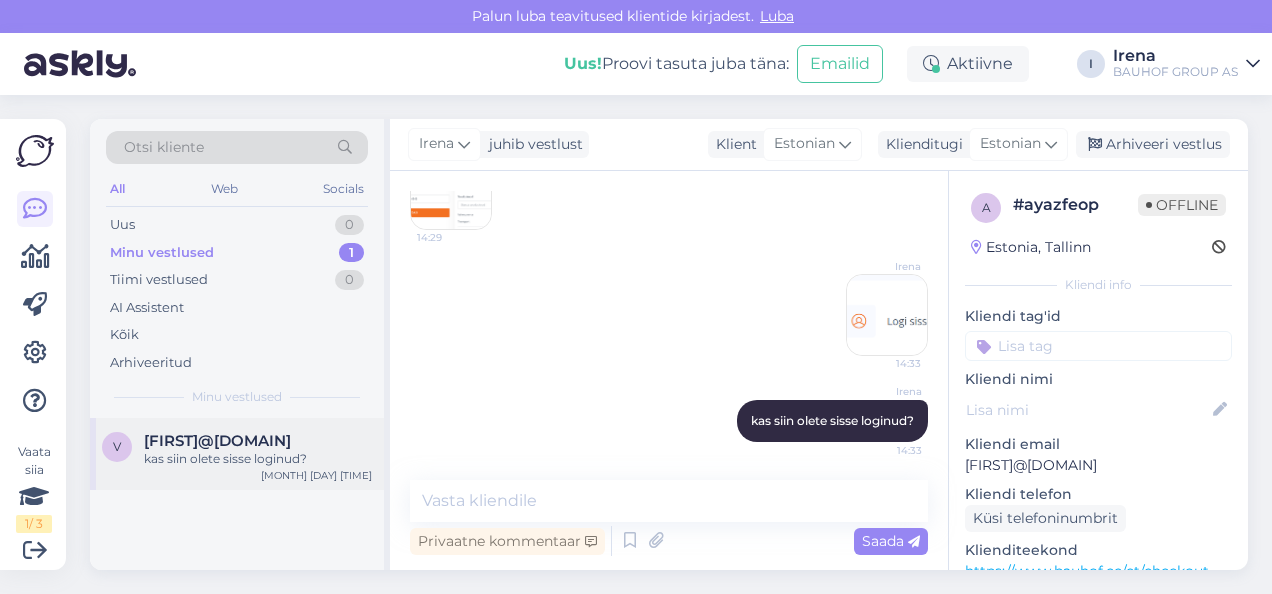 click on "kas siin olete sisse loginud?" at bounding box center [258, 459] 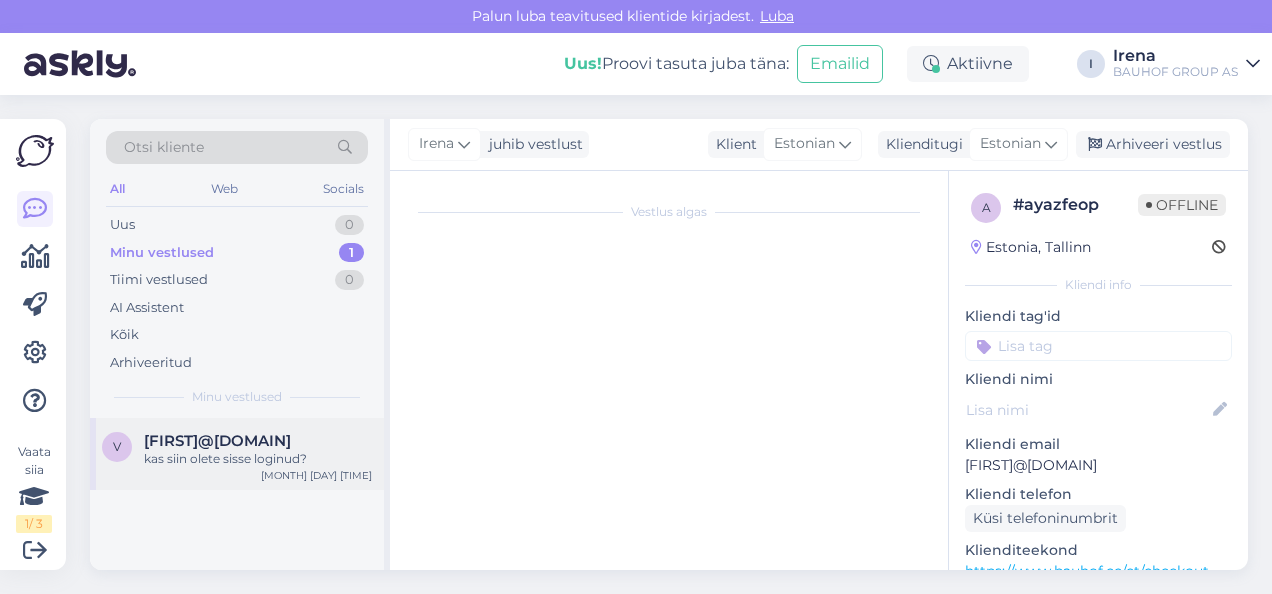 scroll, scrollTop: 1497, scrollLeft: 0, axis: vertical 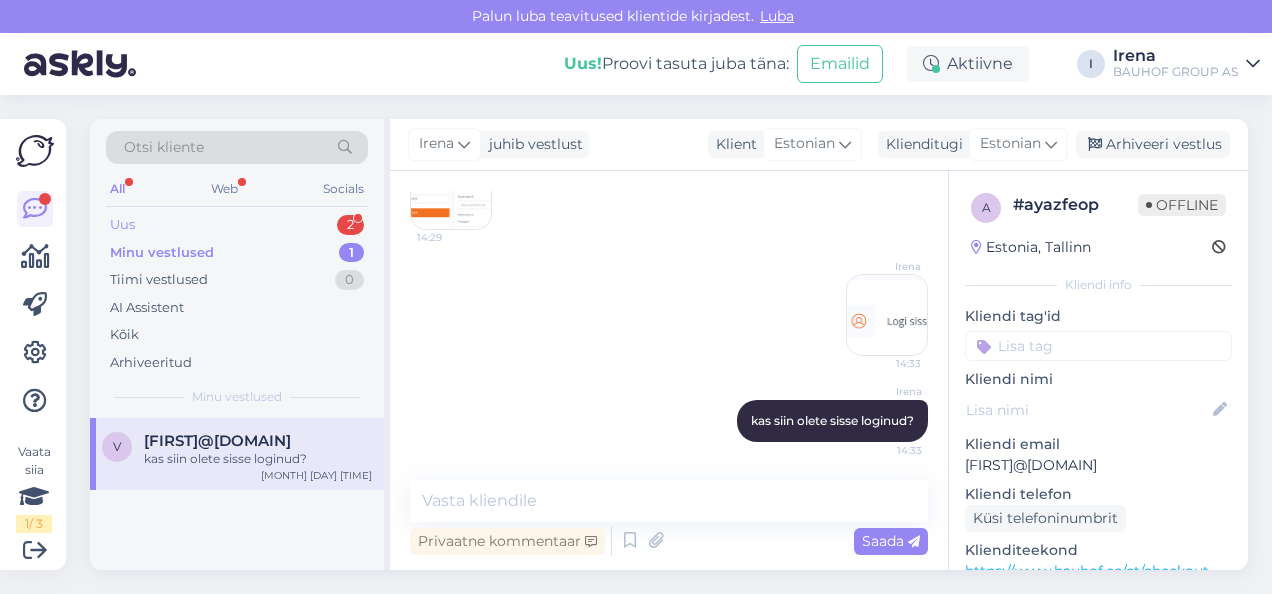click on "Uus 2" at bounding box center [237, 225] 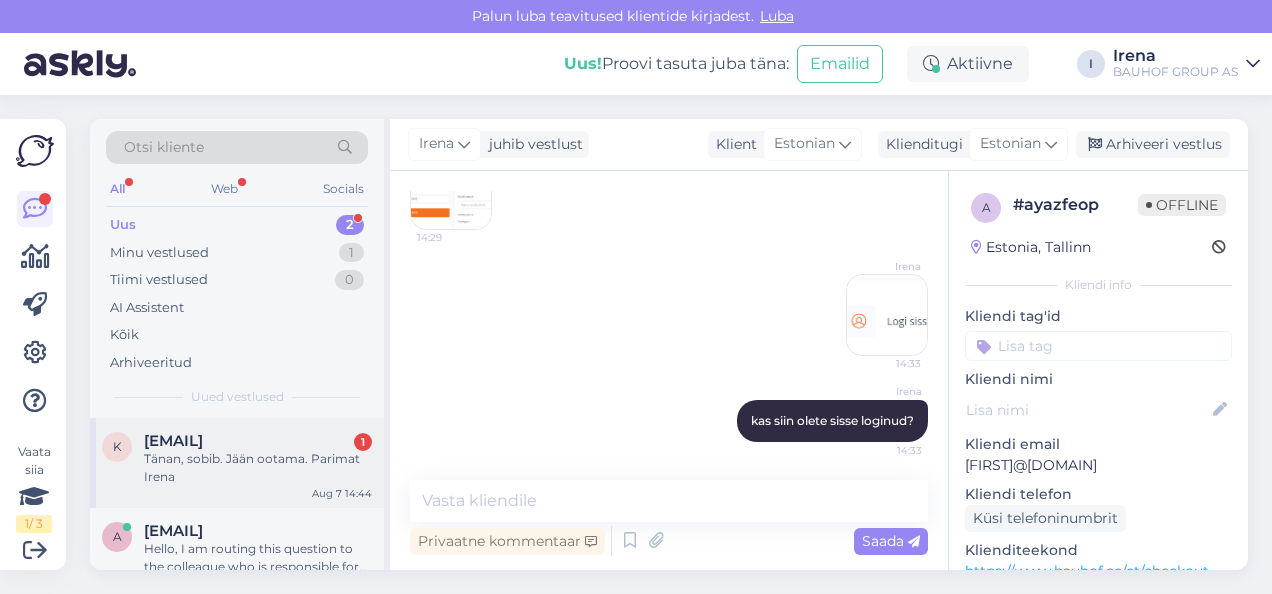 click on "[EMAIL]" at bounding box center (173, 441) 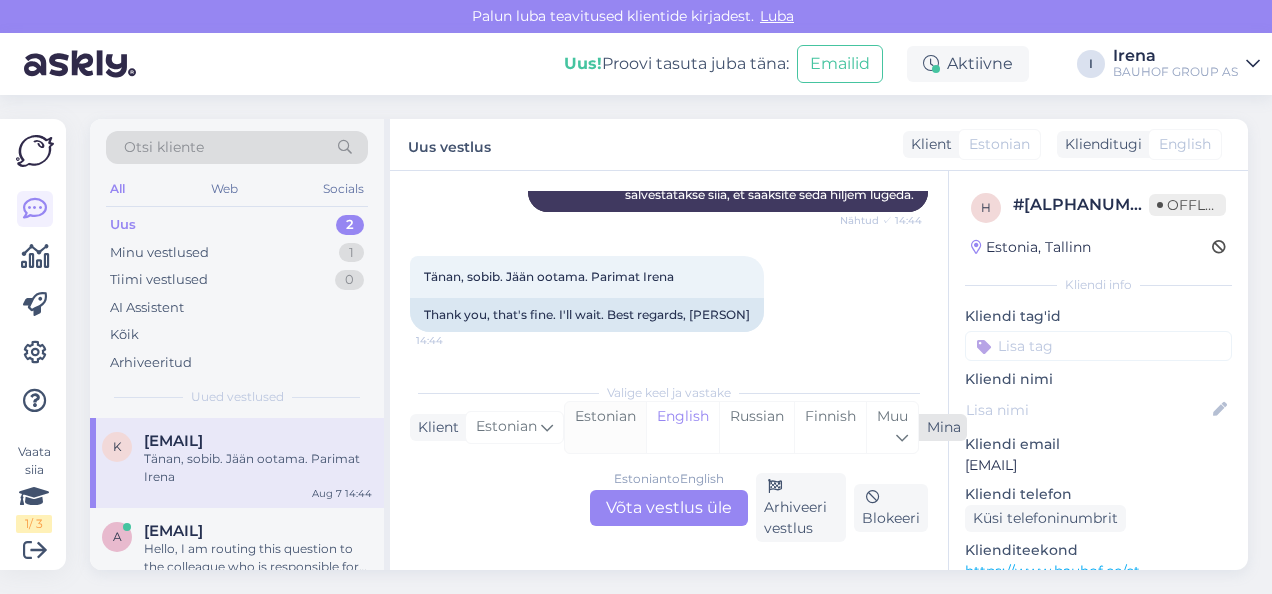 click on "Estonian" at bounding box center [605, 427] 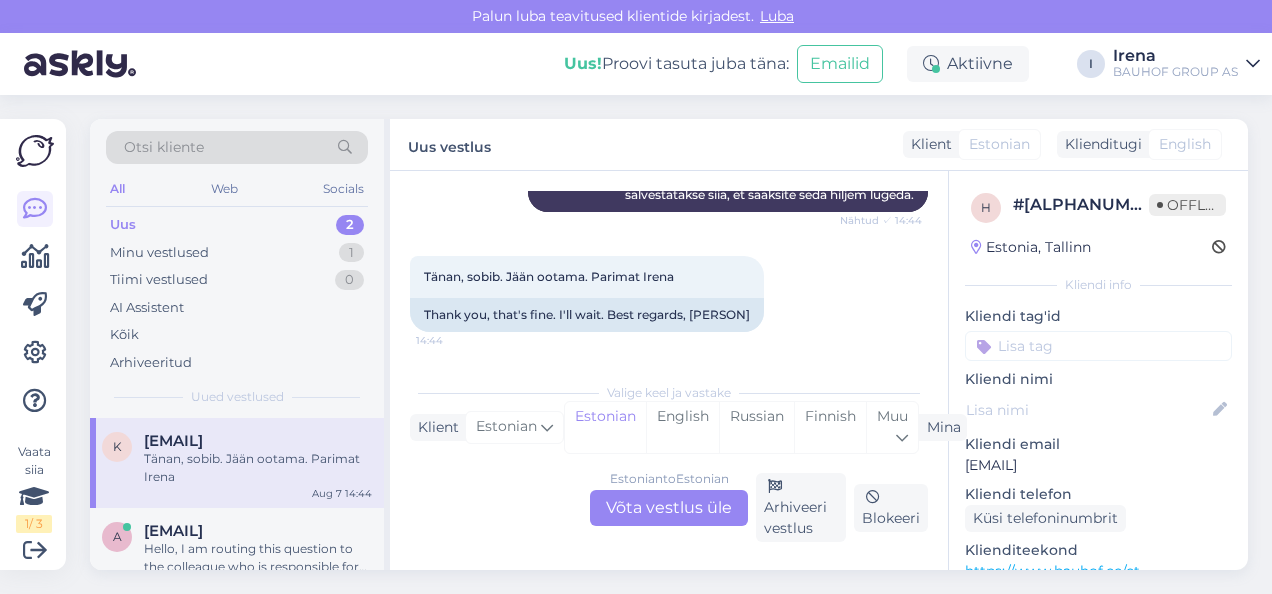 click on "Estonian  to  Estonian Võta vestlus üle" at bounding box center (669, 508) 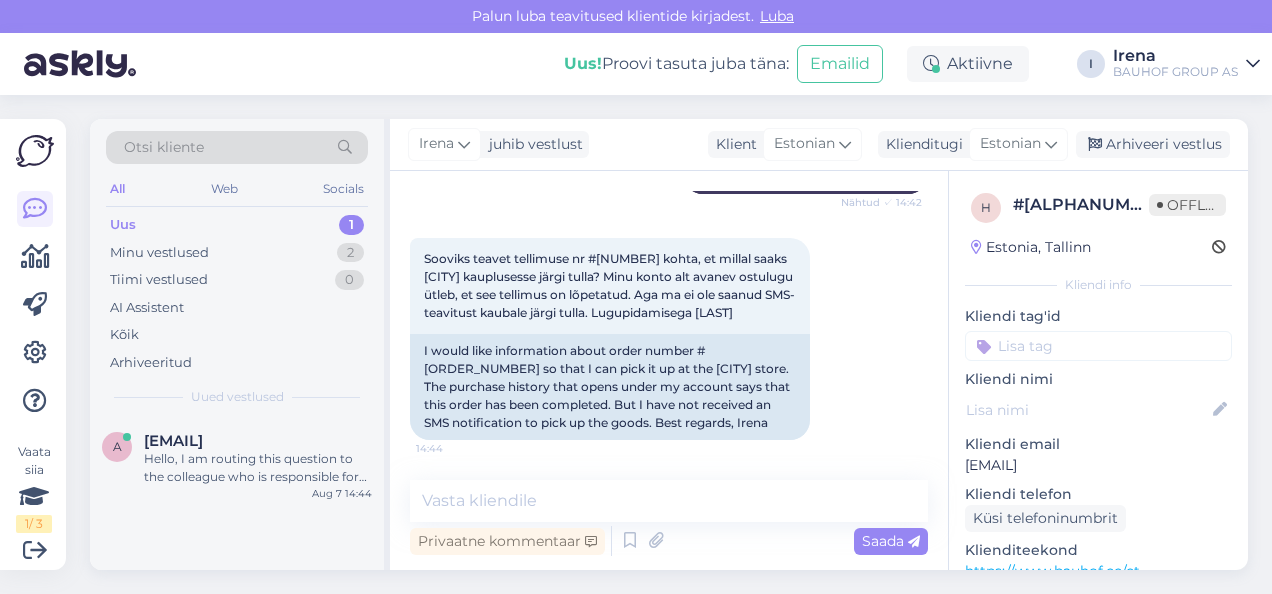 scroll, scrollTop: 300, scrollLeft: 0, axis: vertical 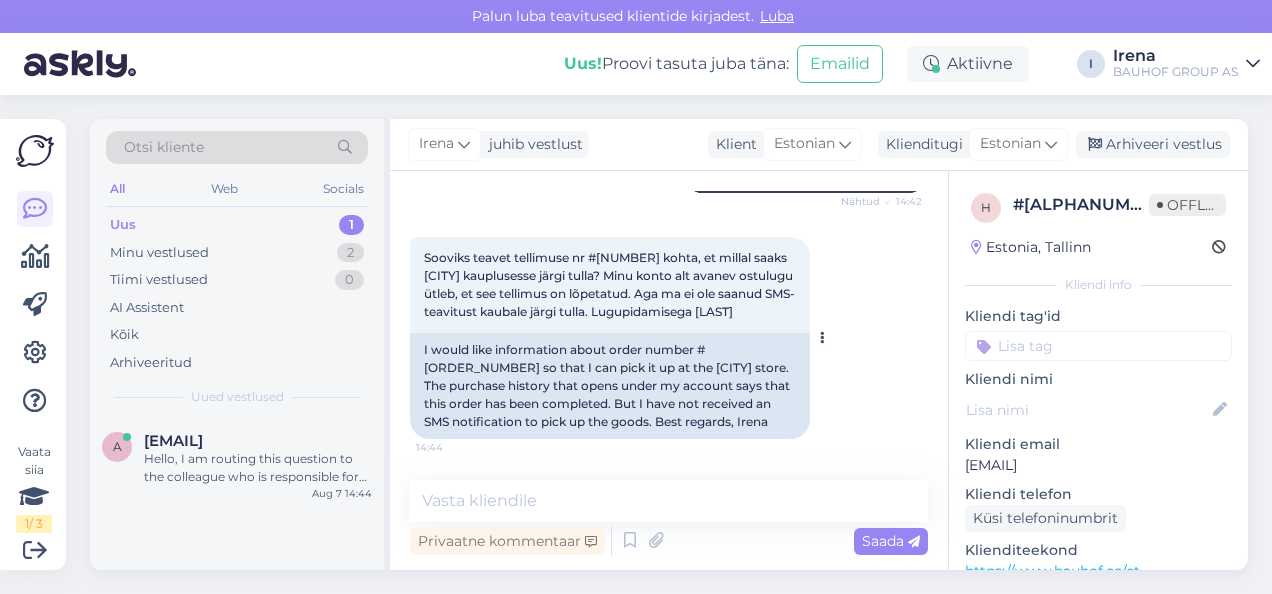 click on "Sooviks teavet tellimuse nr #[NUMBER] kohta, et millal saaks [CITY] kauplusesse järgi tulla? Minu konto alt avanev ostulugu ütleb, et see tellimus on lõpetatud. Aga ma ei ole saanud SMS- teavitust kaubale järgi tulla. Lugupidamisega [LAST]" at bounding box center [611, 284] 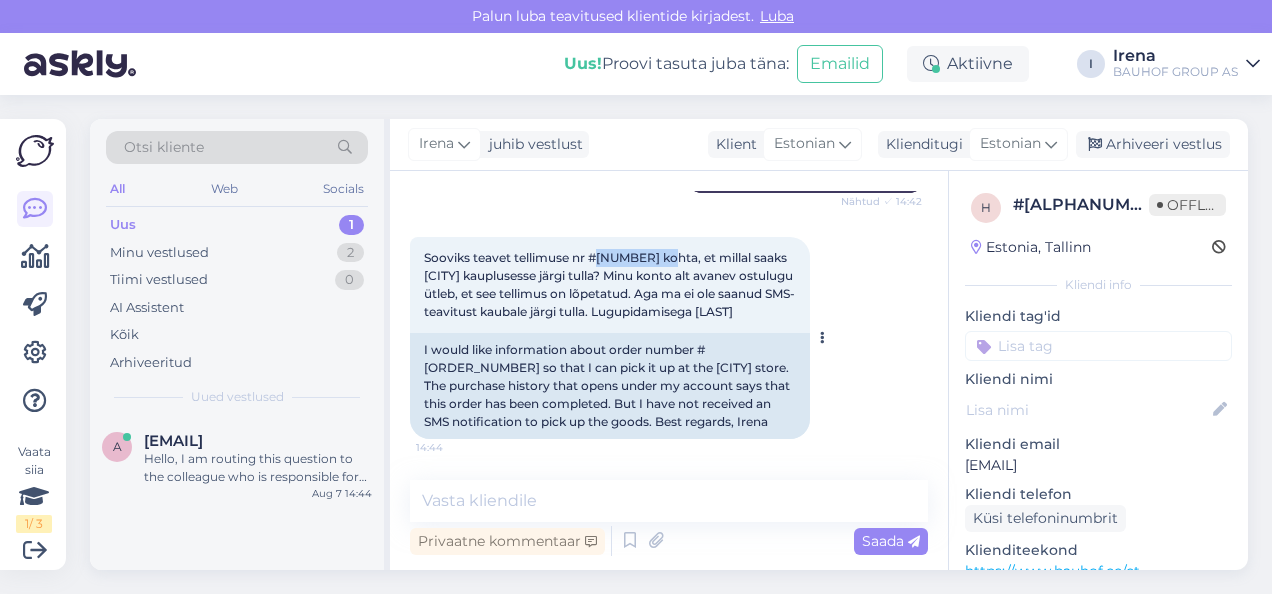 click on "Sooviks teavet tellimuse nr #[NUMBER] kohta, et millal saaks [CITY] kauplusesse järgi tulla? Minu konto alt avanev ostulugu ütleb, et see tellimus on lõpetatud. Aga ma ei ole saanud SMS- teavitust kaubale järgi tulla. Lugupidamisega [LAST]" at bounding box center [611, 284] 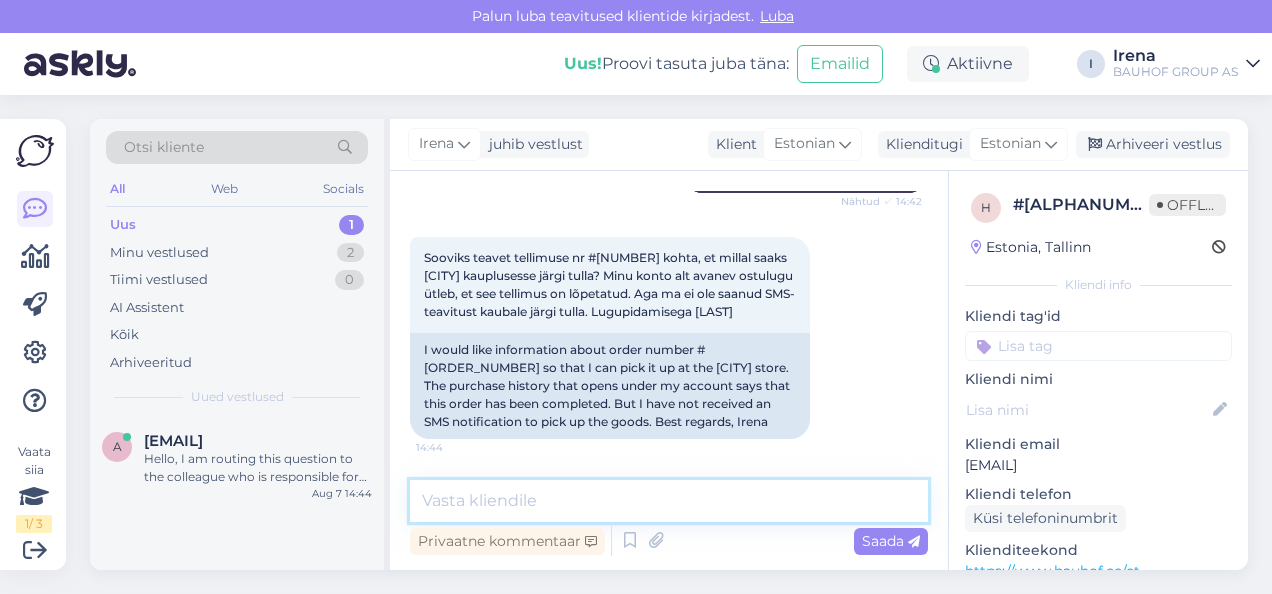click at bounding box center (669, 501) 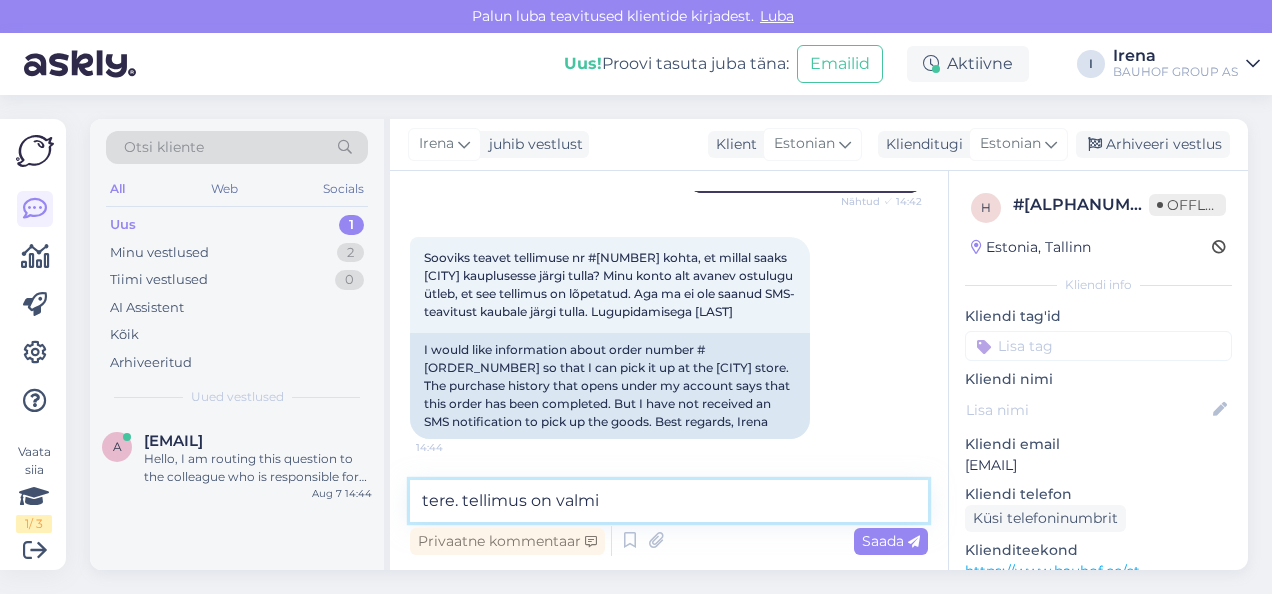 type on "tere. tellimus on valmis" 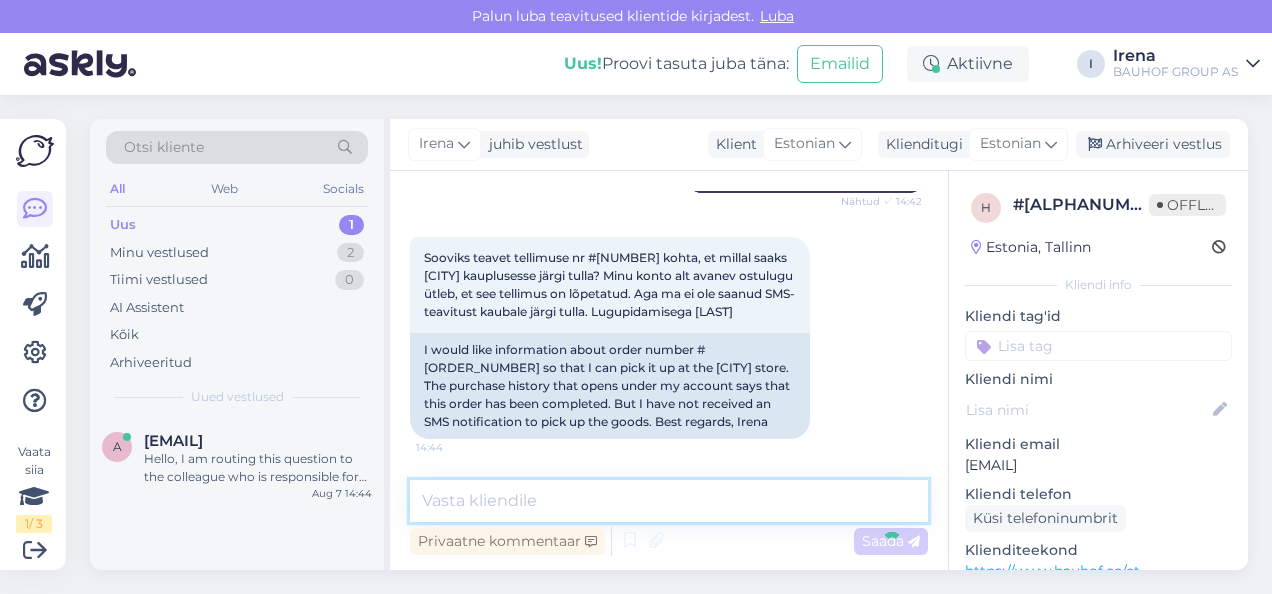 scroll, scrollTop: 714, scrollLeft: 0, axis: vertical 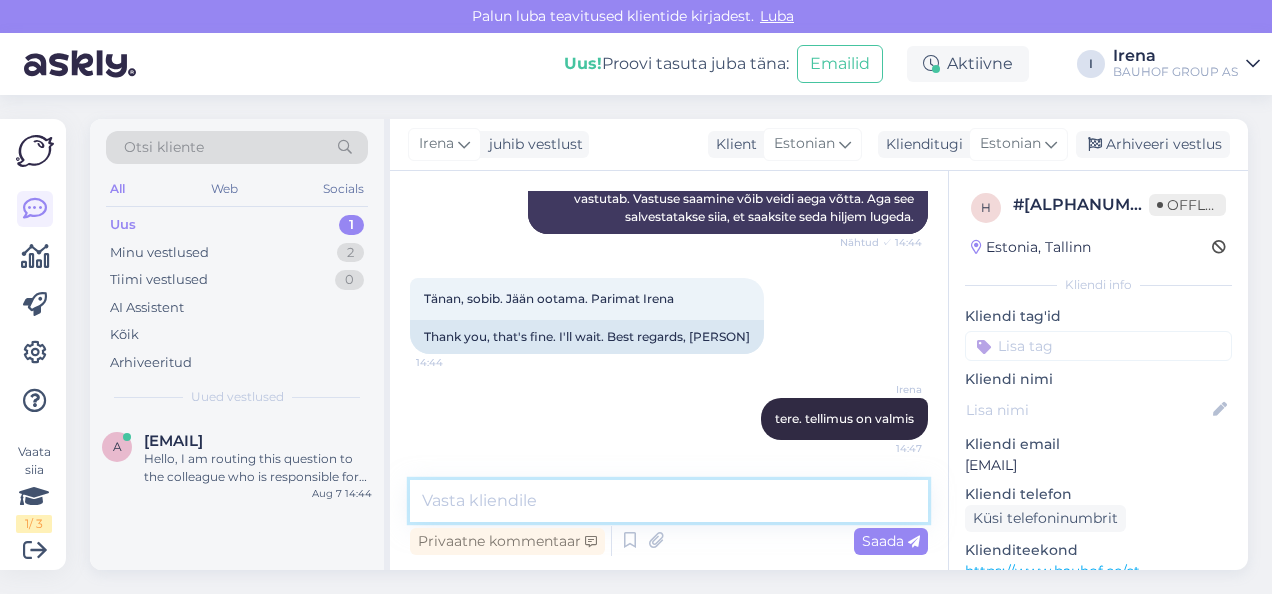 click at bounding box center [669, 501] 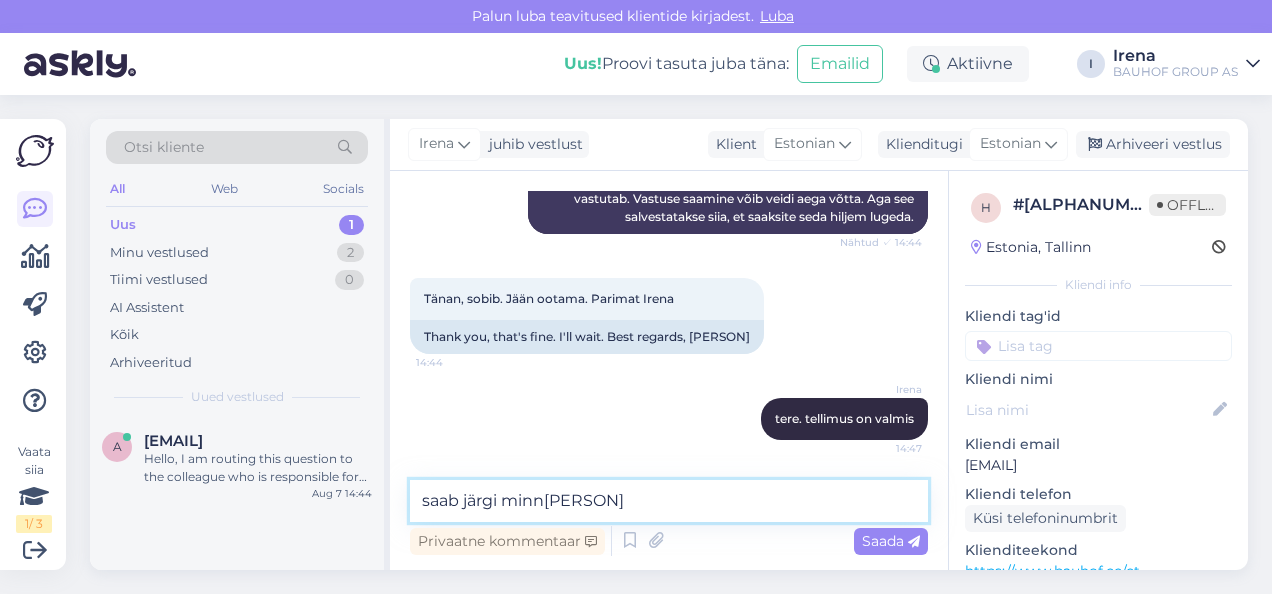 type on "saab järgi minna" 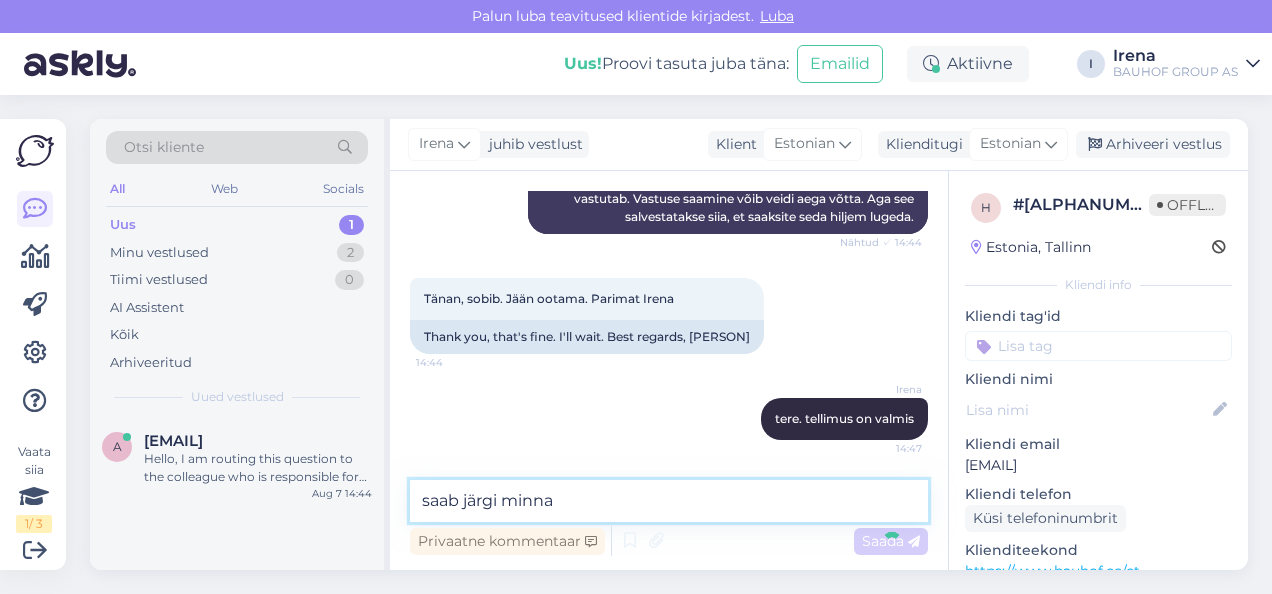 type 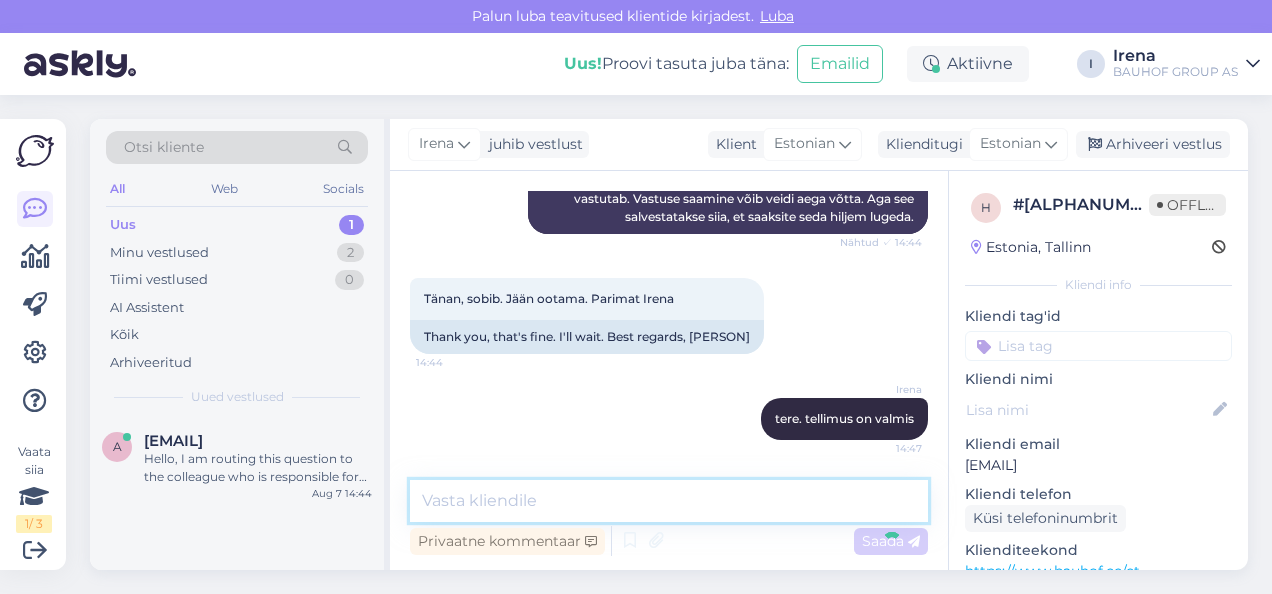 scroll, scrollTop: 800, scrollLeft: 0, axis: vertical 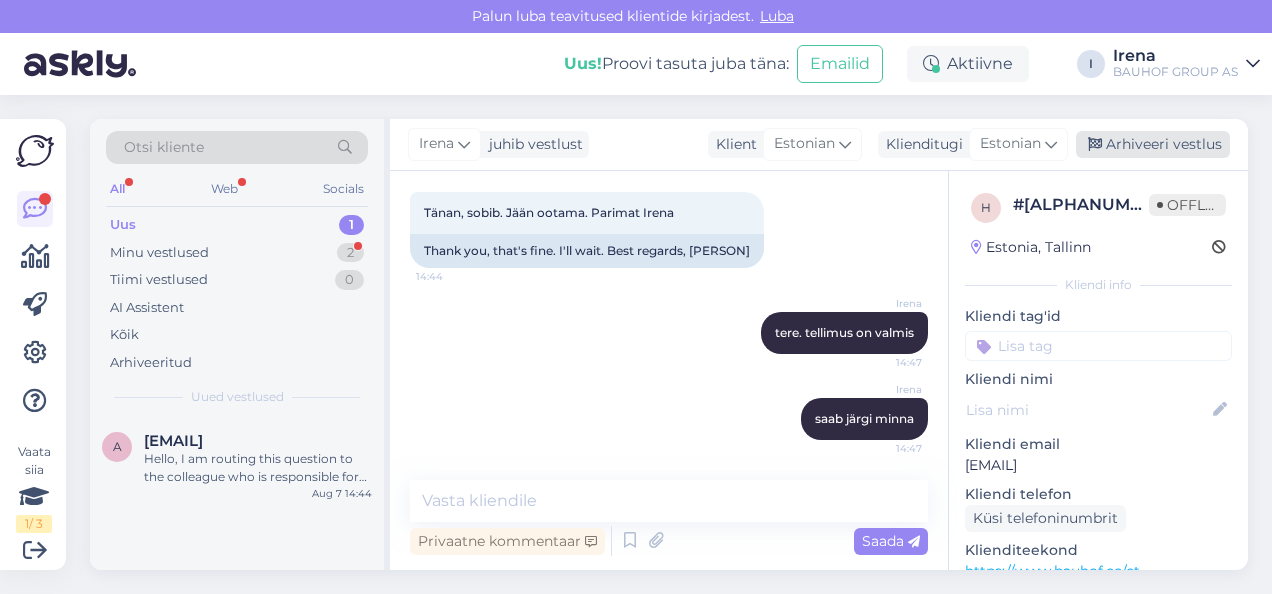 click on "Arhiveeri vestlus" at bounding box center [1153, 144] 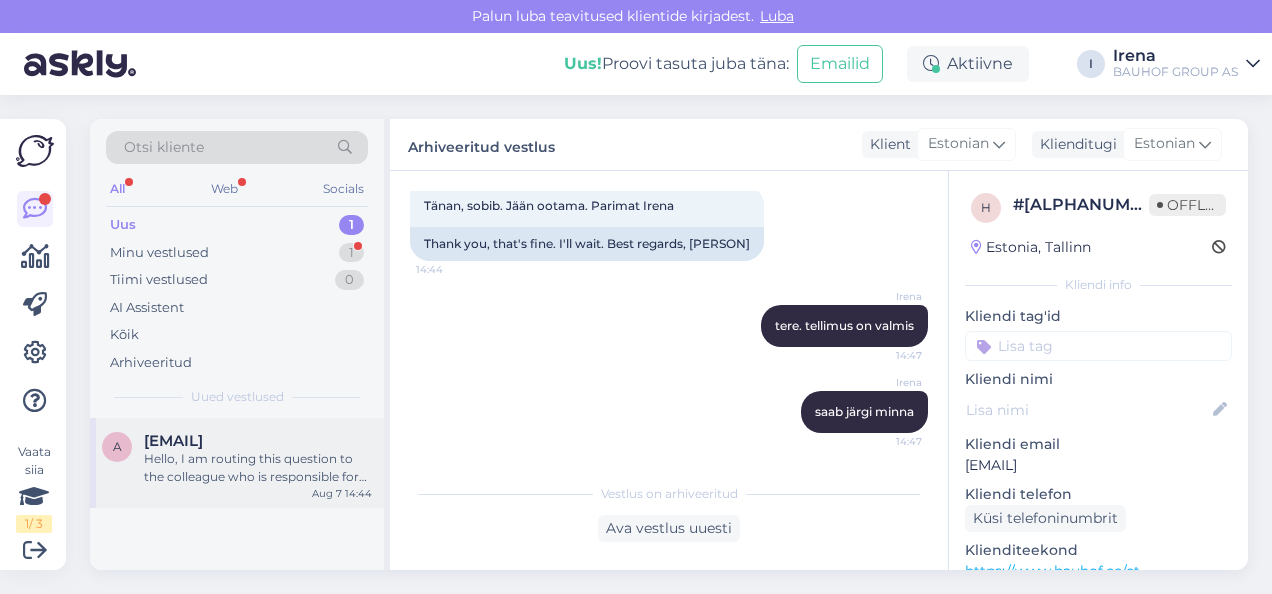 click on "Hello, I am routing this question to the colleague who is responsible for this topic. The reply might take a bit. But it’ll be saved here for you to read later." at bounding box center [258, 468] 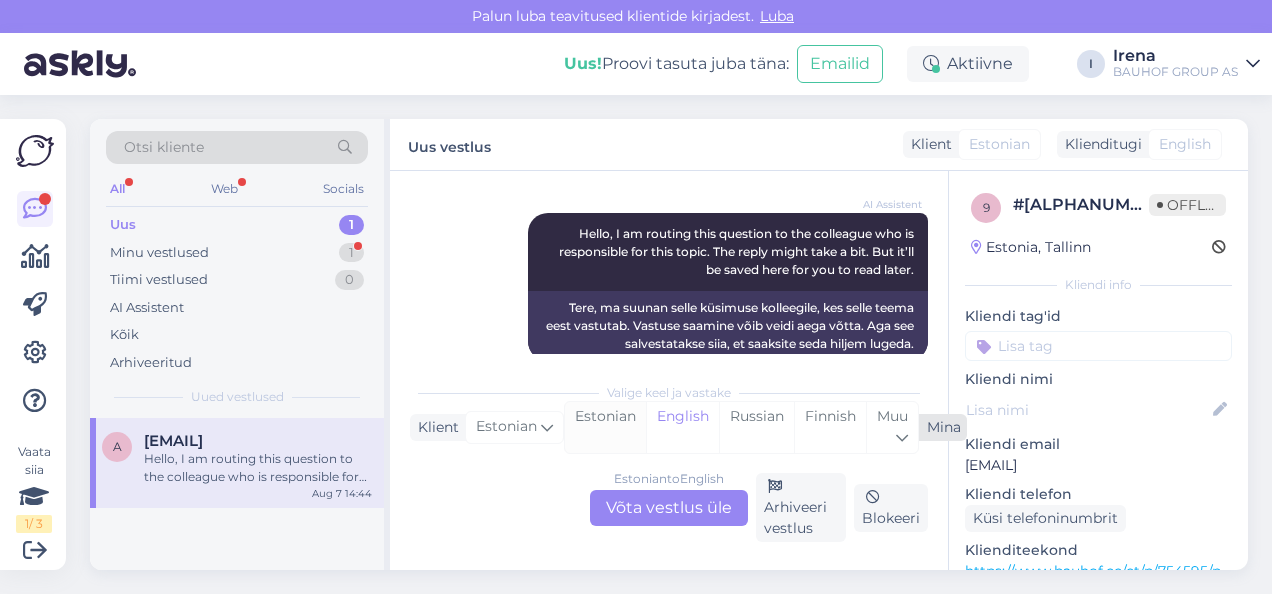 click on "Estonian" at bounding box center (605, 427) 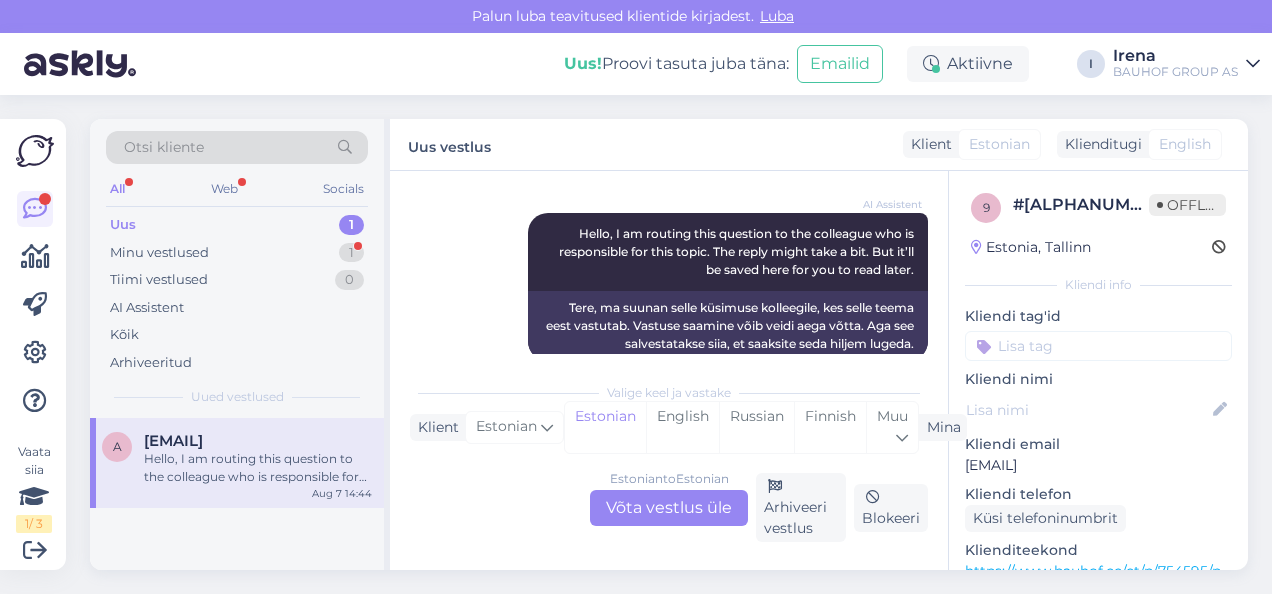 click on "Estonian  to  Estonian Võta vestlus üle" at bounding box center (669, 508) 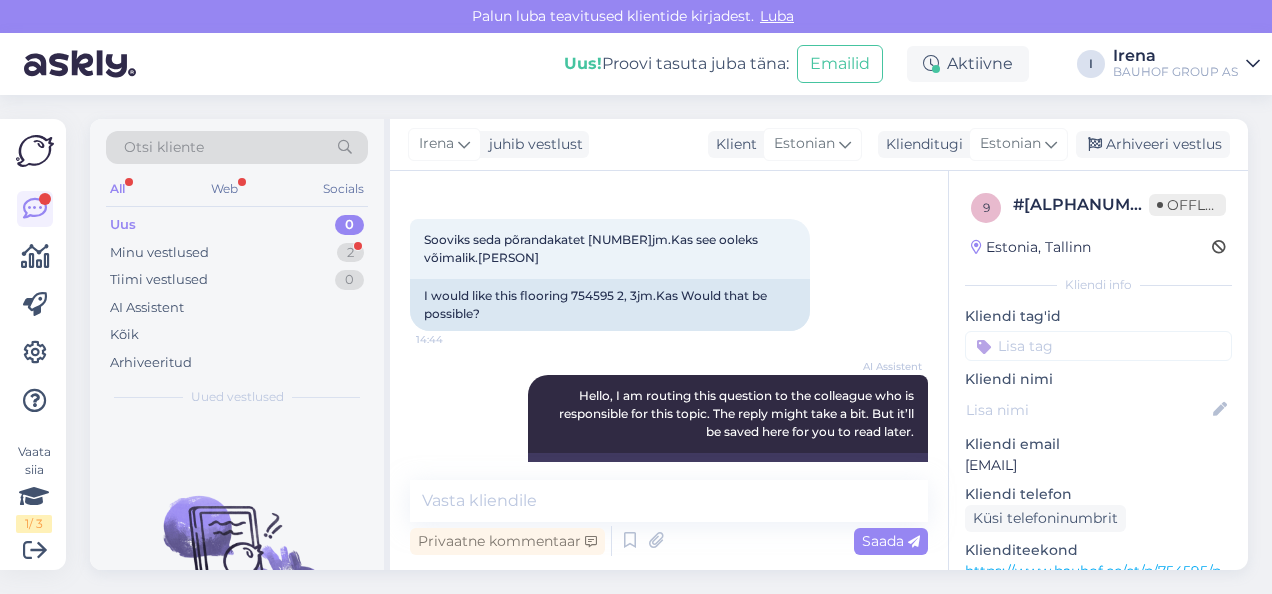 scroll, scrollTop: 0, scrollLeft: 0, axis: both 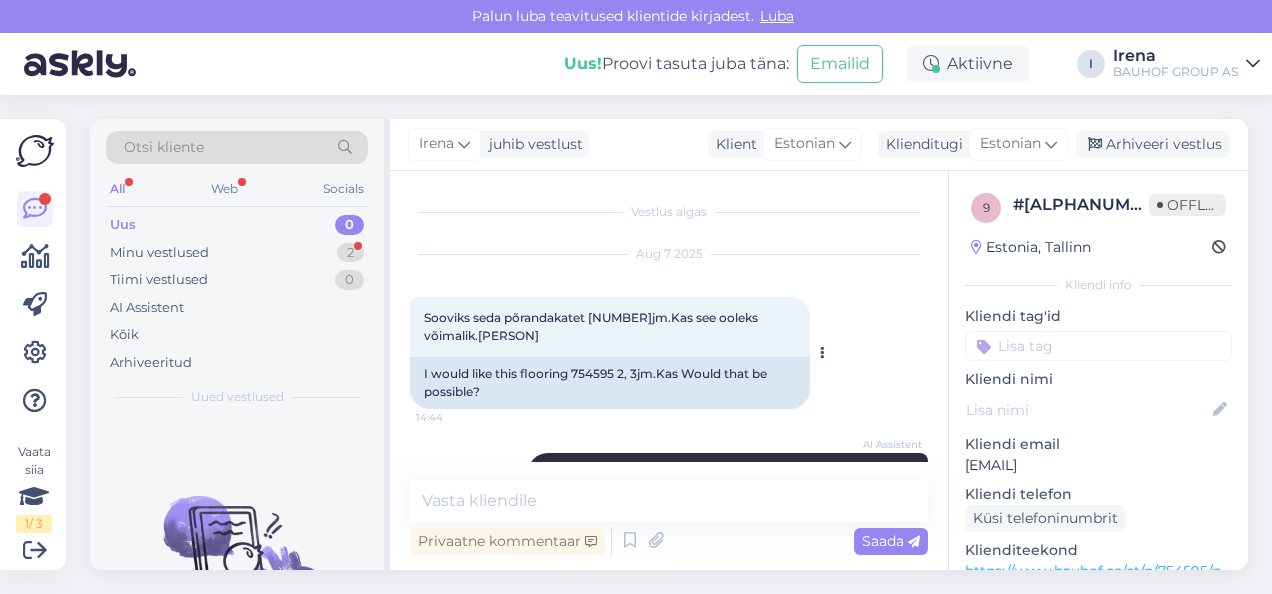 click on "Sooviks seda põrandakatet [NUMBER]jm.Kas see ooleks võimalik.[PERSON]" at bounding box center (592, 326) 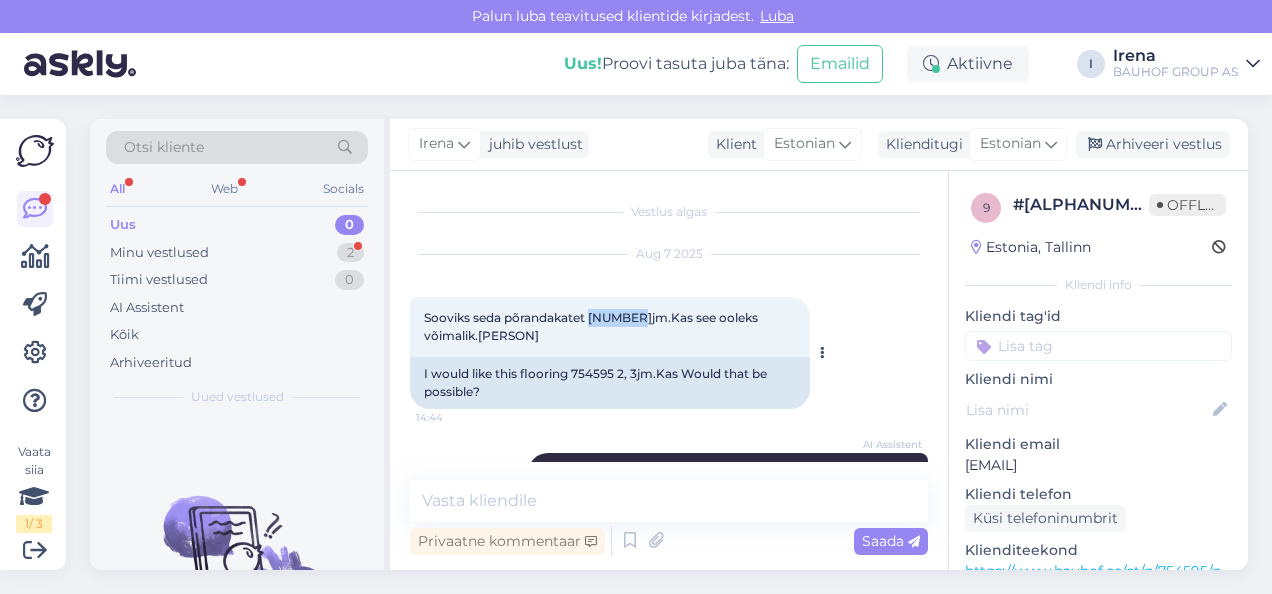 click on "Sooviks seda põrandakatet [NUMBER]jm.Kas see ooleks võimalik.[PERSON]" at bounding box center (592, 326) 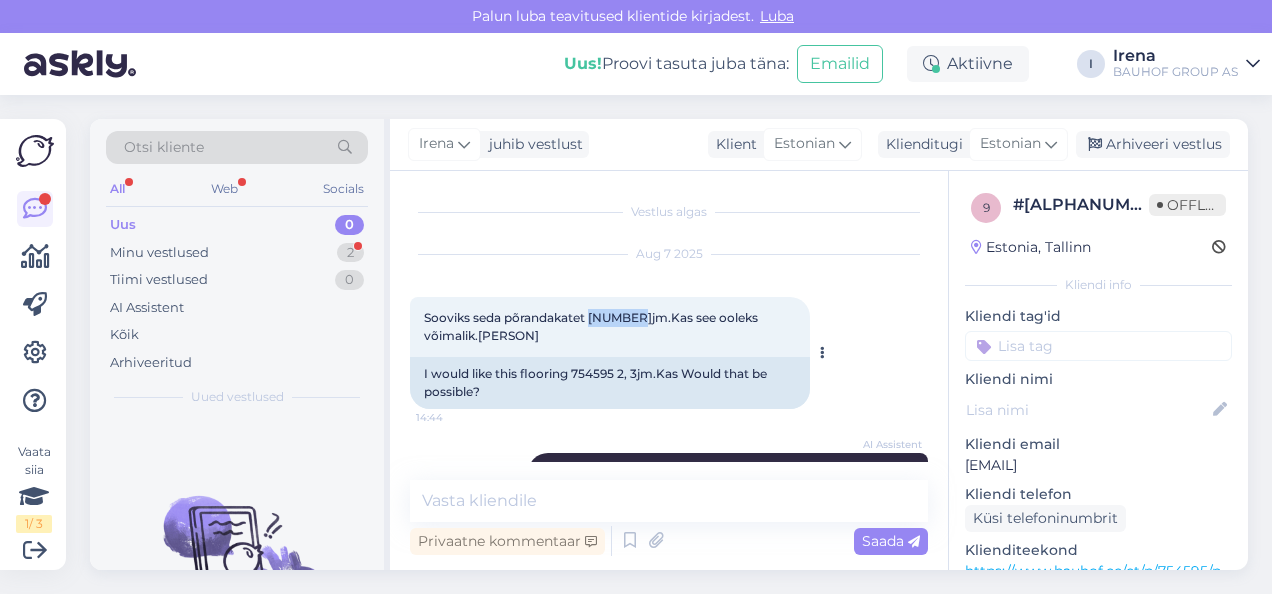 copy on "[NUMBER]" 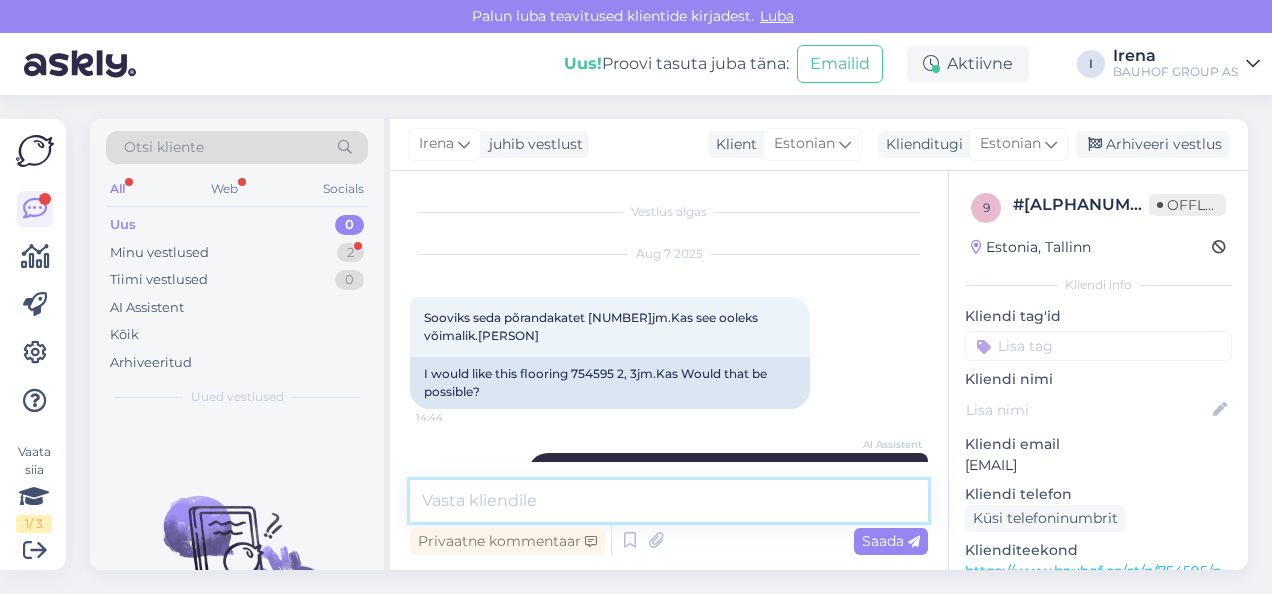 click at bounding box center [669, 501] 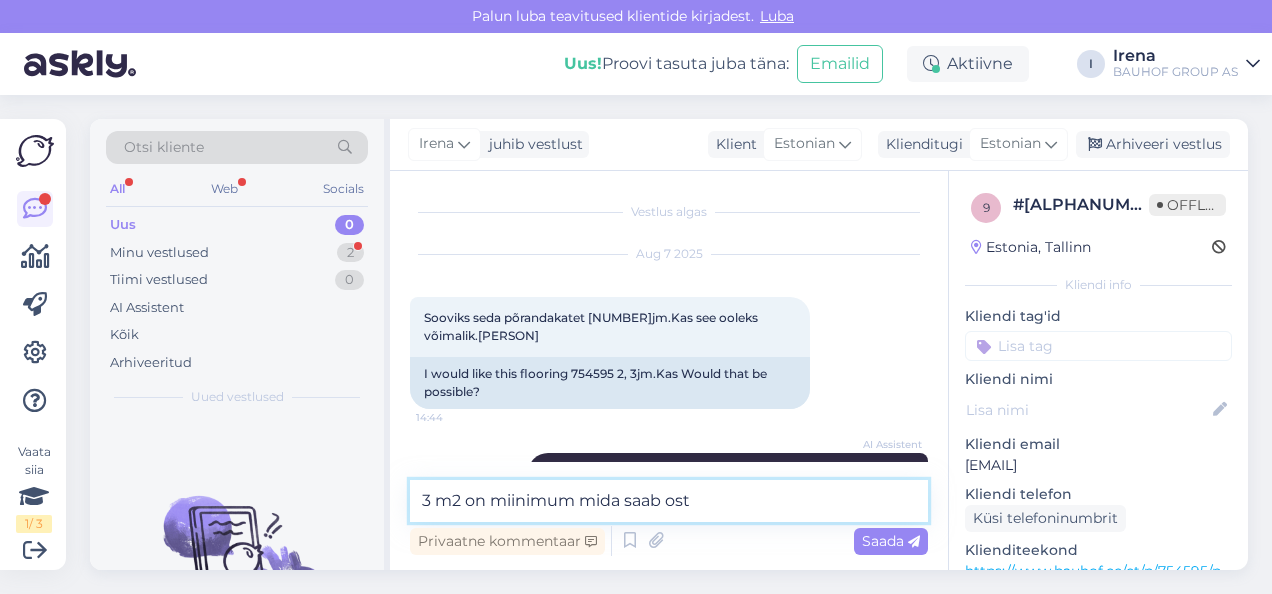 type on "[NUMBER] m2 on miinimum mida saab osta[PERSON]" 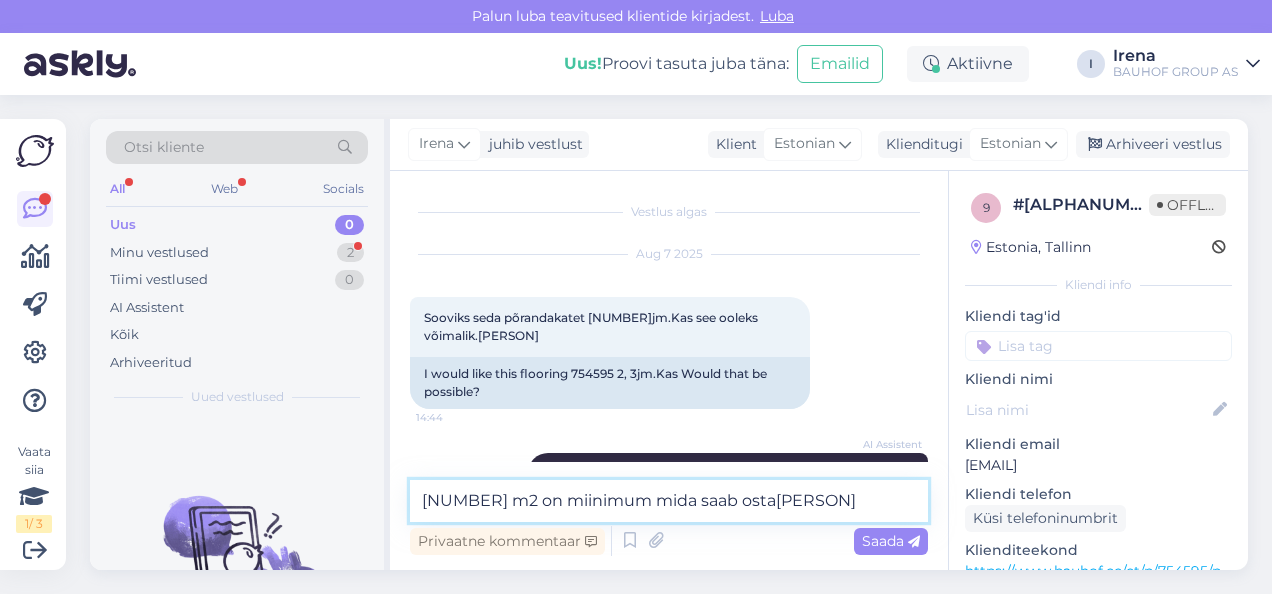 type 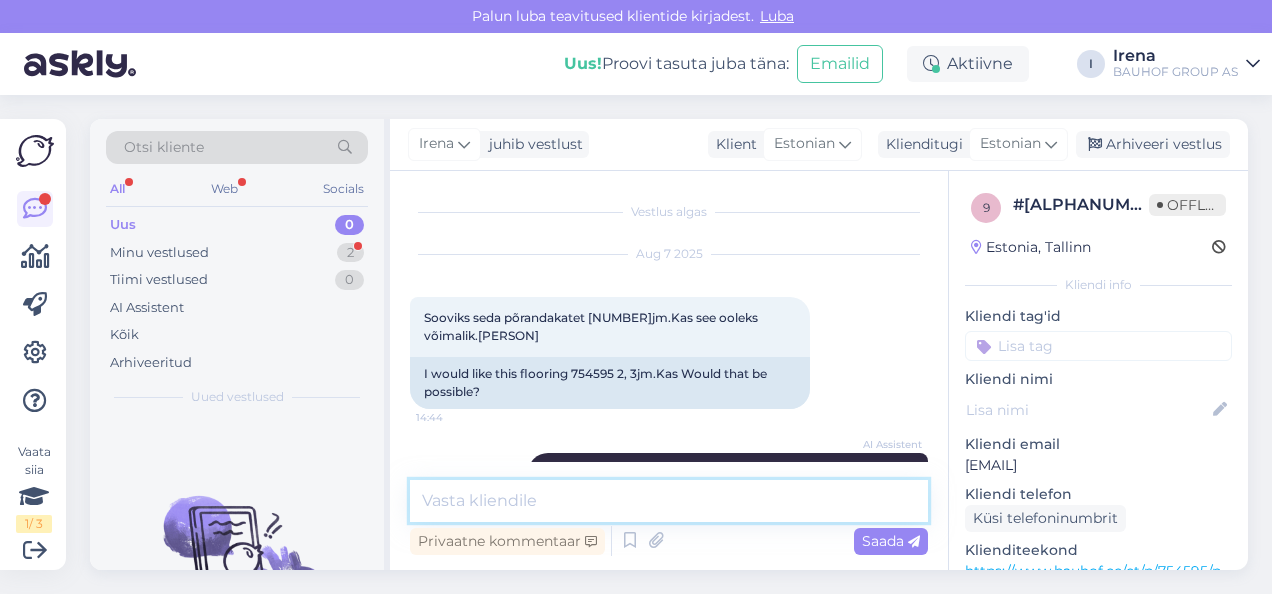 scroll, scrollTop: 246, scrollLeft: 0, axis: vertical 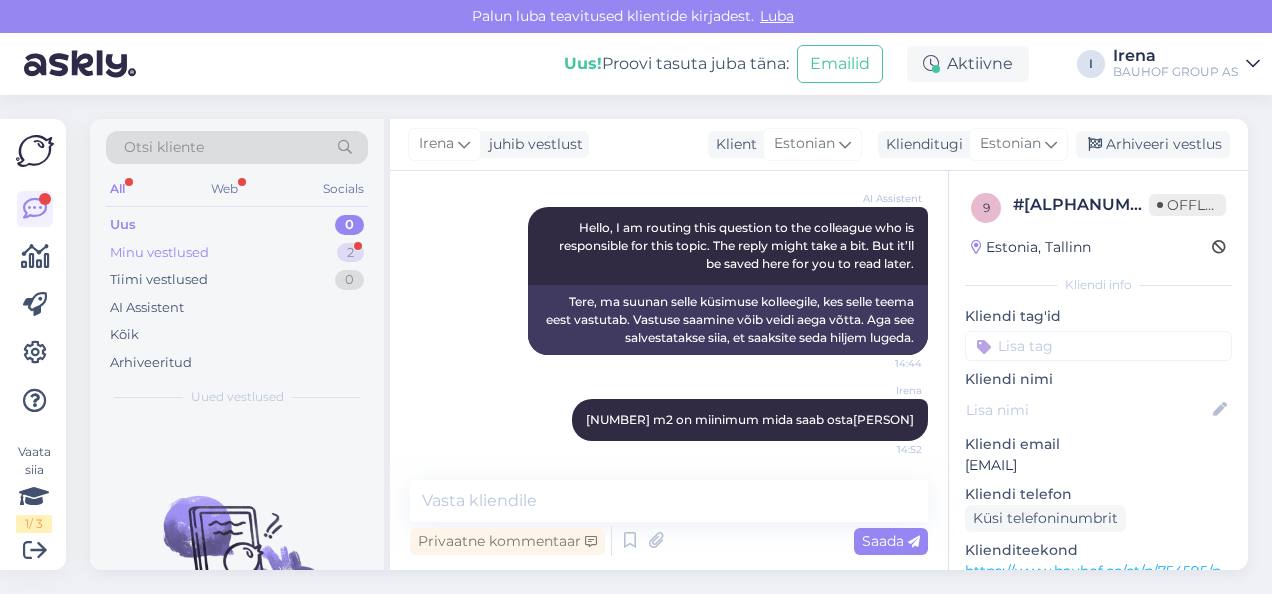 click on "Minu vestlused 2" at bounding box center (237, 253) 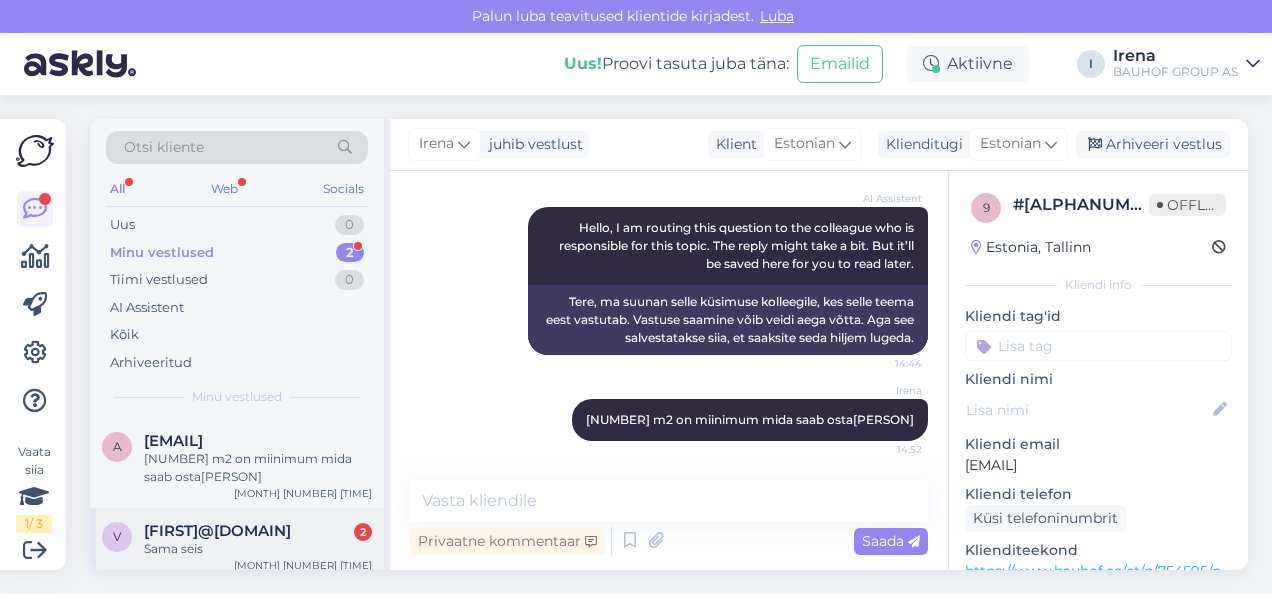 click on "[FIRST]@[DOMAIN]" at bounding box center [217, 531] 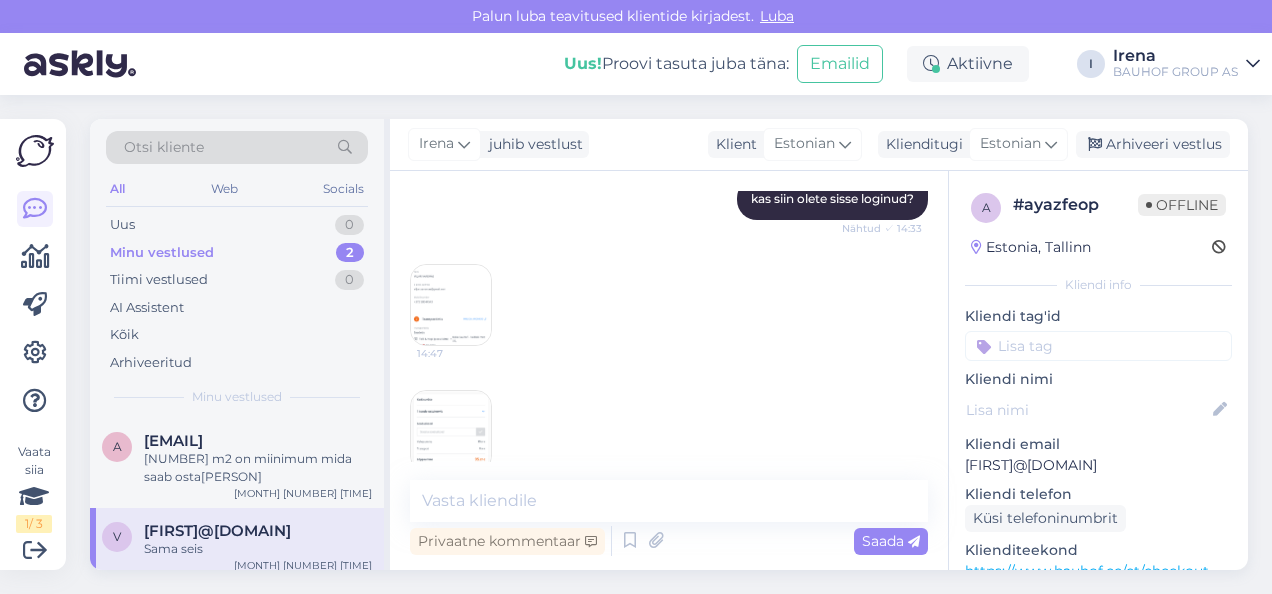 scroll, scrollTop: 1734, scrollLeft: 0, axis: vertical 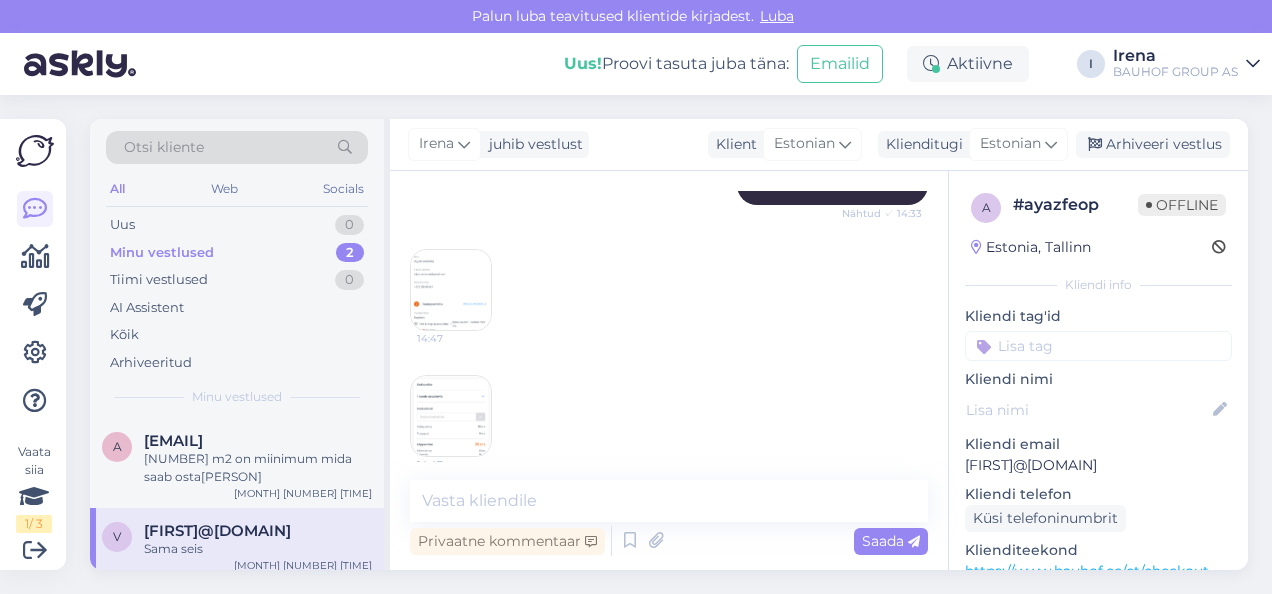 click at bounding box center [451, 290] 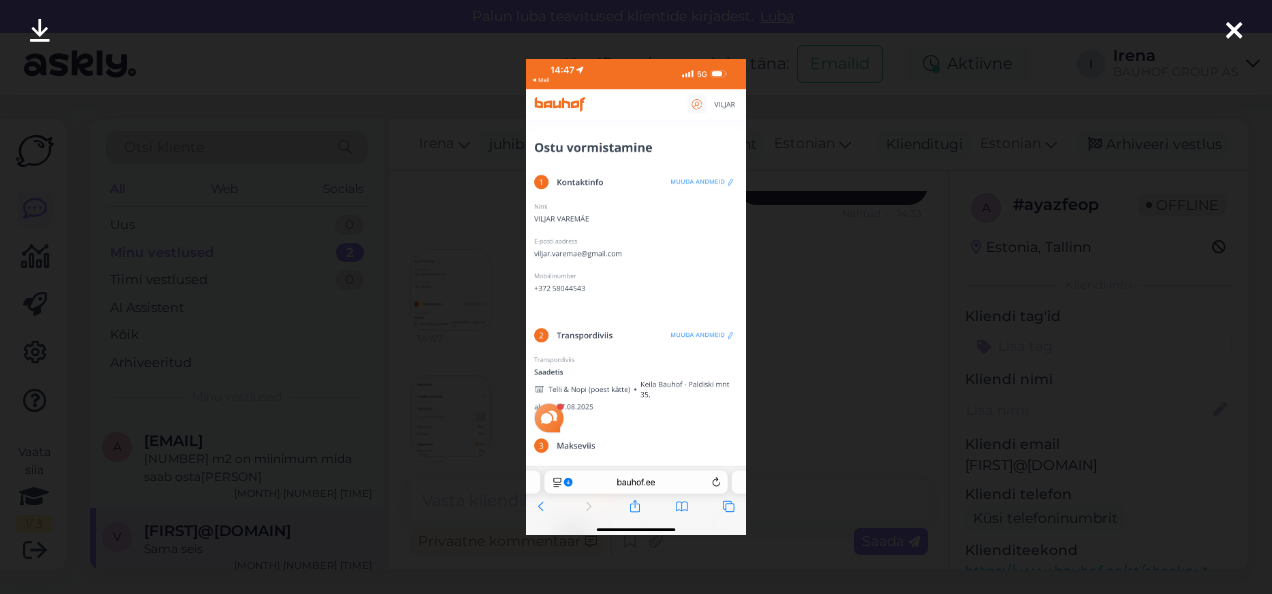 click at bounding box center [636, 297] 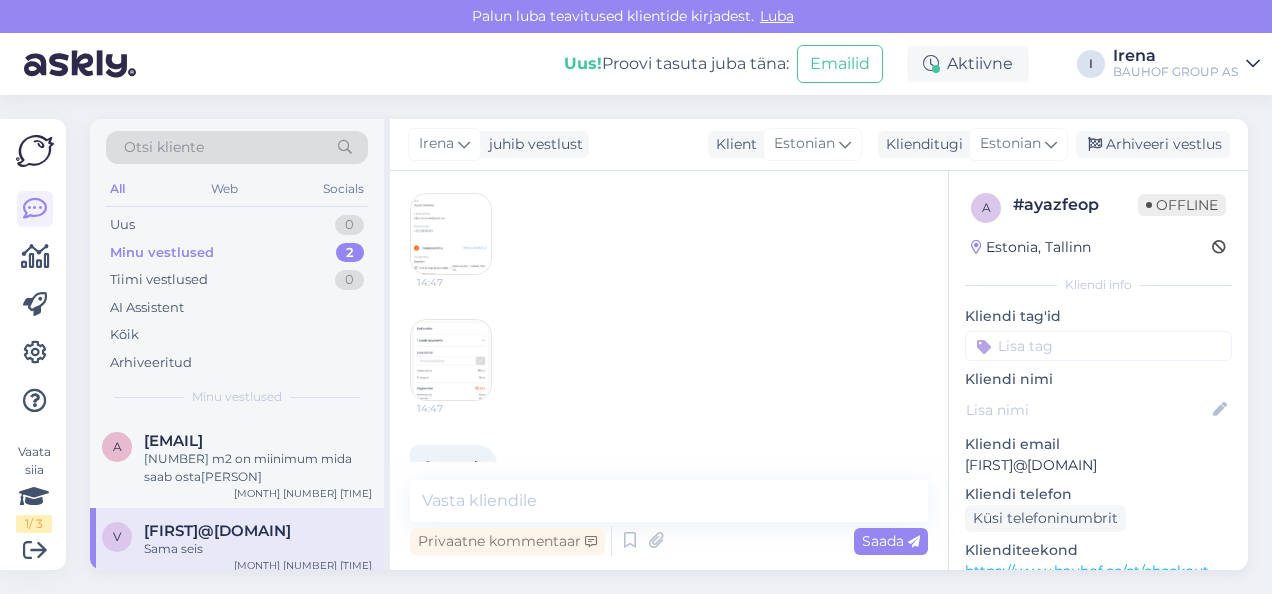 scroll, scrollTop: 1834, scrollLeft: 0, axis: vertical 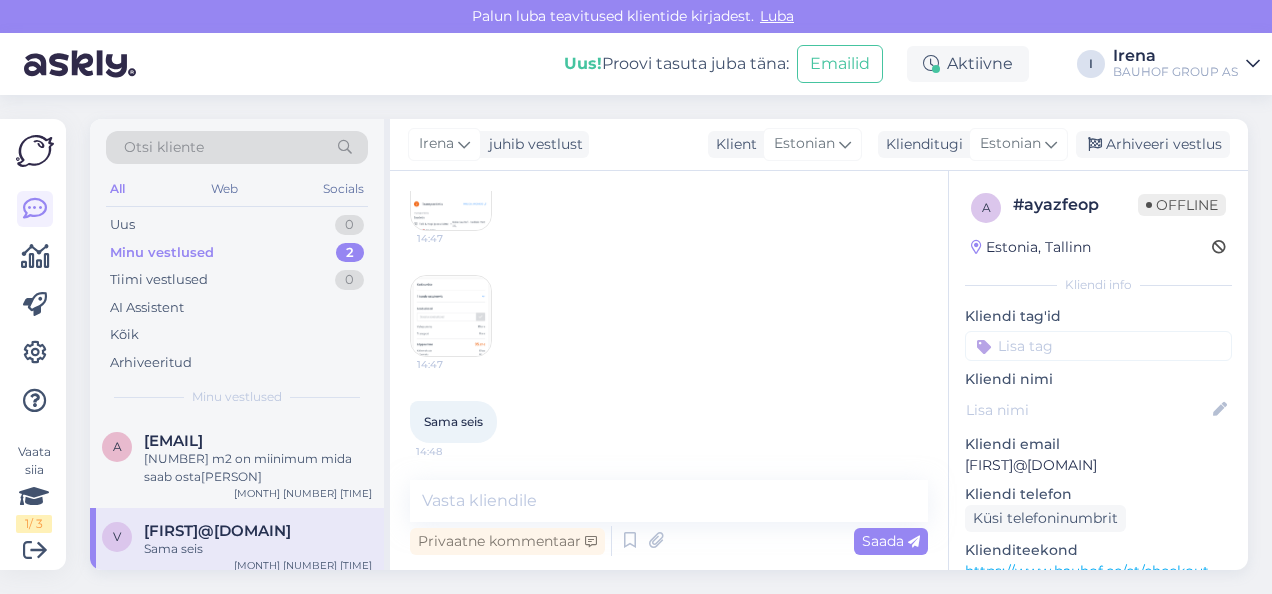 click at bounding box center (451, 316) 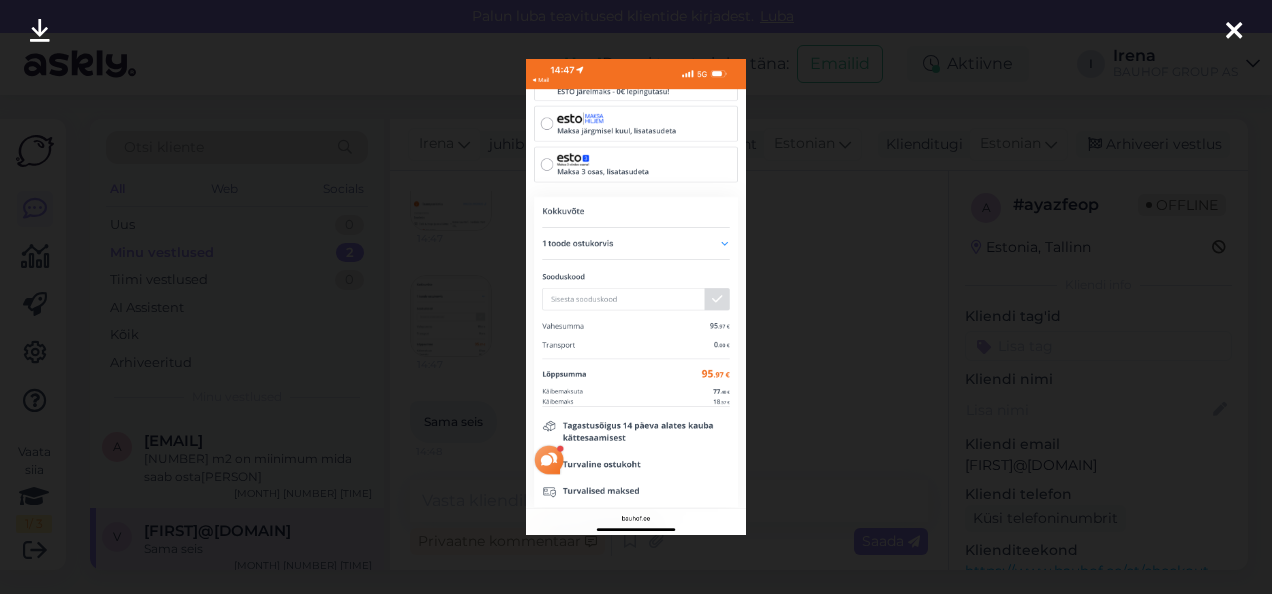 click at bounding box center (636, 297) 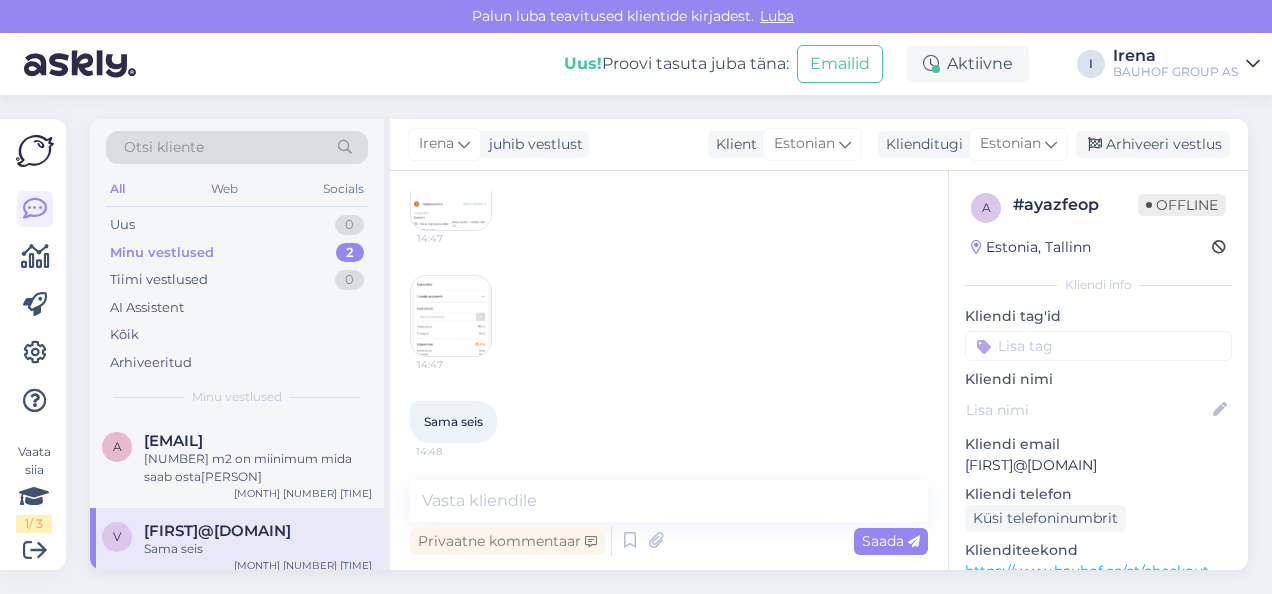 click on "Vestlus algas Aug 7 2025 Tere. 14:01  Hello. AI Assistent Hello! How can we help you today? Nähtud ✓ 14:01  Tere! Kuidas saame teid täna aidata? Proovin osta veebipoest kivivill aga ostukorvis ei rakendu veebipoes olev soodushind 14:02  I am trying to buy stone wool from the online store, but the discount price from the online store is not applied in the shopping cart. AI Assistent I am routing this question to the colleague who is responsible for this topic. The reply might take a bit. But it’ll be saved here for you to read later. Nähtud ✓ 14:02  Suunan selle küsimuse kolleegile, kes selle teema eest vastutab. Vastuse saamine võib veidi aega võtta. Aga see salvestatakse siia, et saaksite seda hiljem lugeda. Irena kas olete sisse loginud? Nähtud ✓ 14:04  Jah logisin küll aga proovin uuesti 14:06  Ikkagi on täishind 14:07  It's still full price. AI Assistent Nähtud ✓ 14:07  Irena kirjutage kaubakood Nähtud ✓ 14:09  732389 14:10  Irena tehke ekraanist pilt, mis näiteb ostukorvis teil" at bounding box center (669, 370) 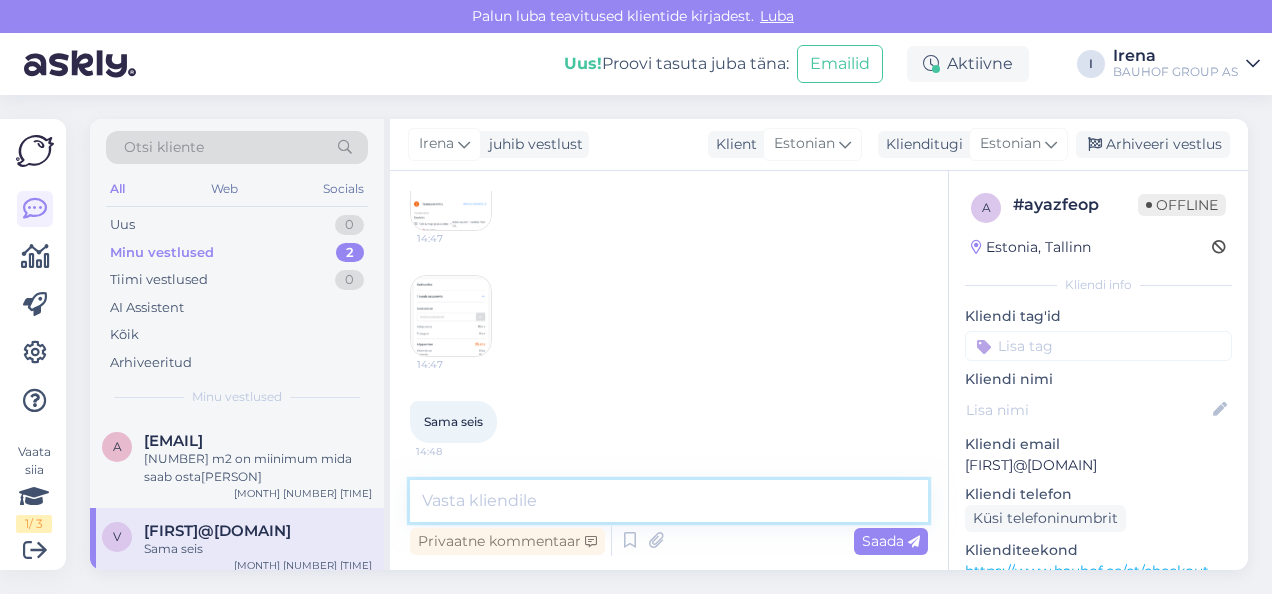 click at bounding box center (669, 501) 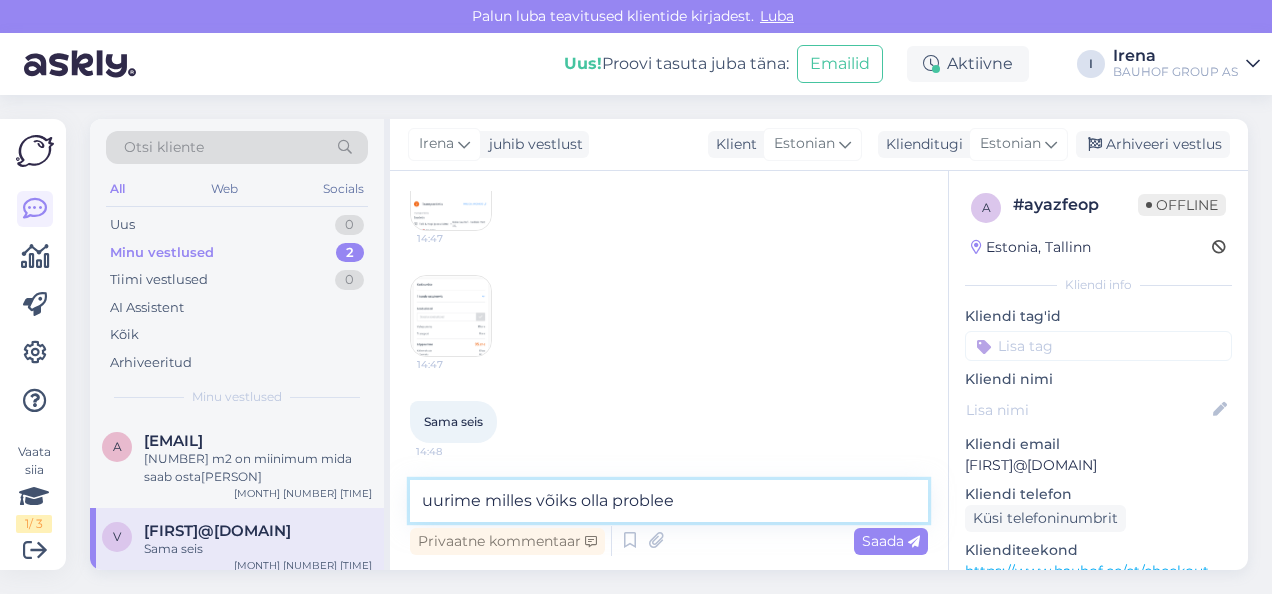 type on "uurime milles võiks olla probleem" 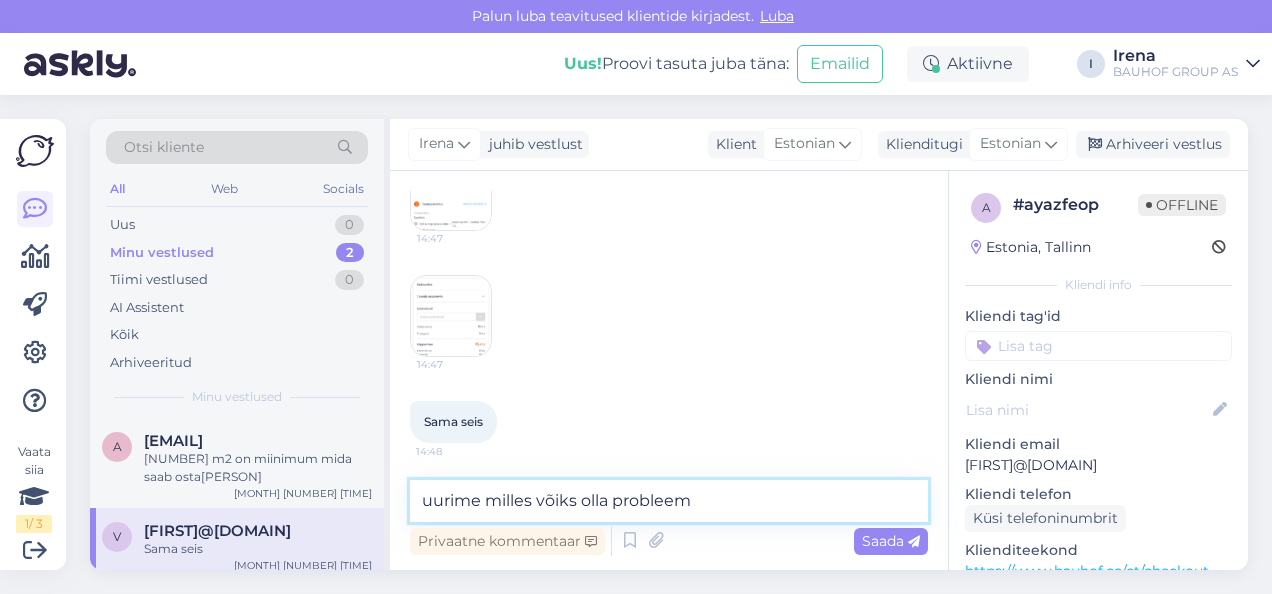type 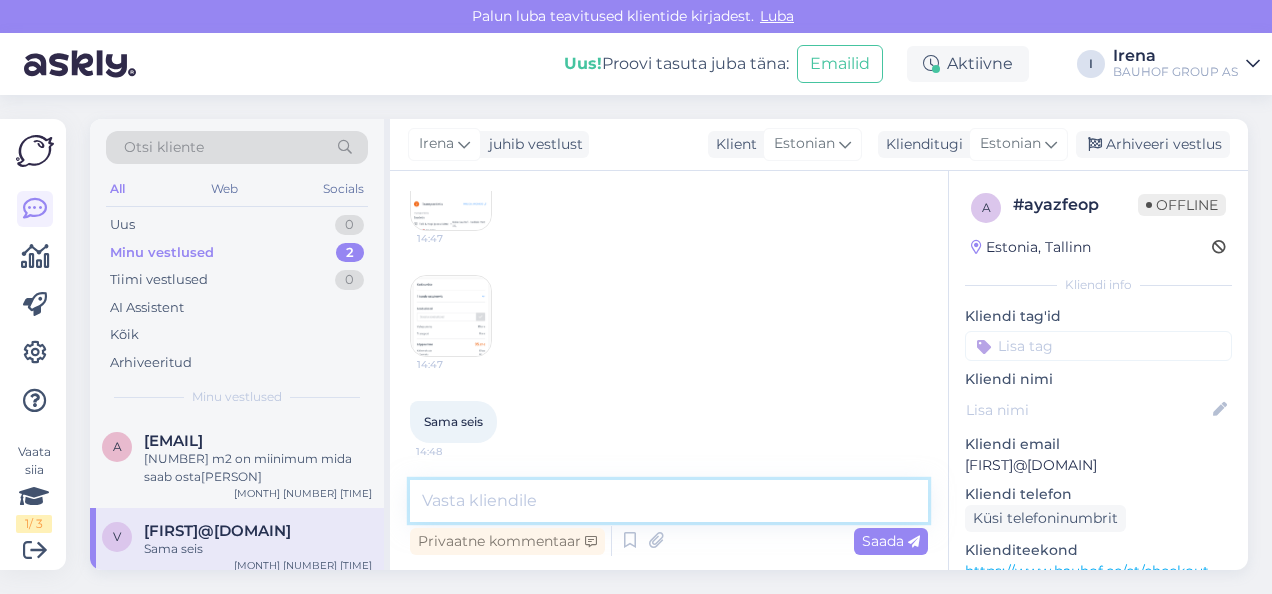 scroll, scrollTop: 1920, scrollLeft: 0, axis: vertical 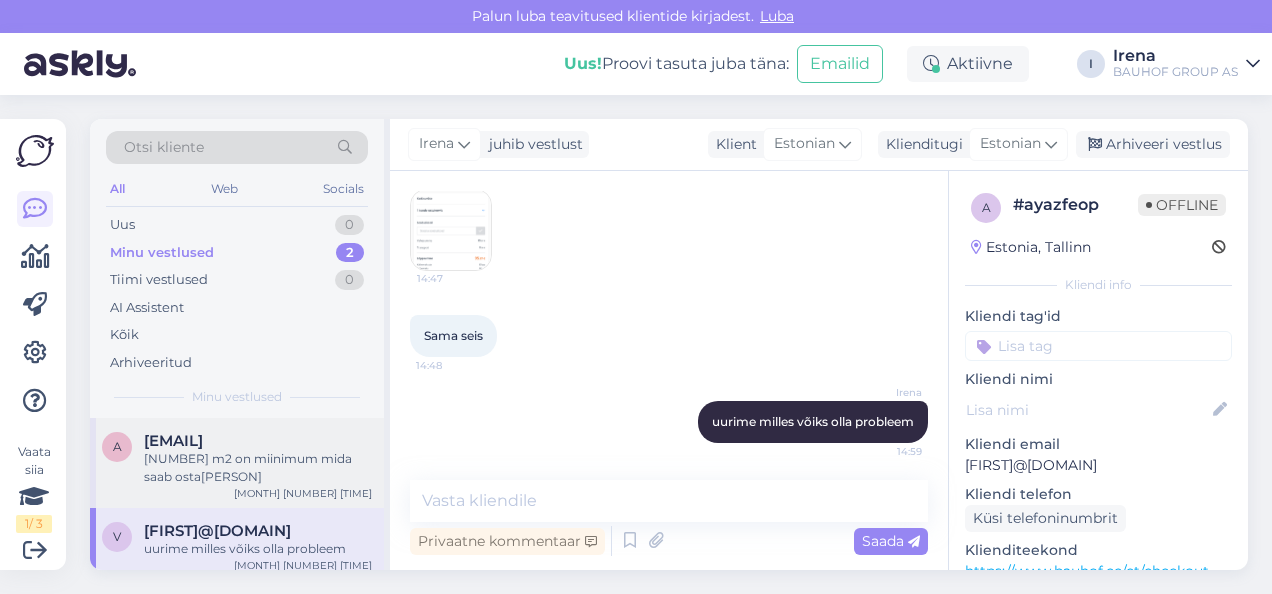 click on "[EMAIL]" at bounding box center (173, 441) 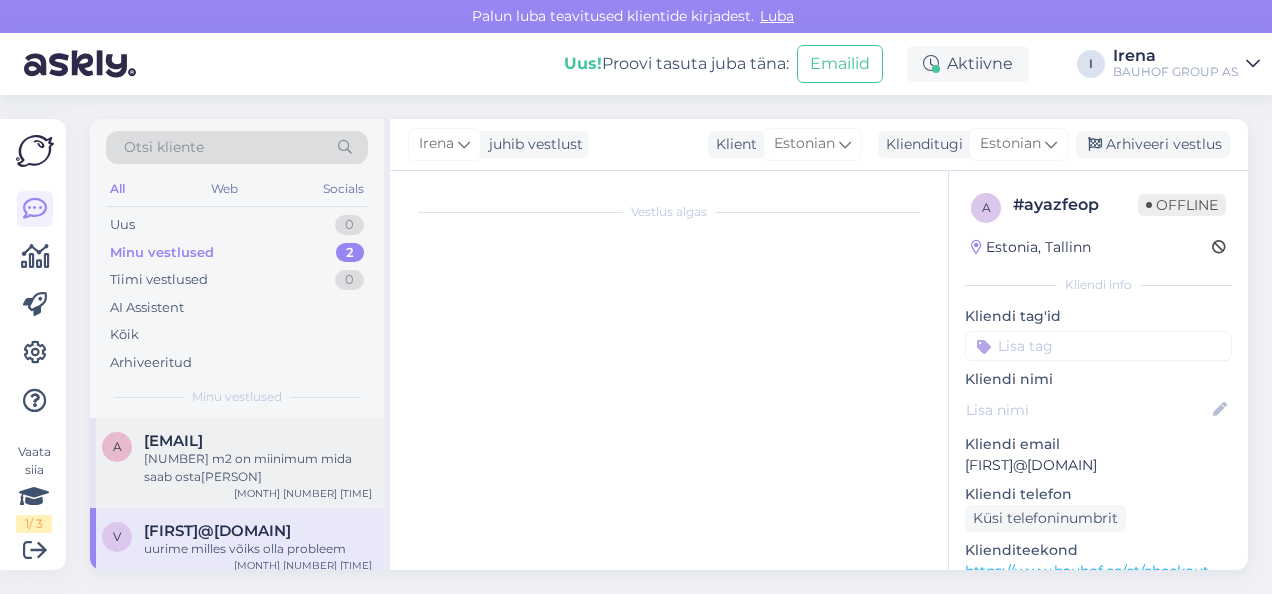 scroll, scrollTop: 246, scrollLeft: 0, axis: vertical 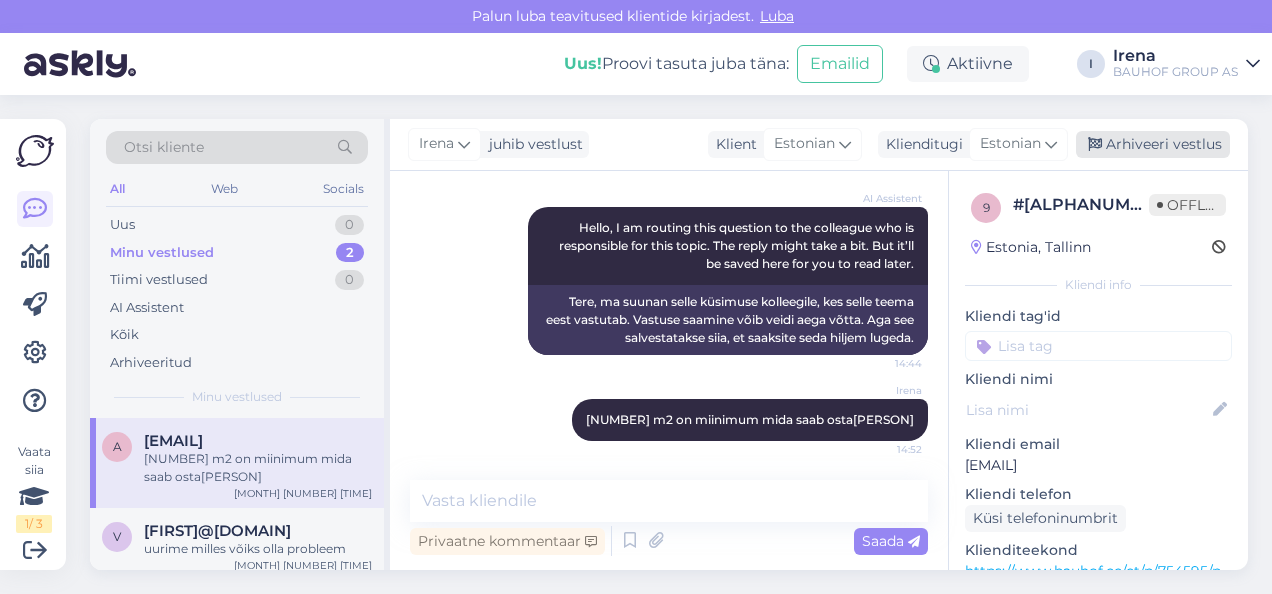 click on "Arhiveeri vestlus" at bounding box center (1153, 144) 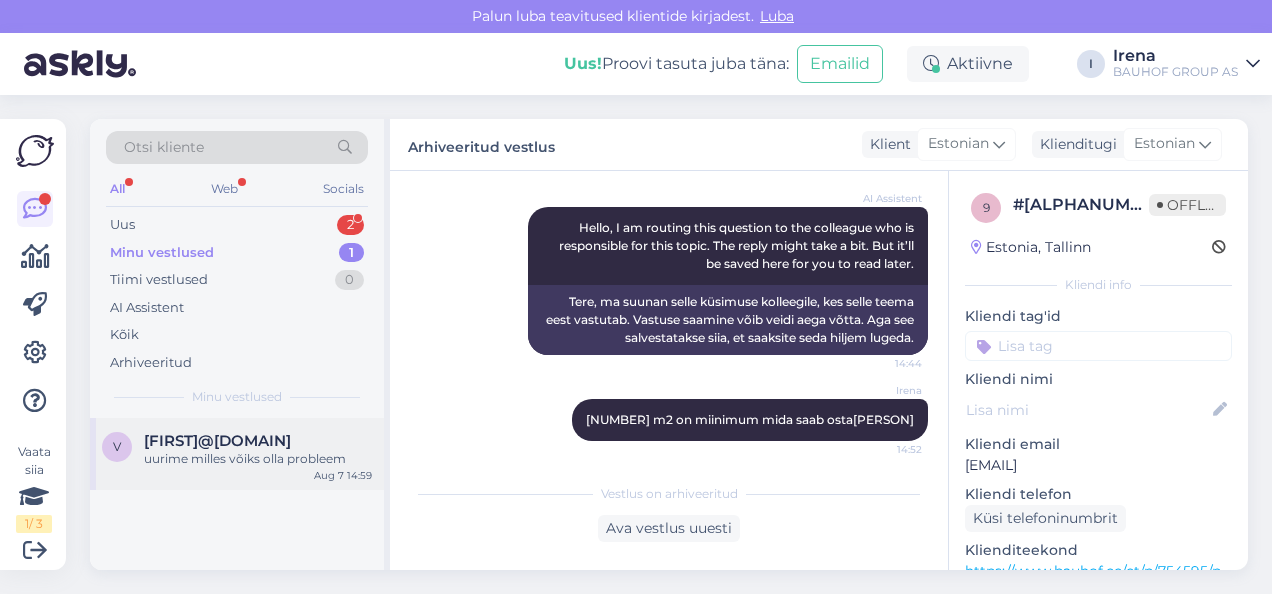 click on "uurime milles võiks olla probleem" at bounding box center [258, 459] 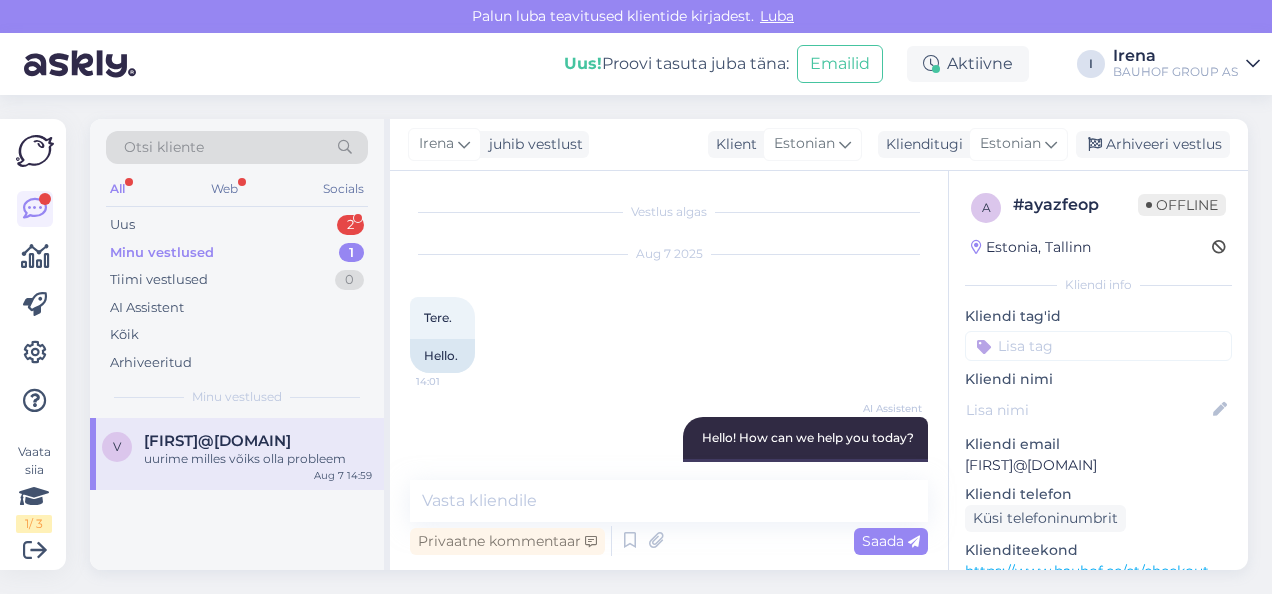 scroll, scrollTop: 1920, scrollLeft: 0, axis: vertical 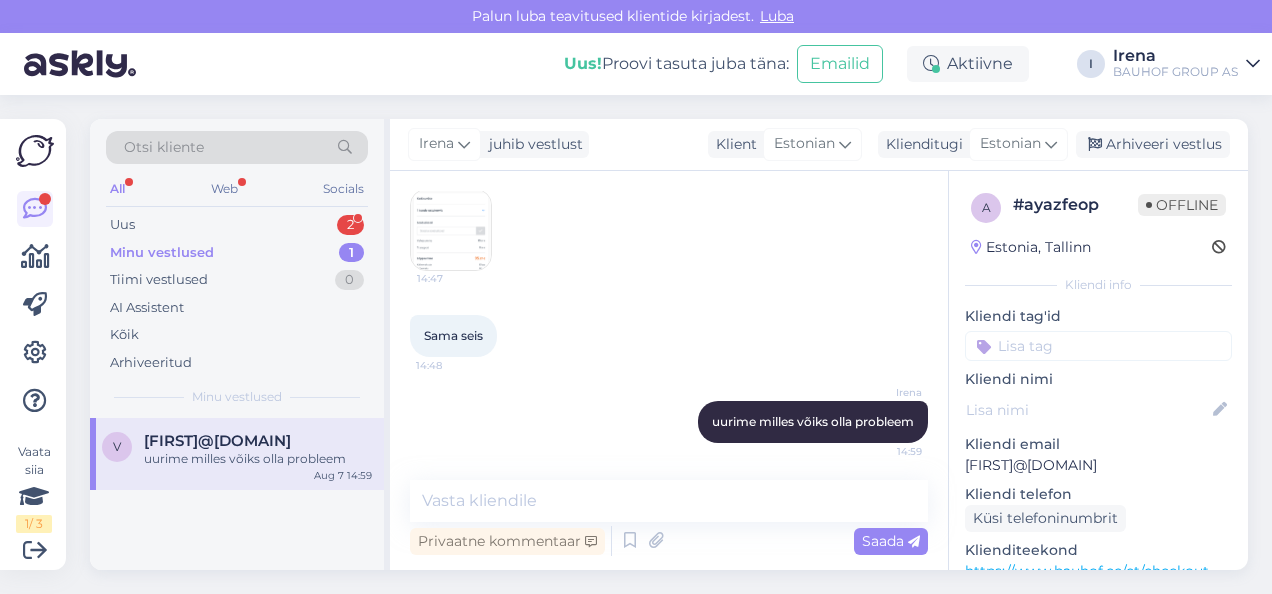 click on "Otsi kliente All Web Socials Uus 2 Minu vestlused 1 Tiimi vestlused 0 AI Assistent Kõik Arhiveeritud Minu vestlused" at bounding box center [237, 268] 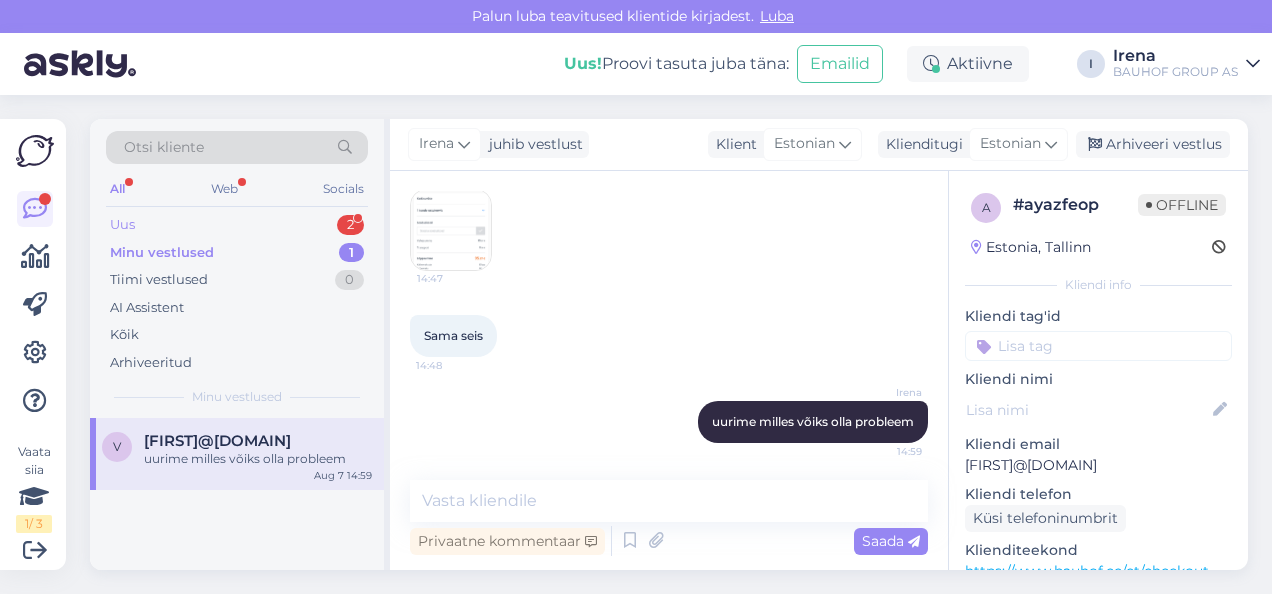 click on "Uus 2" at bounding box center [237, 225] 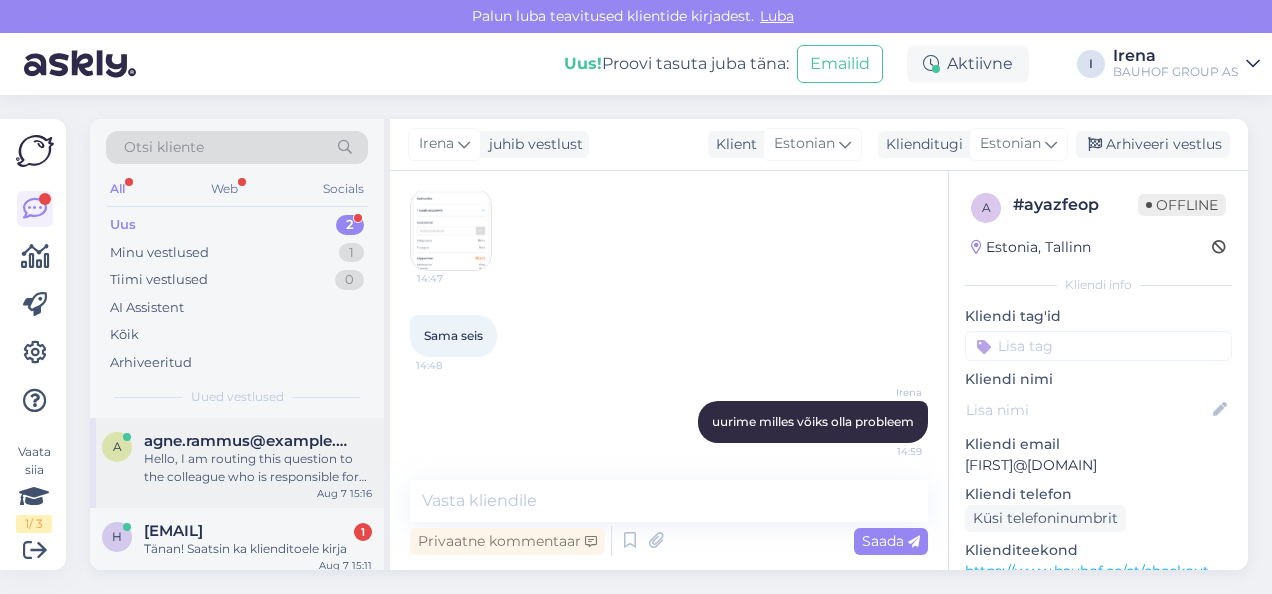 click on "Hello, I am routing this question to the colleague who is responsible for this topic. The reply might take a bit. But it’ll be saved here for you to read later." at bounding box center [258, 468] 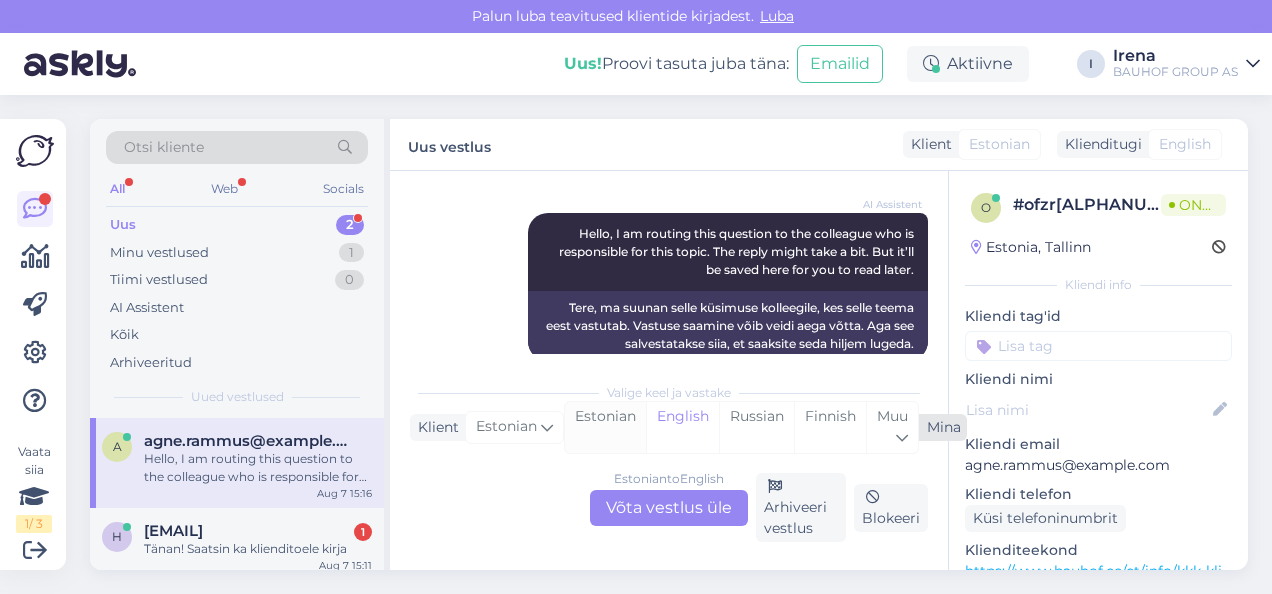 click on "Estonian" at bounding box center [605, 427] 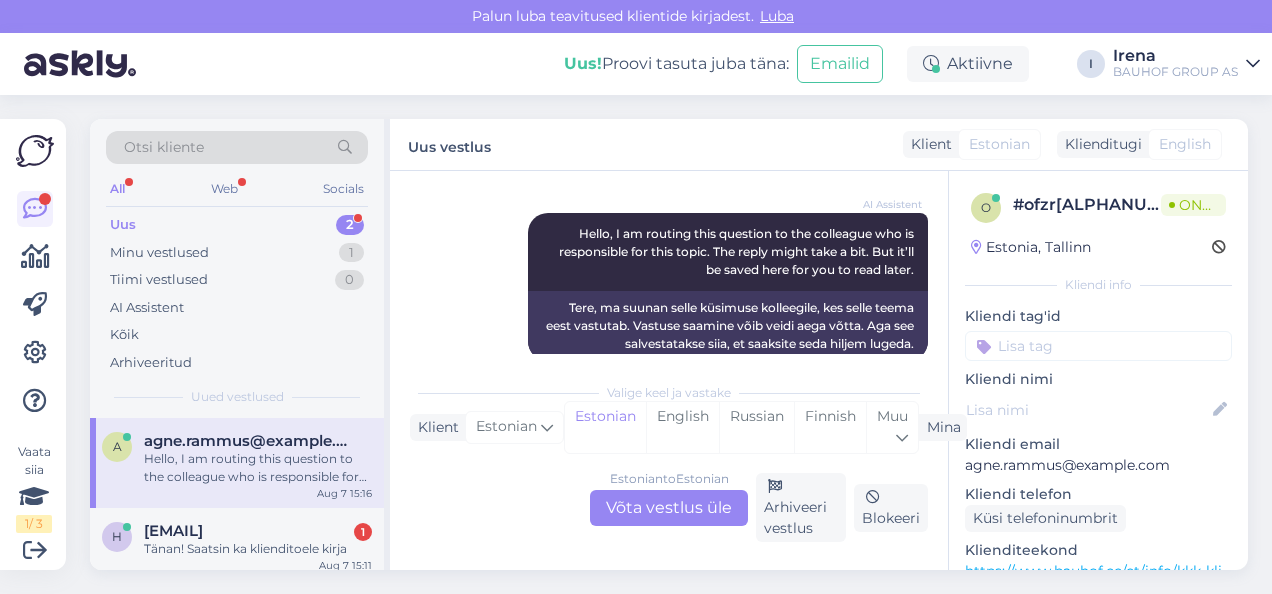 click on "Estonian  to  Estonian Võta vestlus üle" at bounding box center [669, 508] 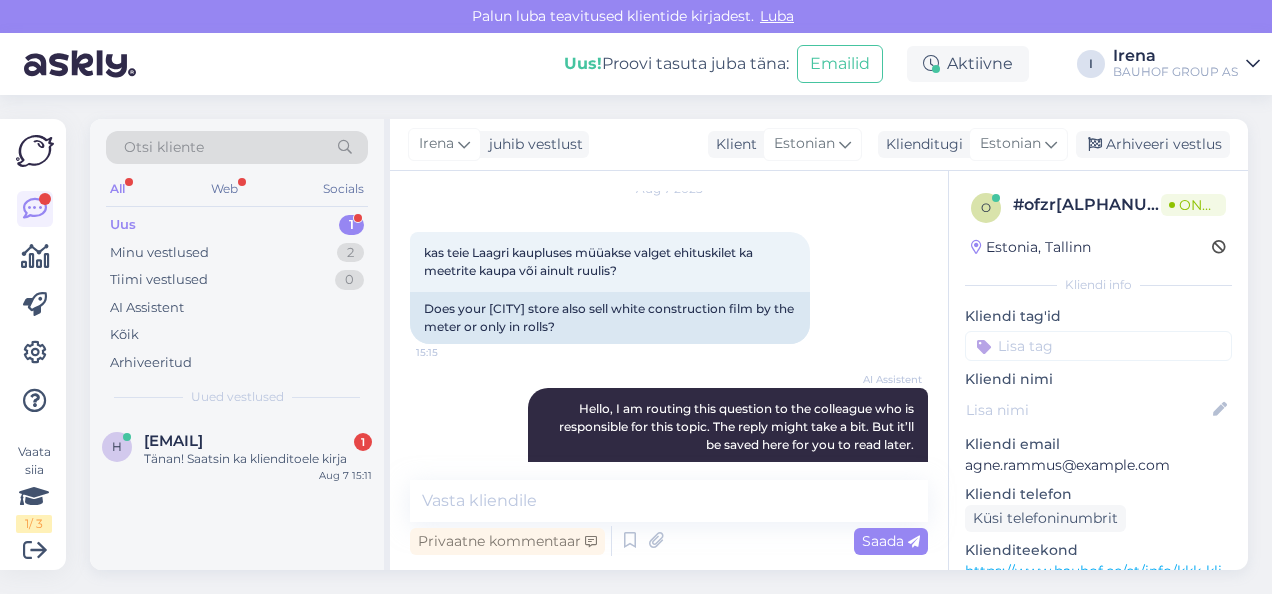 scroll, scrollTop: 0, scrollLeft: 0, axis: both 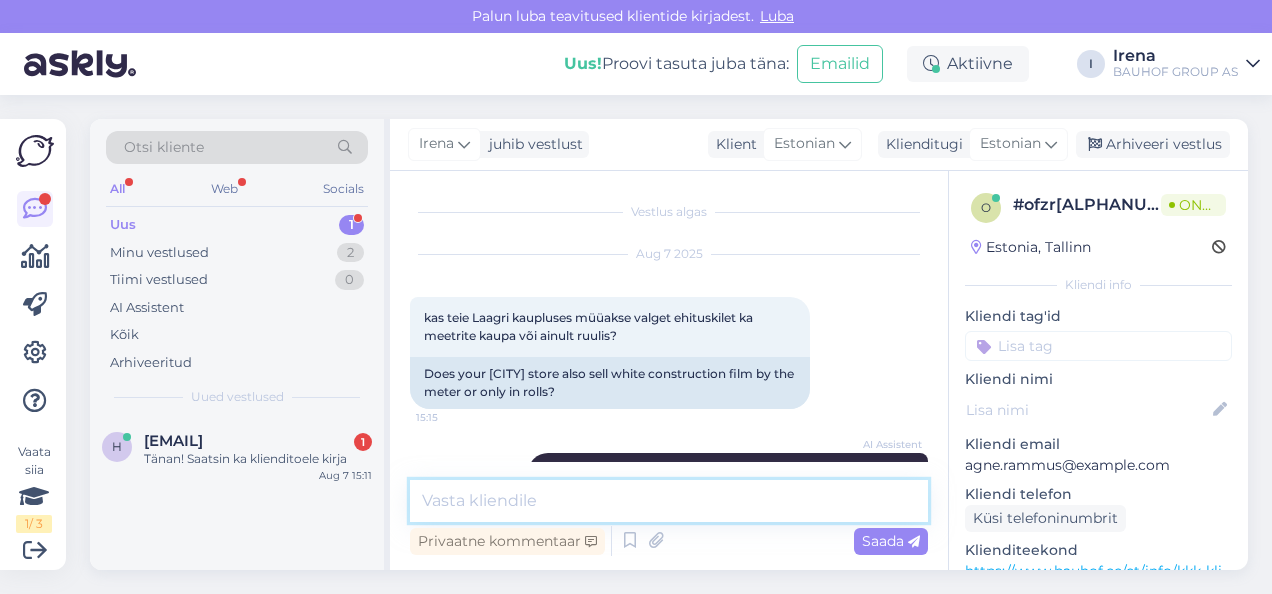 click at bounding box center [669, 501] 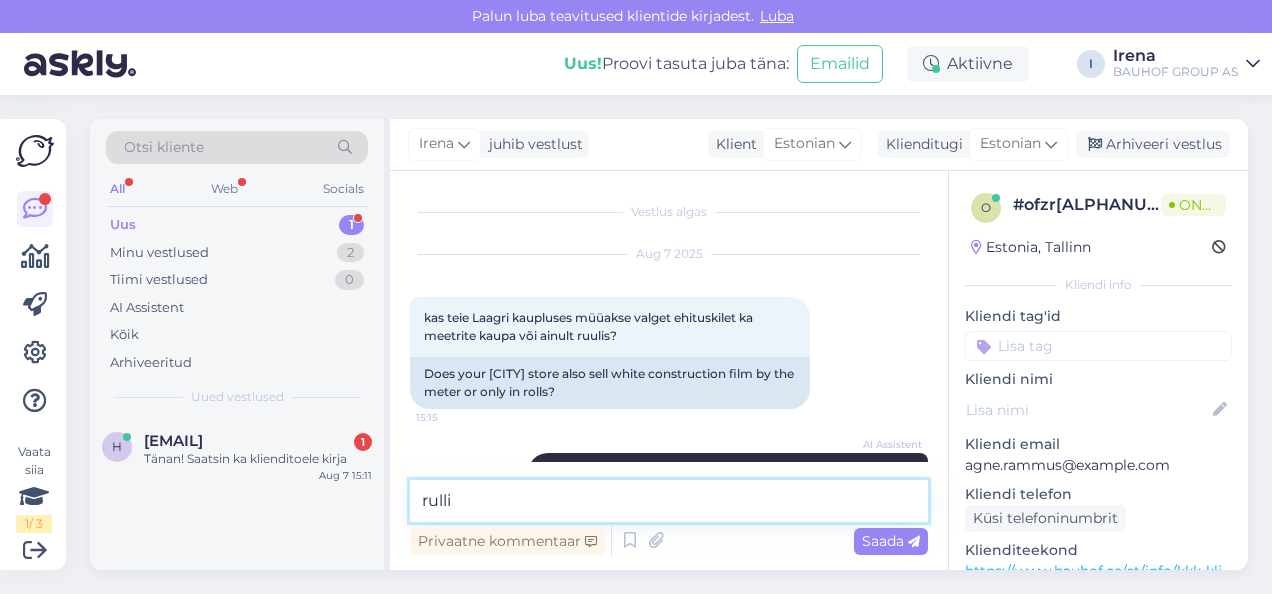 type on "rullis" 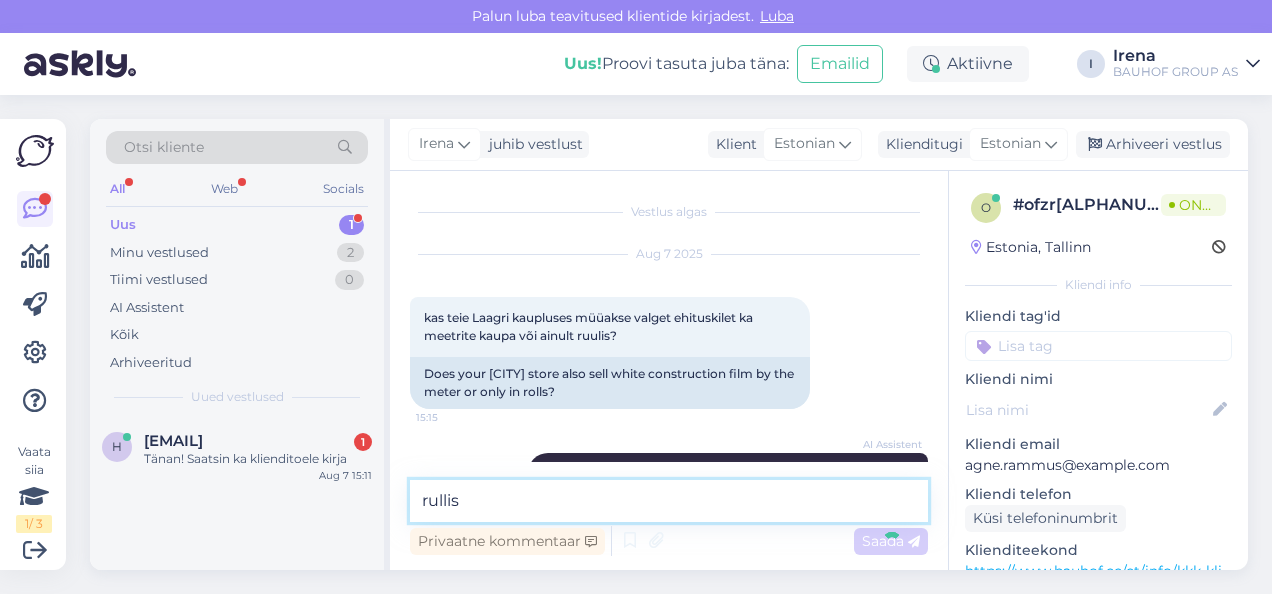type 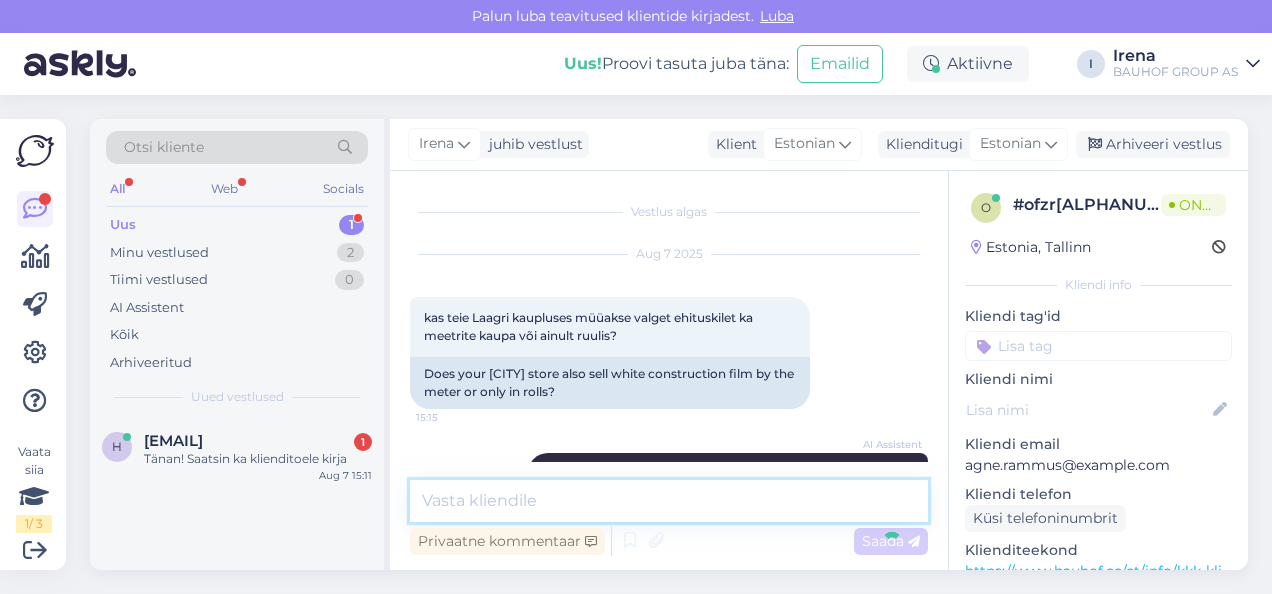 scroll, scrollTop: 246, scrollLeft: 0, axis: vertical 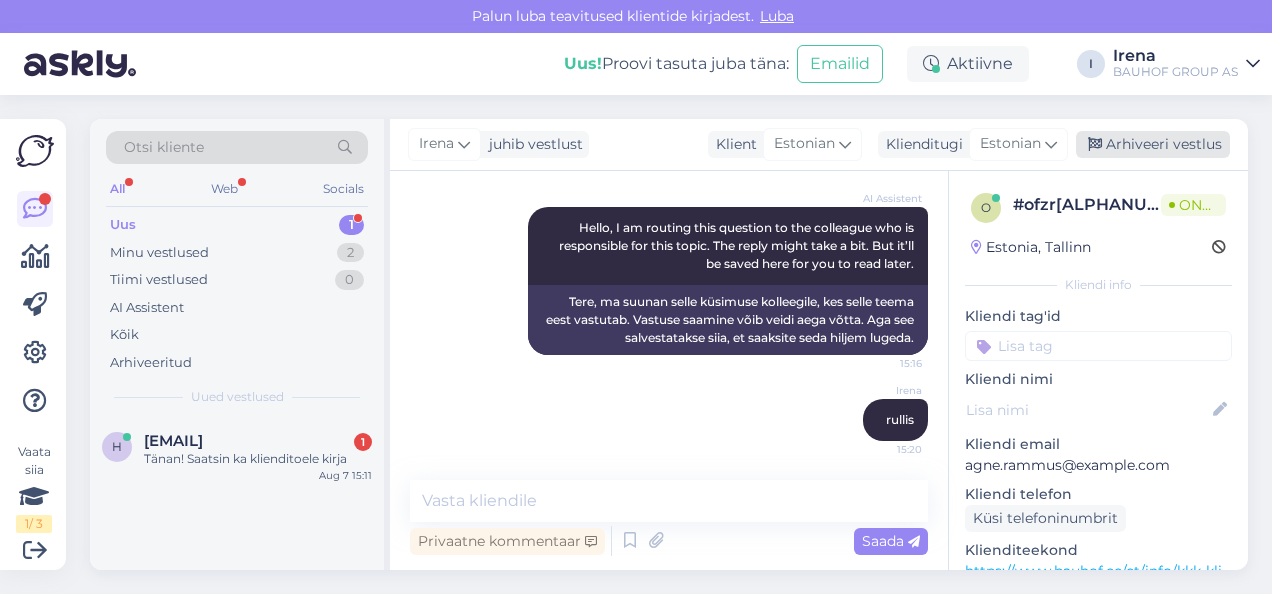 click on "Arhiveeri vestlus" at bounding box center (1153, 144) 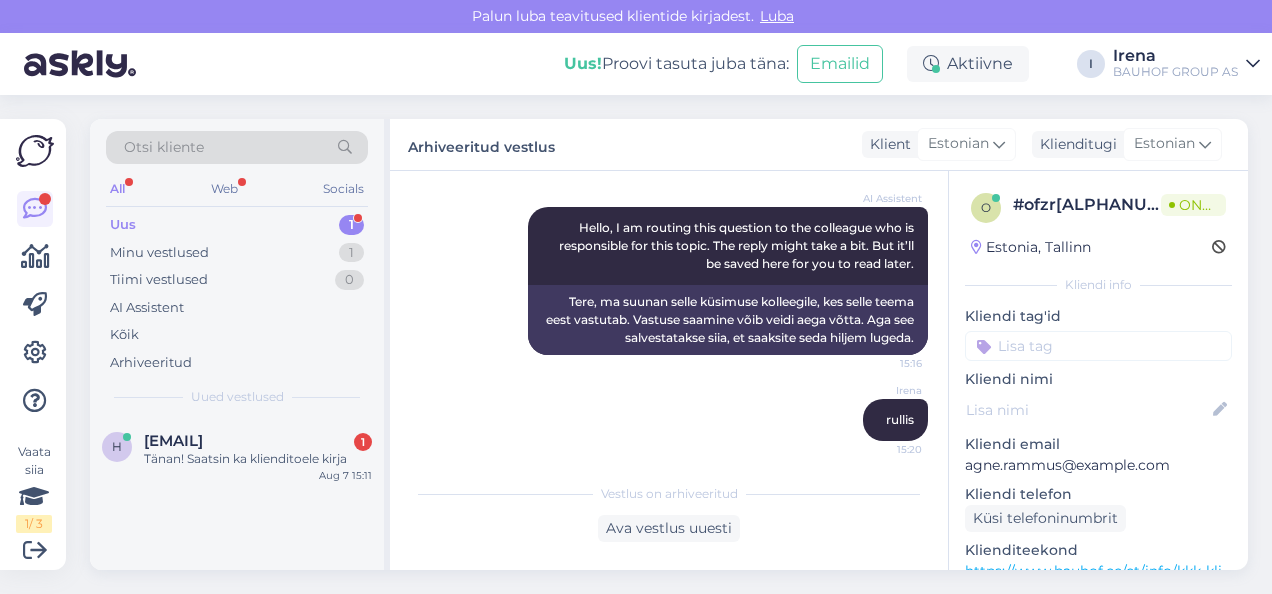 click on "[EMAIL]" at bounding box center (173, 441) 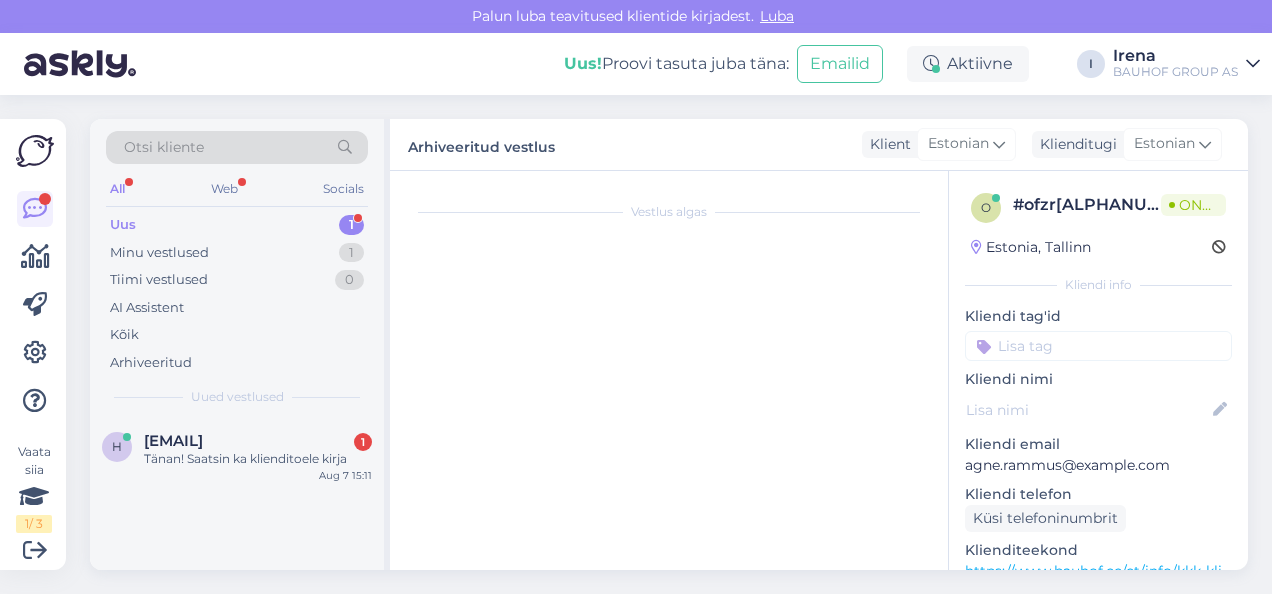 scroll, scrollTop: 2110, scrollLeft: 0, axis: vertical 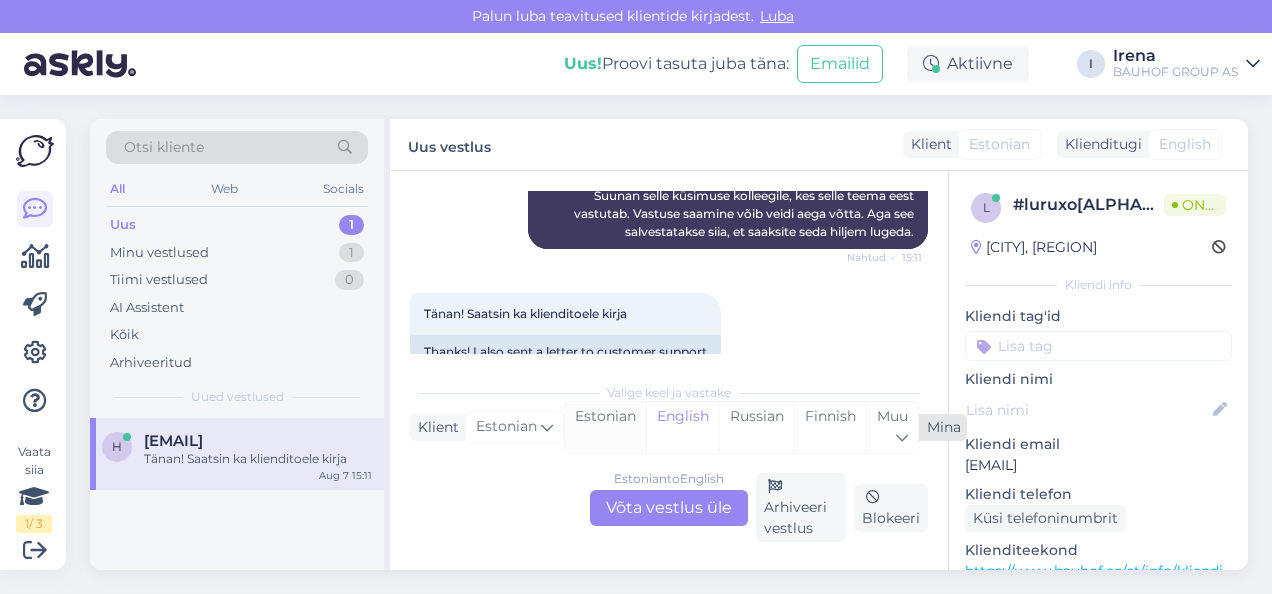 click on "Estonian" at bounding box center [605, 427] 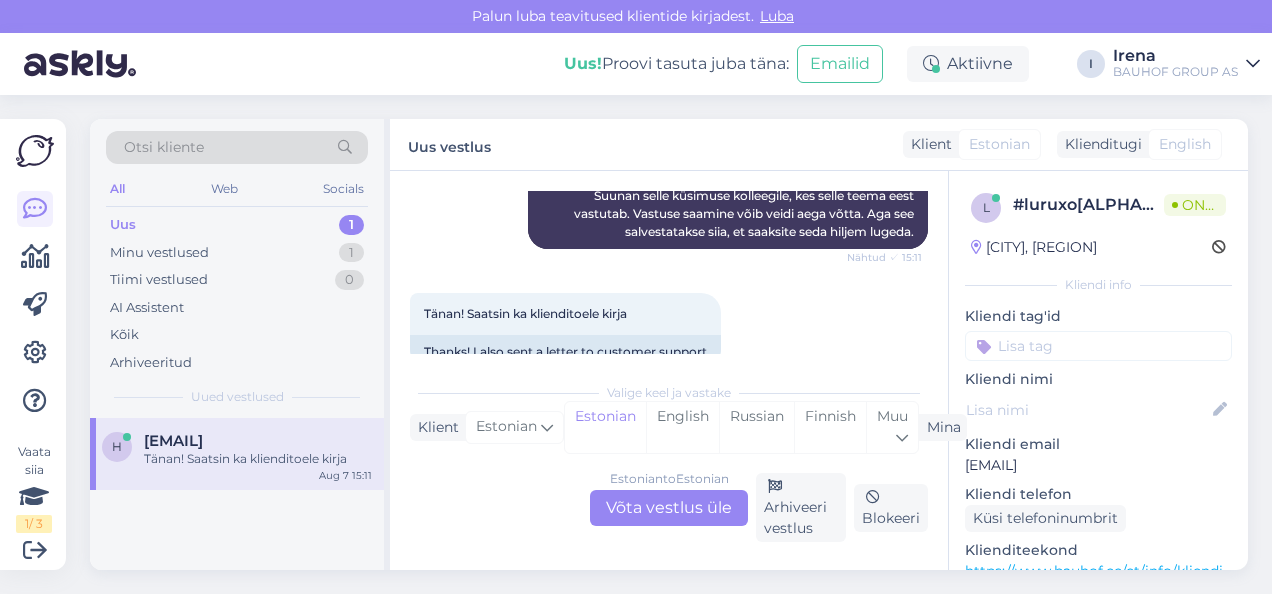 click on "Estonian  to  Estonian Võta vestlus üle" at bounding box center (669, 508) 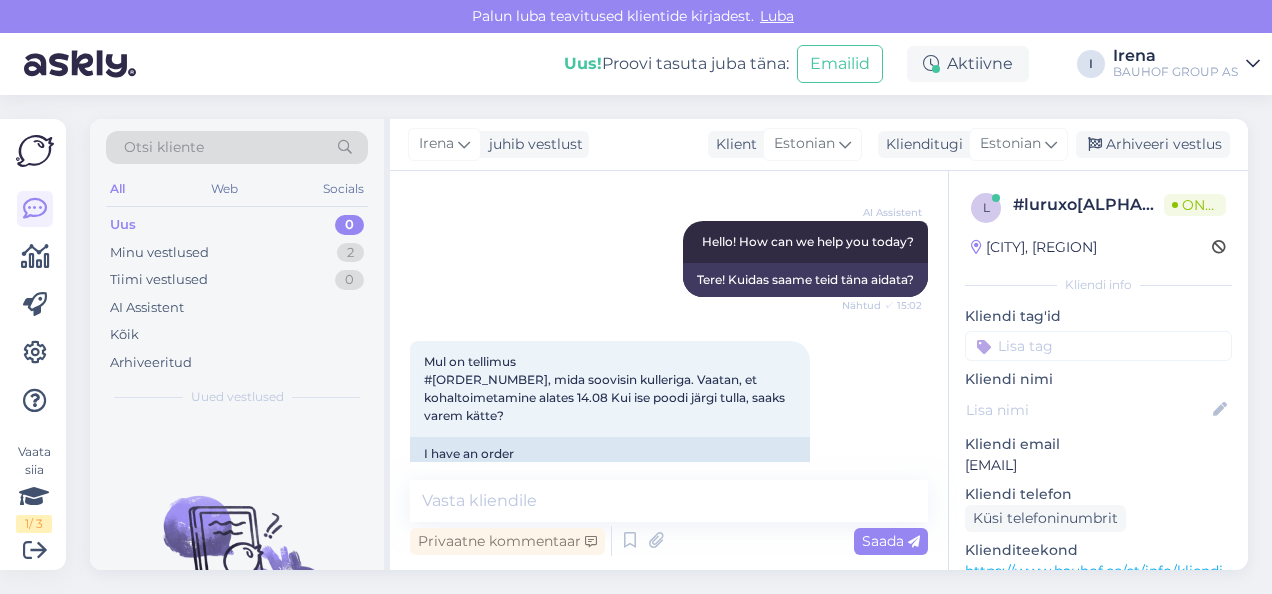 scroll, scrollTop: 302, scrollLeft: 0, axis: vertical 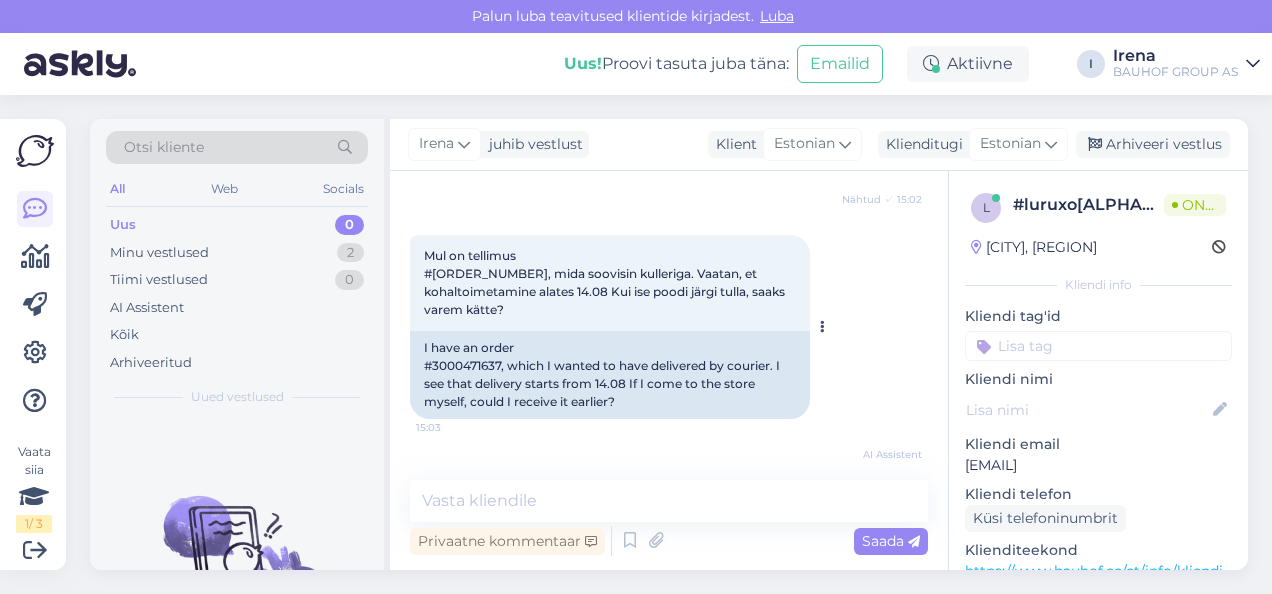 click on "Mul on tellimus
#[ORDER_NUMBER], mida soovisin kulleriga. Vaatan, et kohaltoimetamine alates 14.08 Kui ise poodi järgi tulla, saaks varem kätte?" at bounding box center (606, 282) 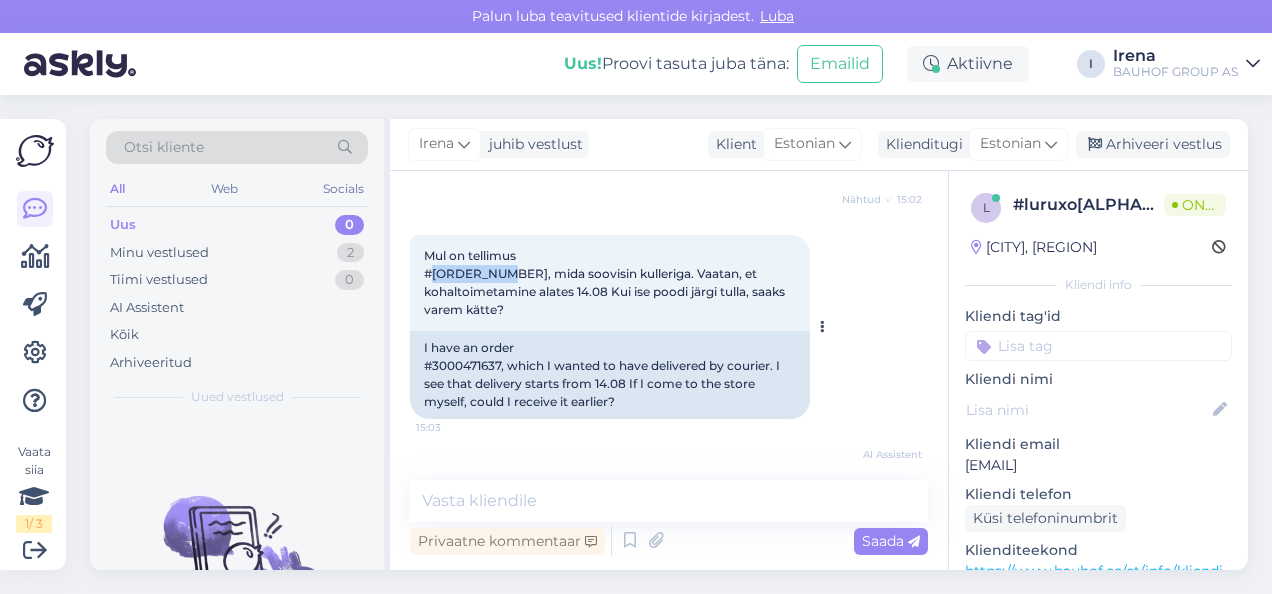 click on "Mul on tellimus
#[ORDER_NUMBER], mida soovisin kulleriga. Vaatan, et kohaltoimetamine alates 14.08 Kui ise poodi järgi tulla, saaks varem kätte?" at bounding box center (606, 282) 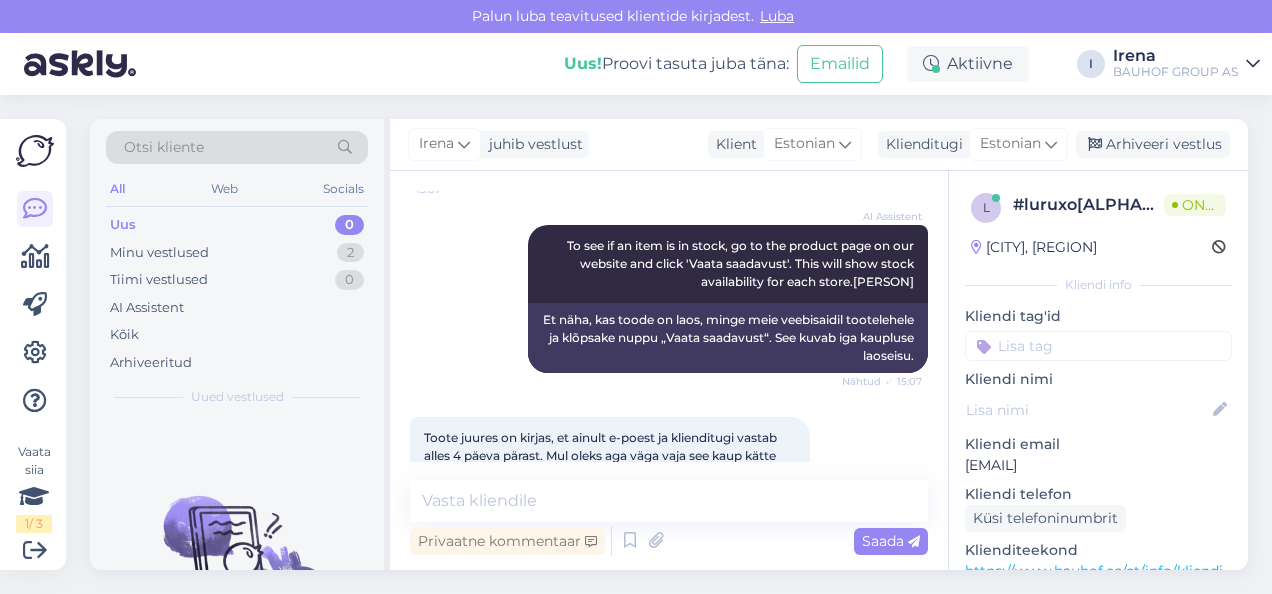scroll, scrollTop: 1702, scrollLeft: 0, axis: vertical 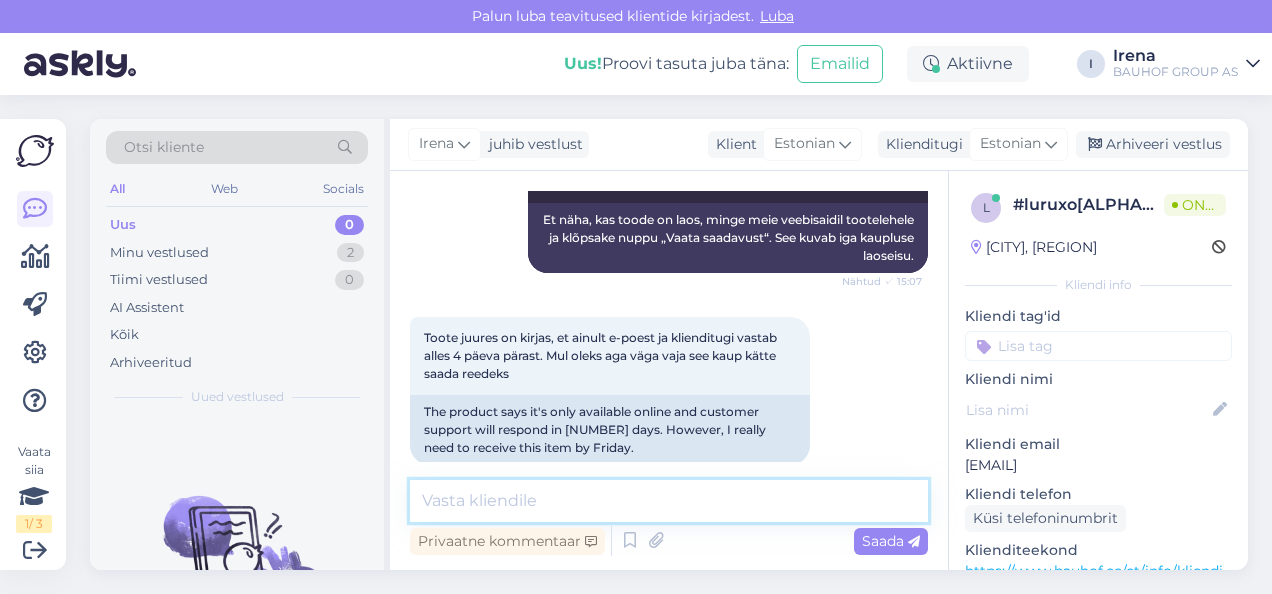 click at bounding box center [669, 501] 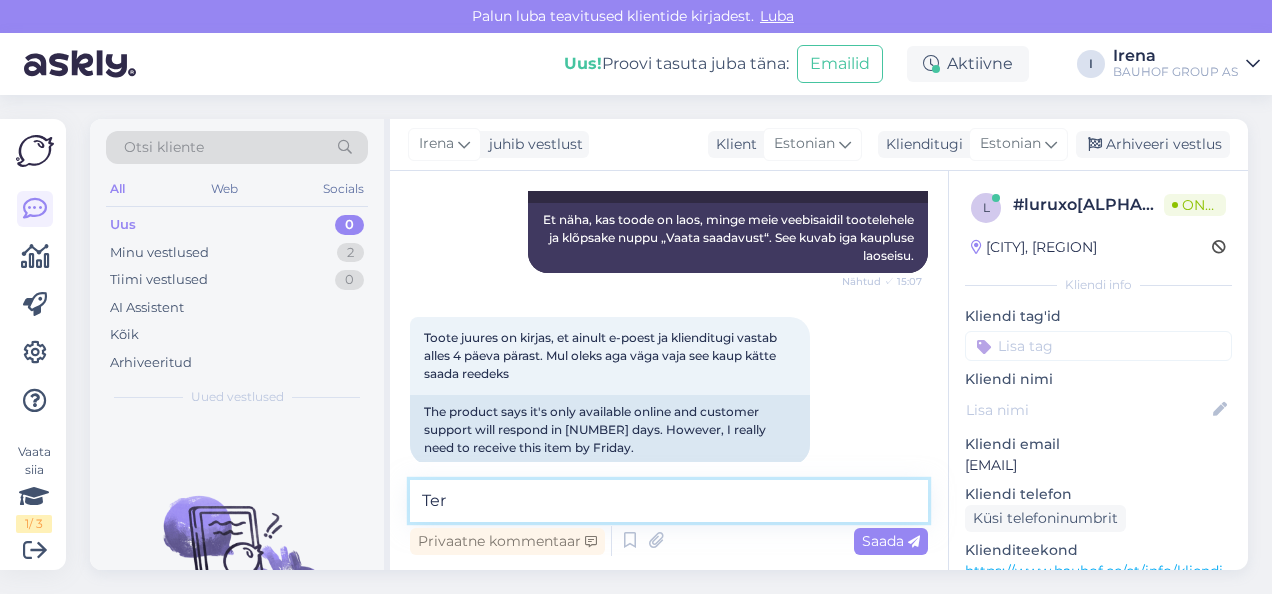 type on "Tere" 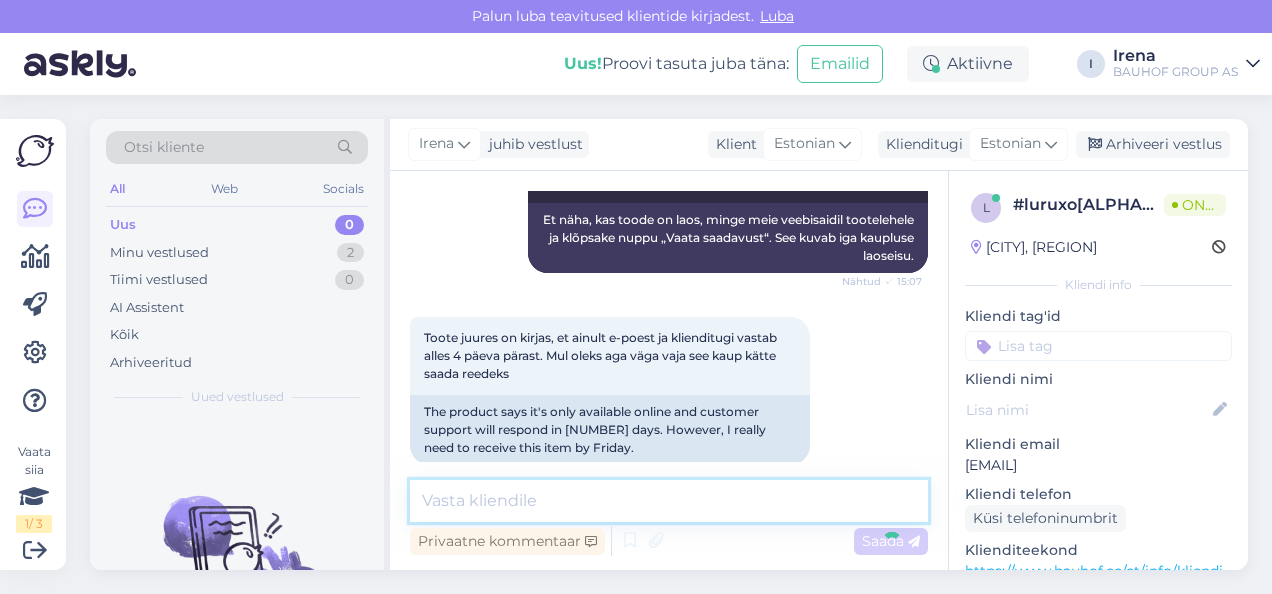 scroll, scrollTop: 2088, scrollLeft: 0, axis: vertical 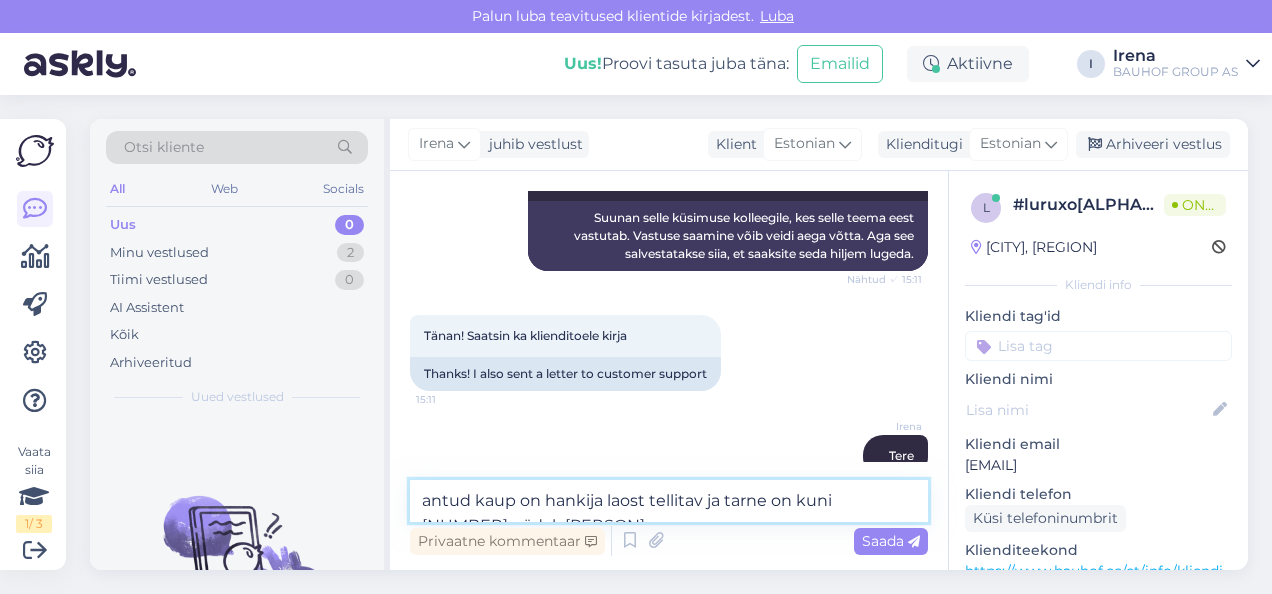 type on "antud kaup on hankija laost tellitav ja tarne on kuni 2 nädalat" 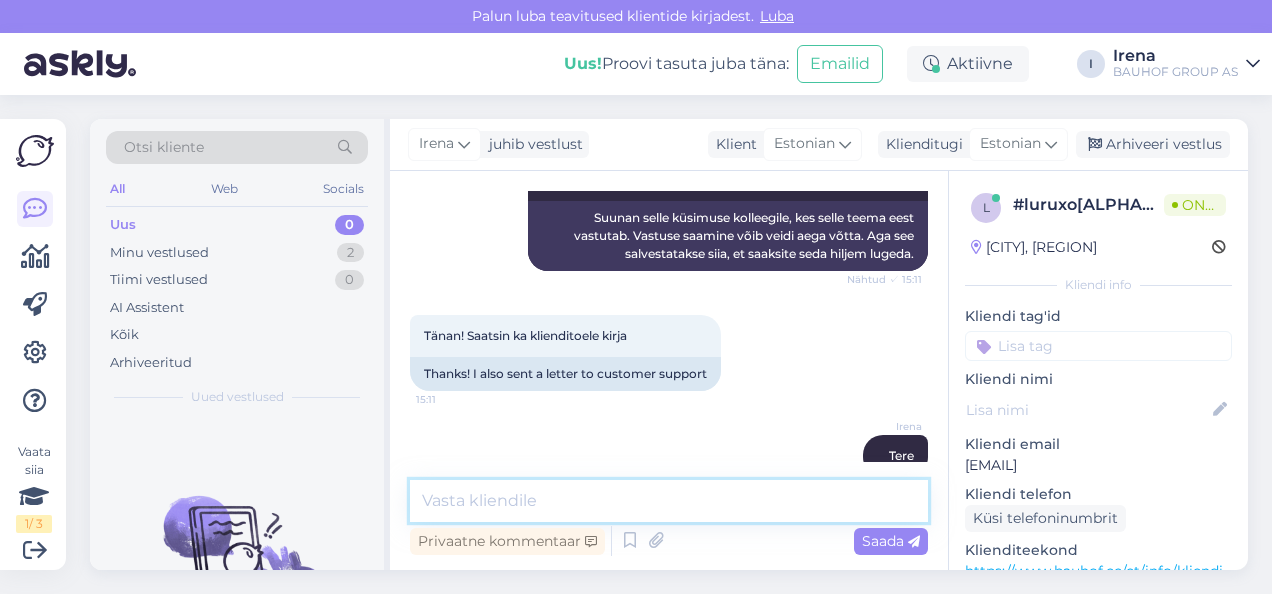 scroll, scrollTop: 2174, scrollLeft: 0, axis: vertical 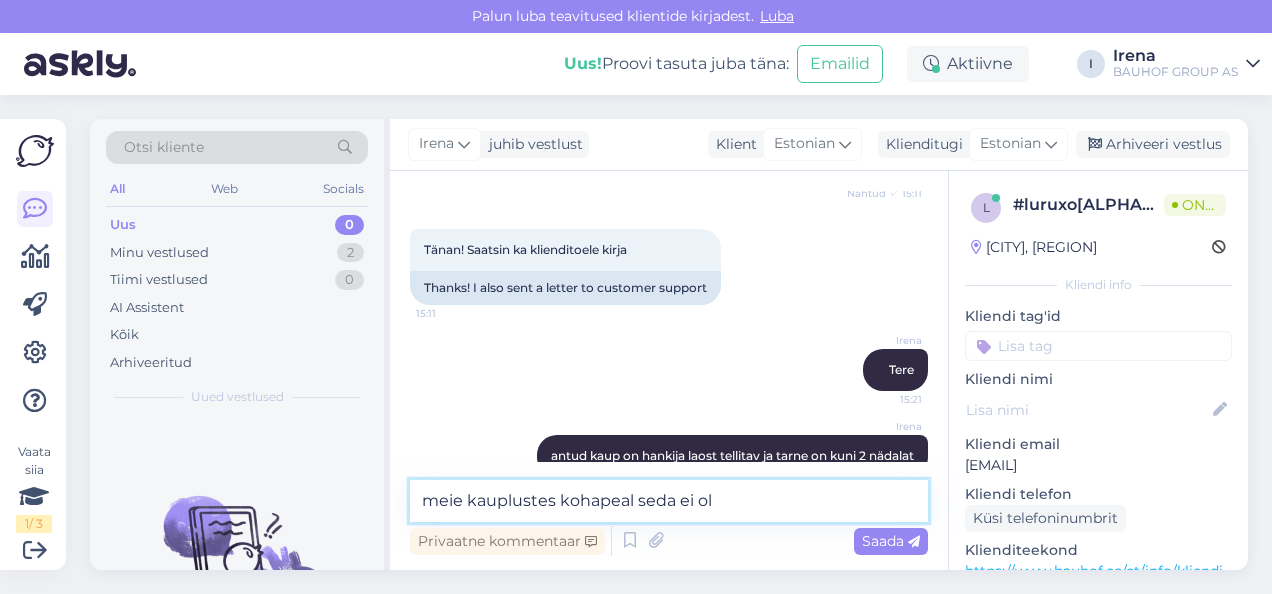 type on "meie kauplustes kohapeal seda ei ole" 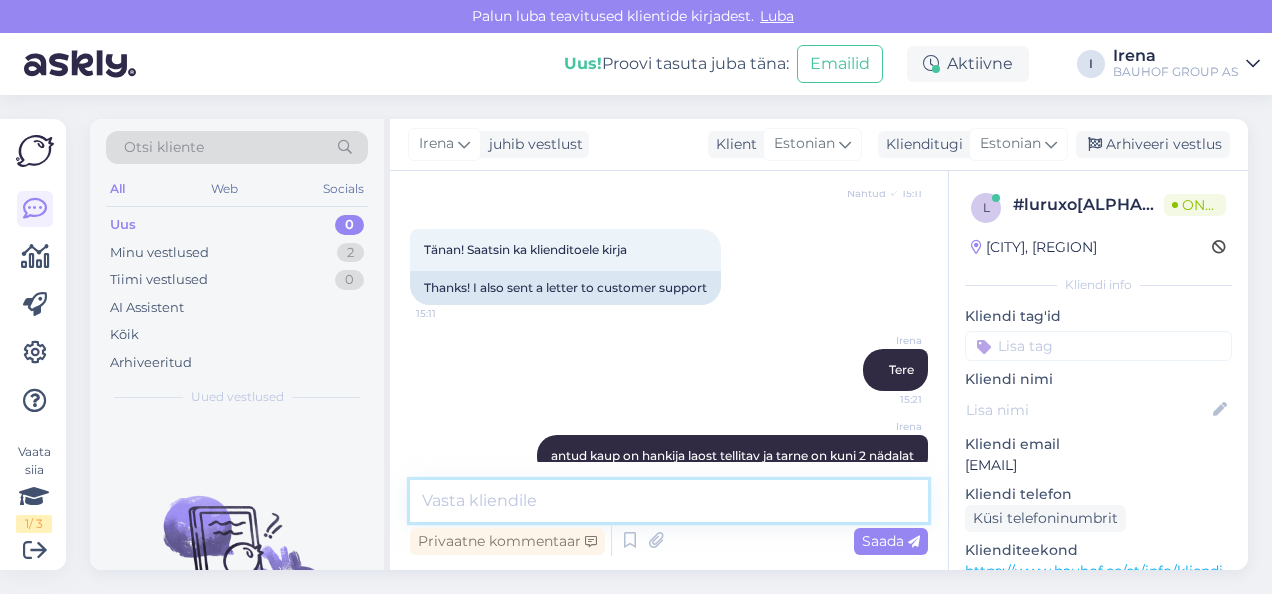 scroll, scrollTop: 2260, scrollLeft: 0, axis: vertical 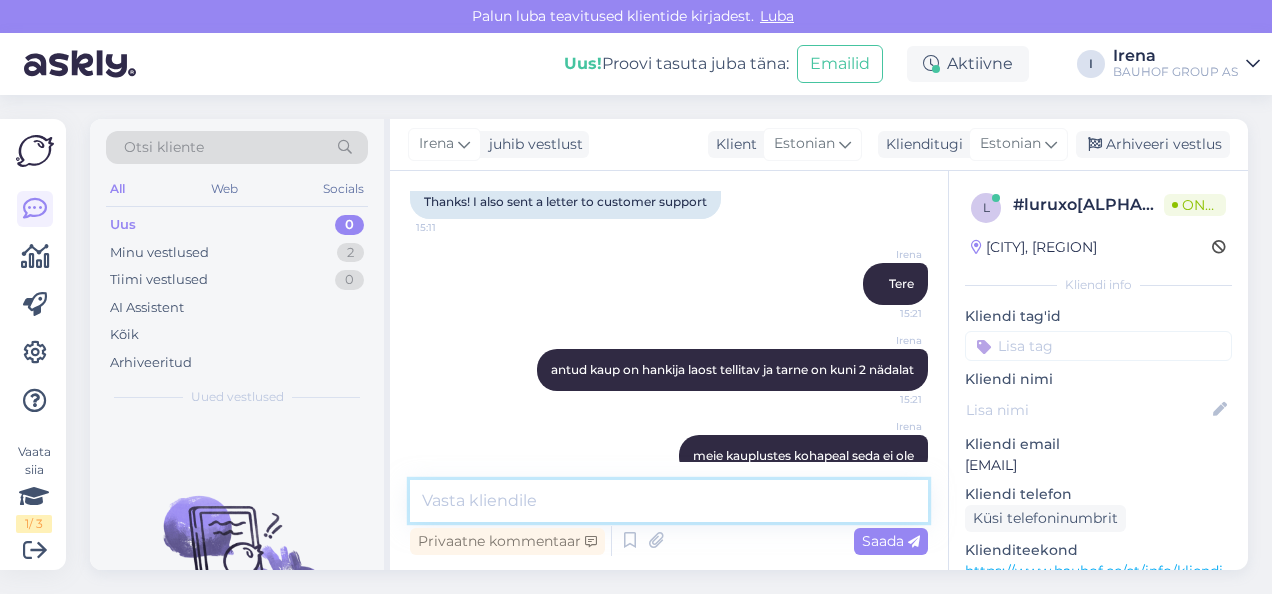 click at bounding box center (669, 501) 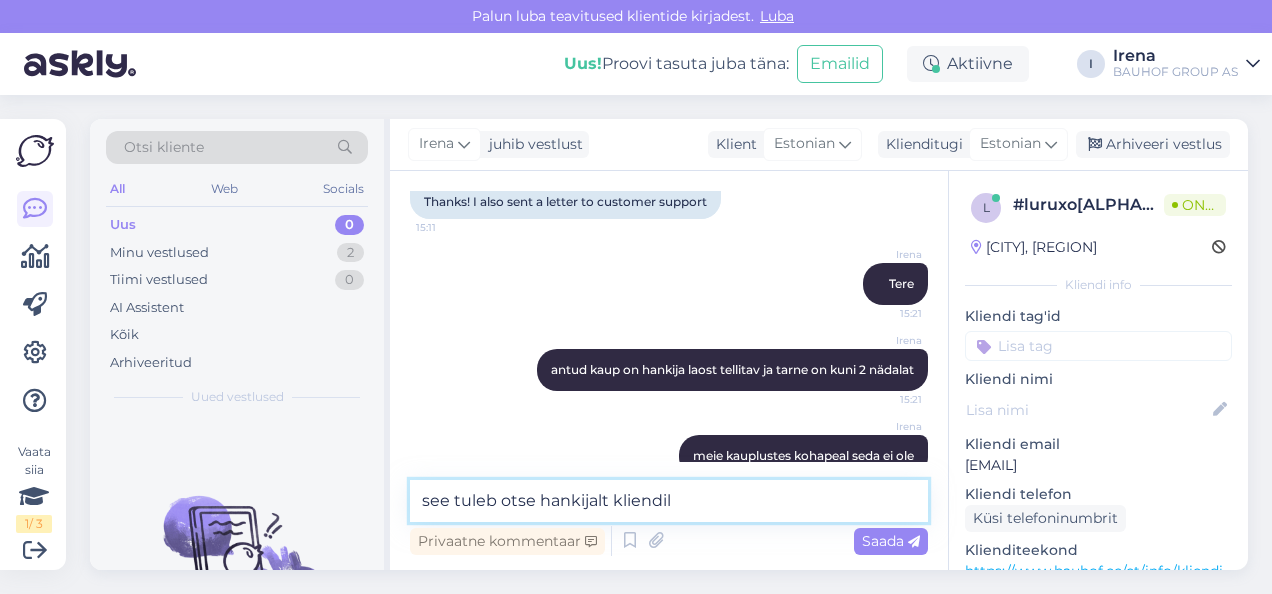 type on "see tuleb otse hankijalt kliendile" 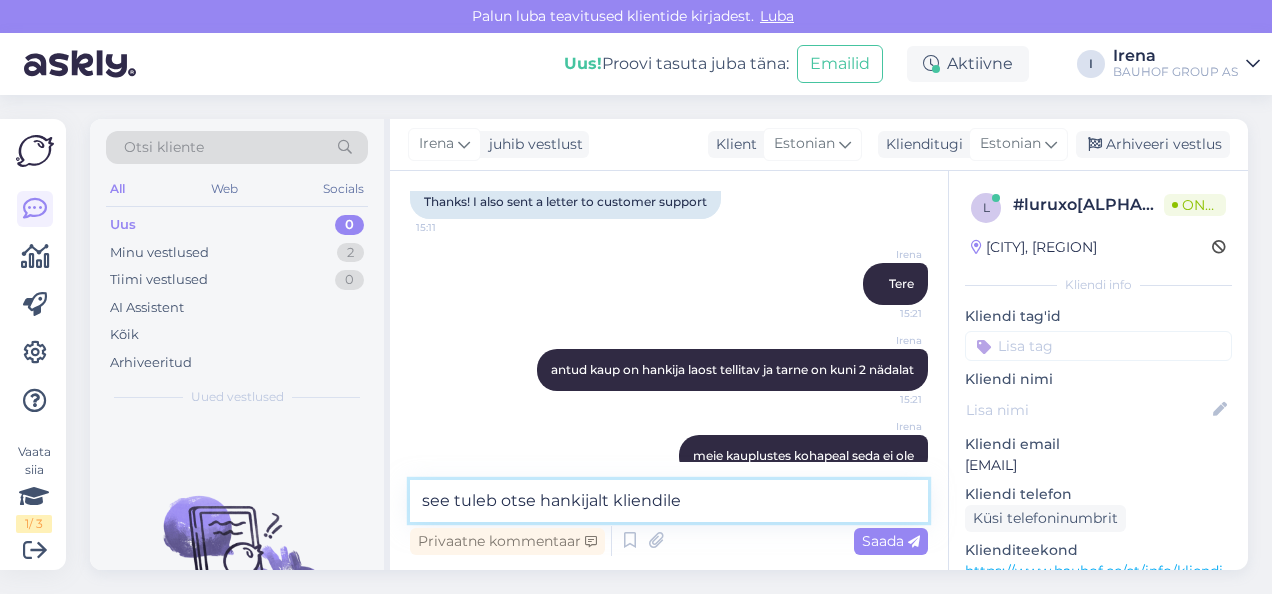 type 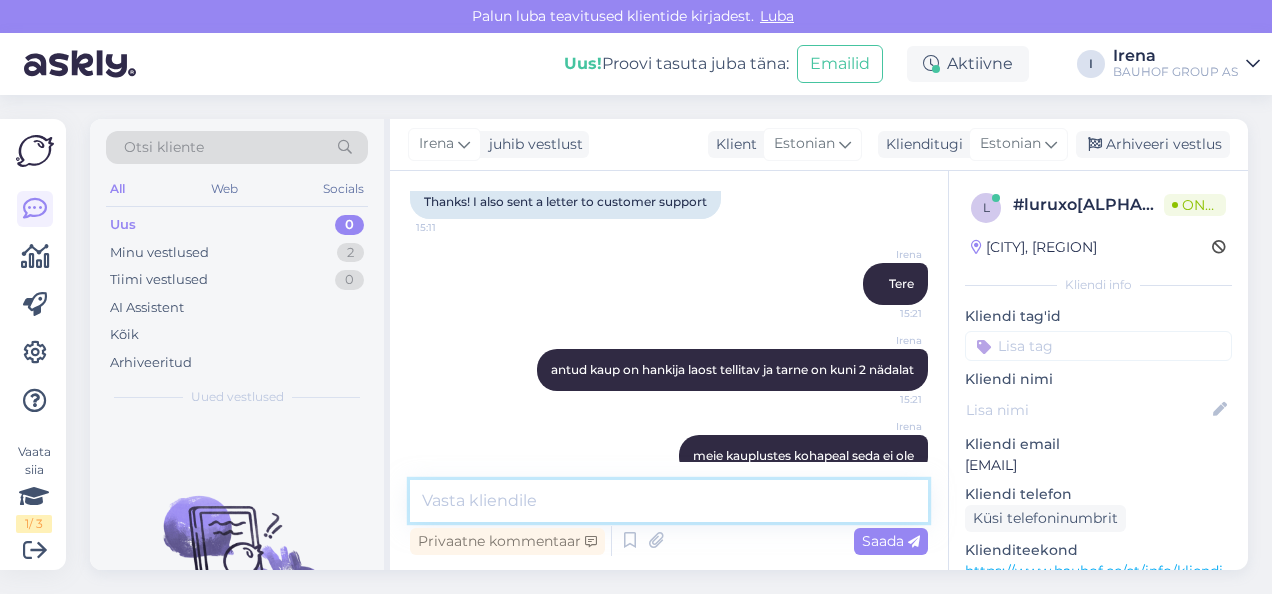 scroll, scrollTop: 2346, scrollLeft: 0, axis: vertical 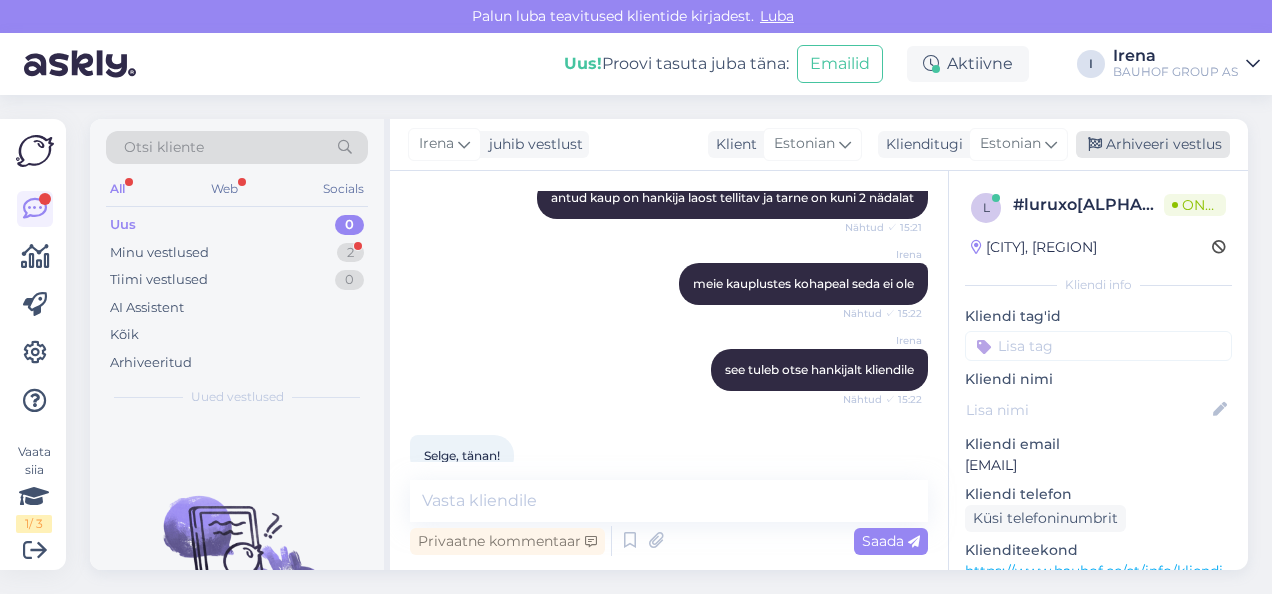 click on "Arhiveeri vestlus" at bounding box center (1153, 144) 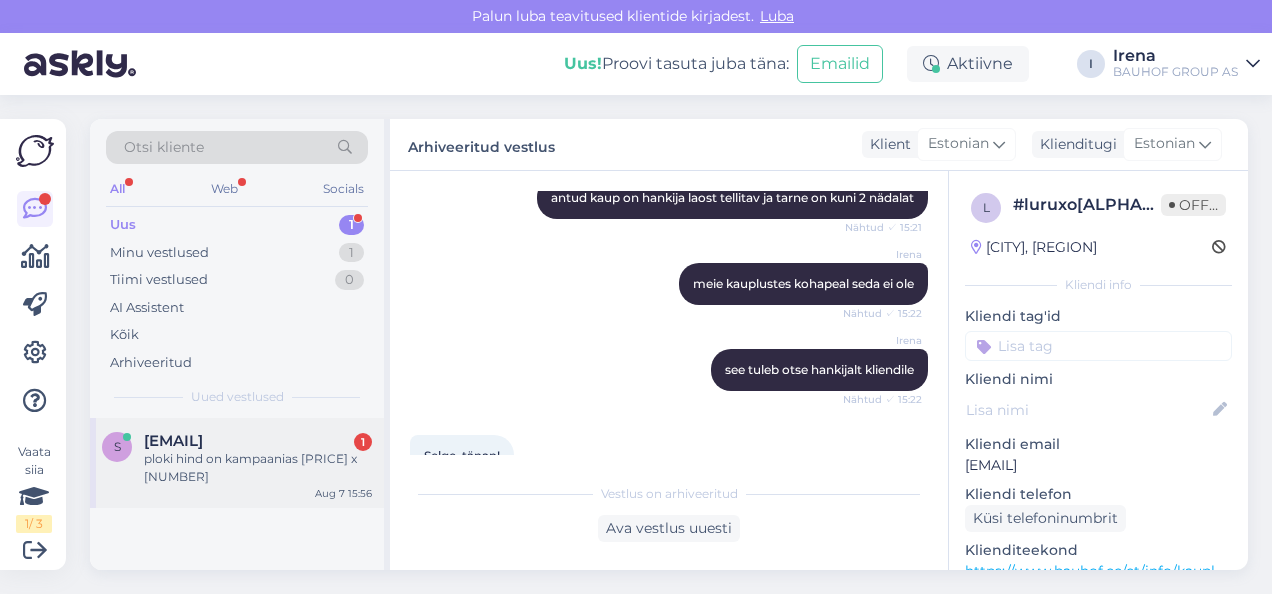 click on "[EMAIL]" at bounding box center (173, 441) 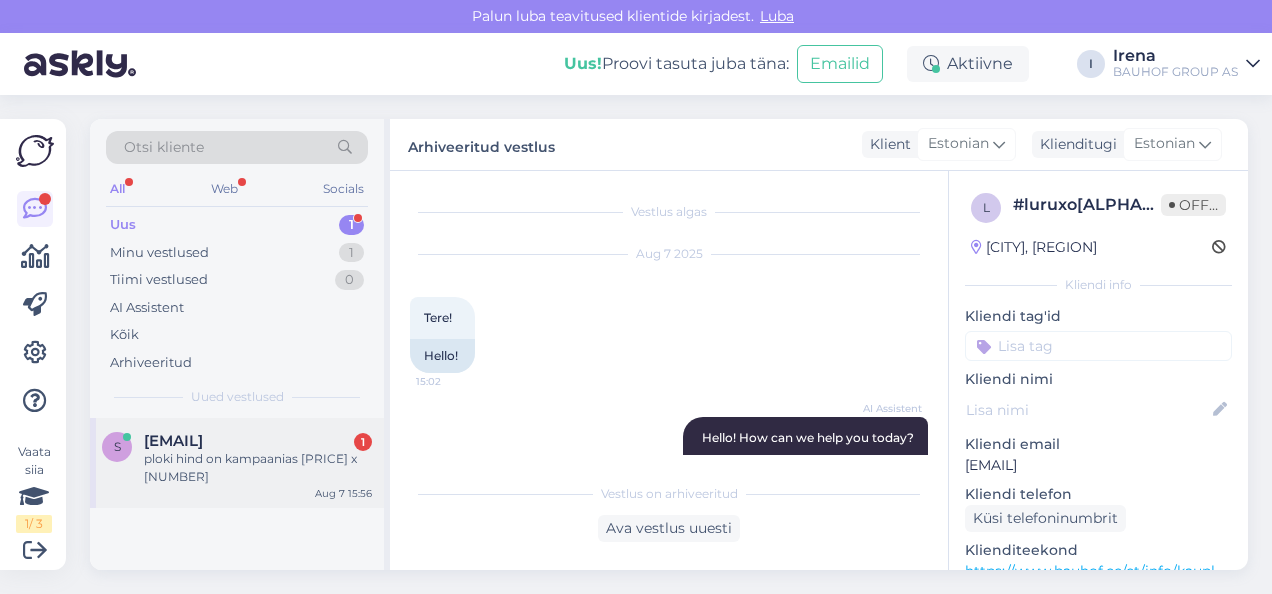 scroll, scrollTop: 294, scrollLeft: 0, axis: vertical 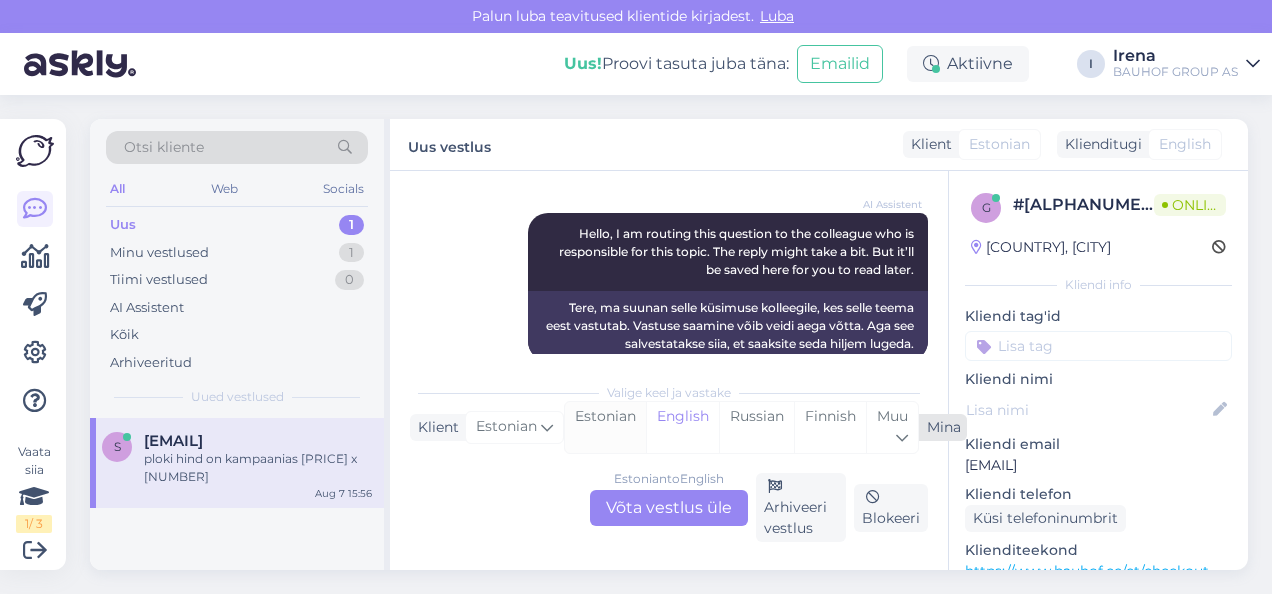 click on "Estonian" at bounding box center (605, 427) 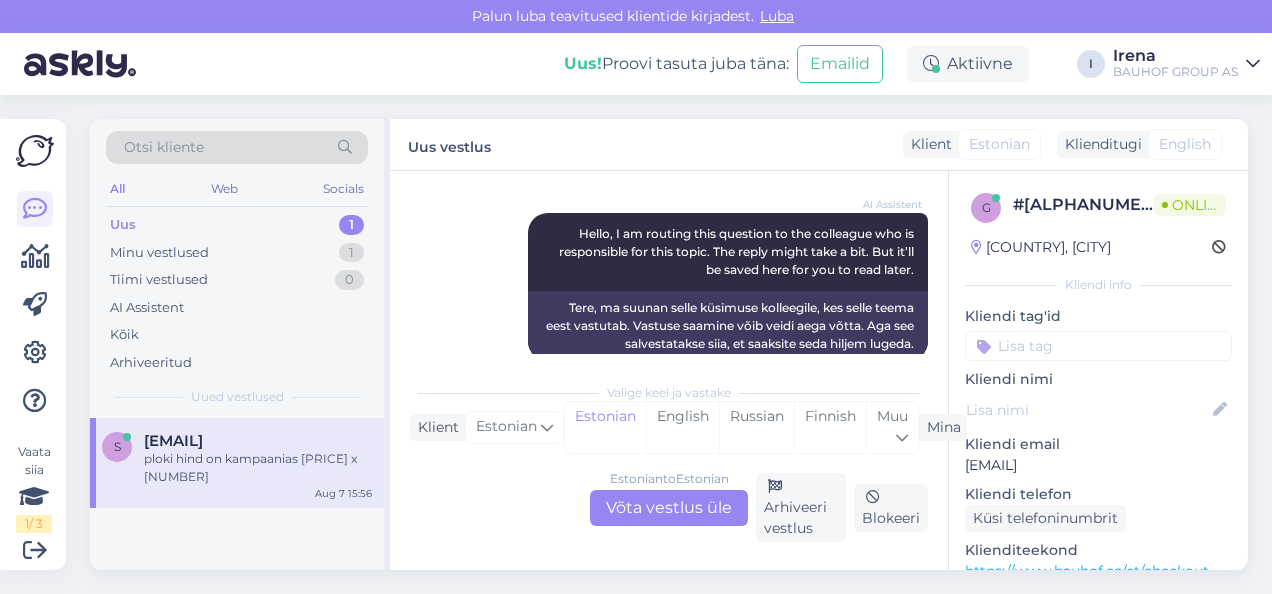 click on "Estonian  to  Estonian Võta vestlus üle" at bounding box center [669, 508] 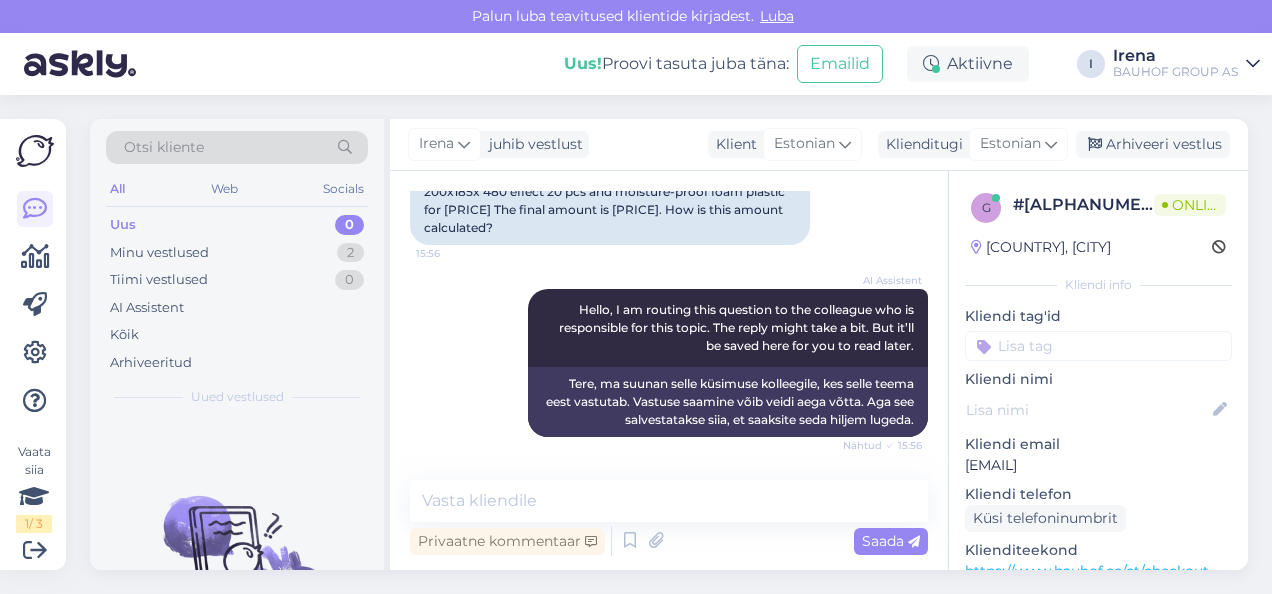 scroll, scrollTop: 334, scrollLeft: 0, axis: vertical 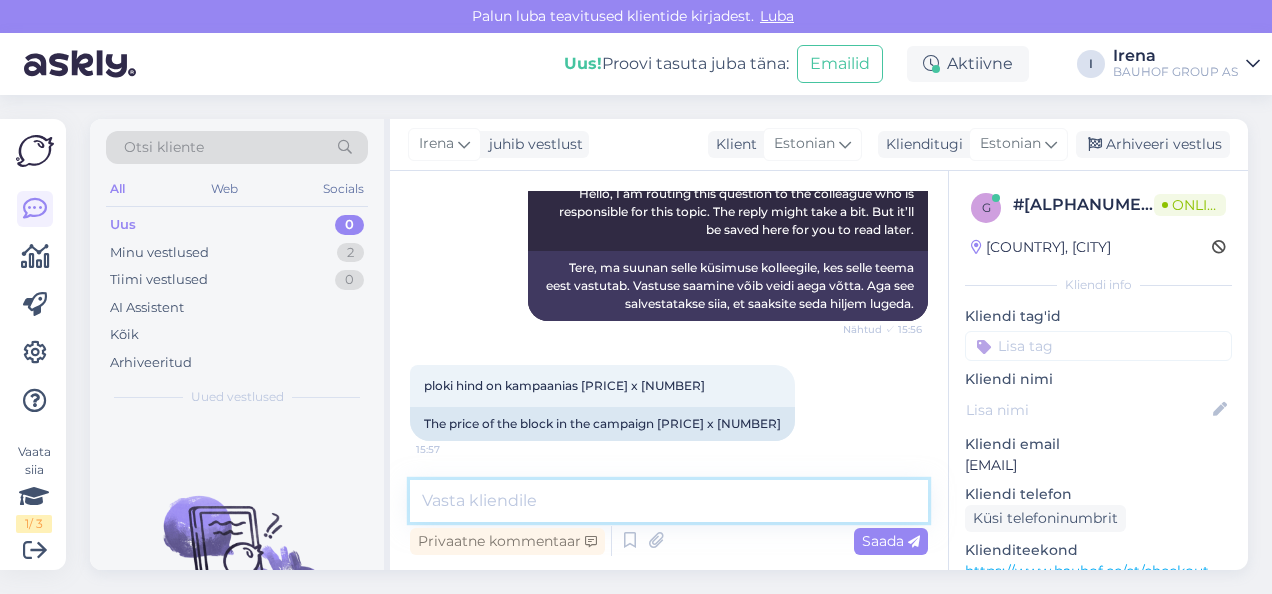 click at bounding box center (669, 501) 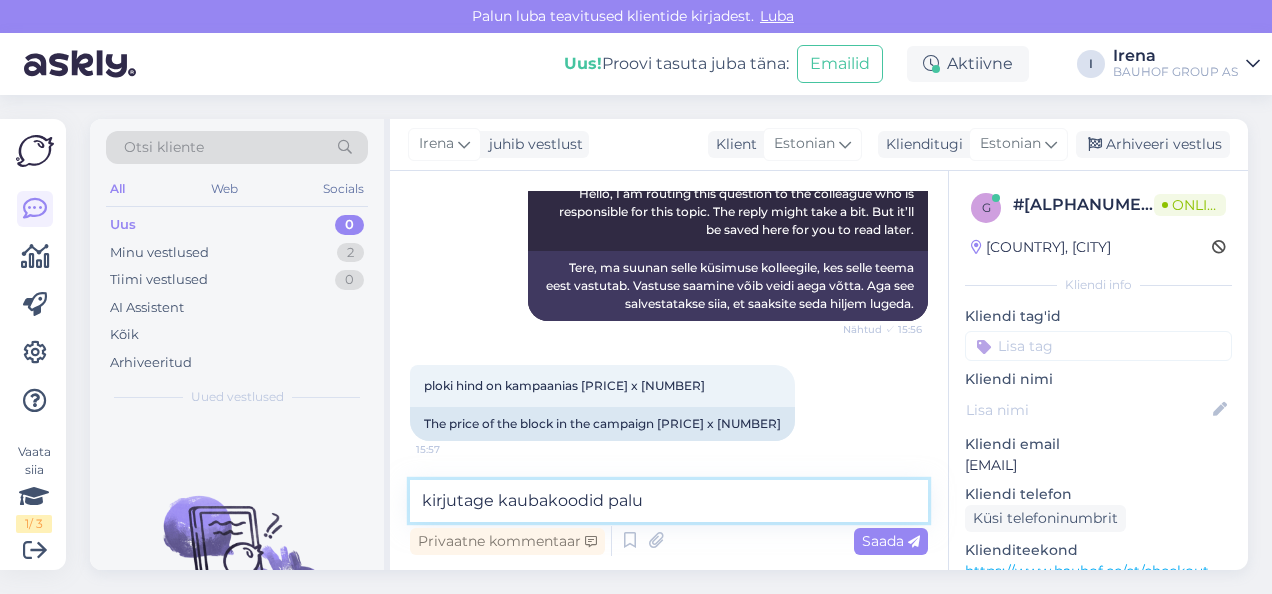 type on "kirjutage kaubakoodid palun" 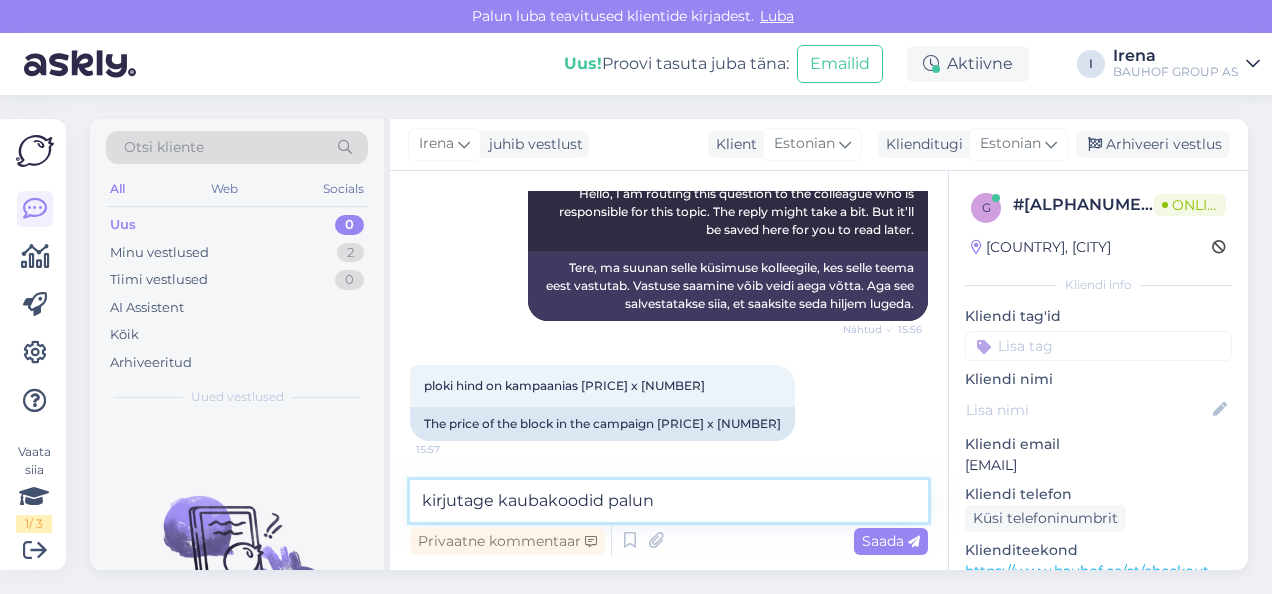 type 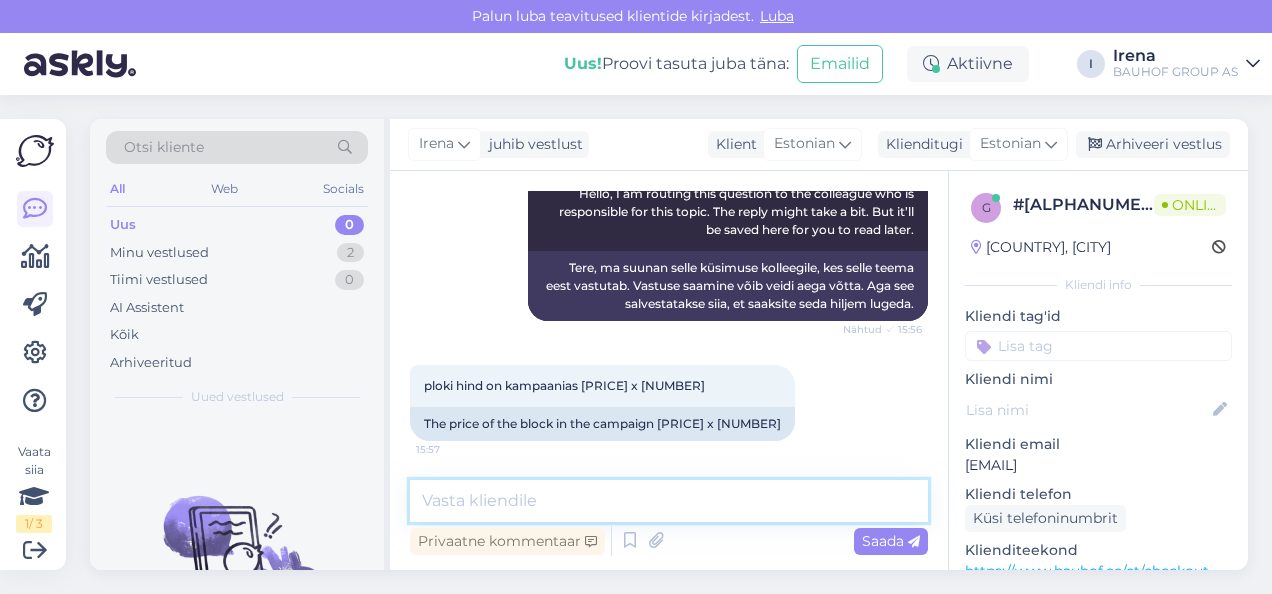scroll, scrollTop: 420, scrollLeft: 0, axis: vertical 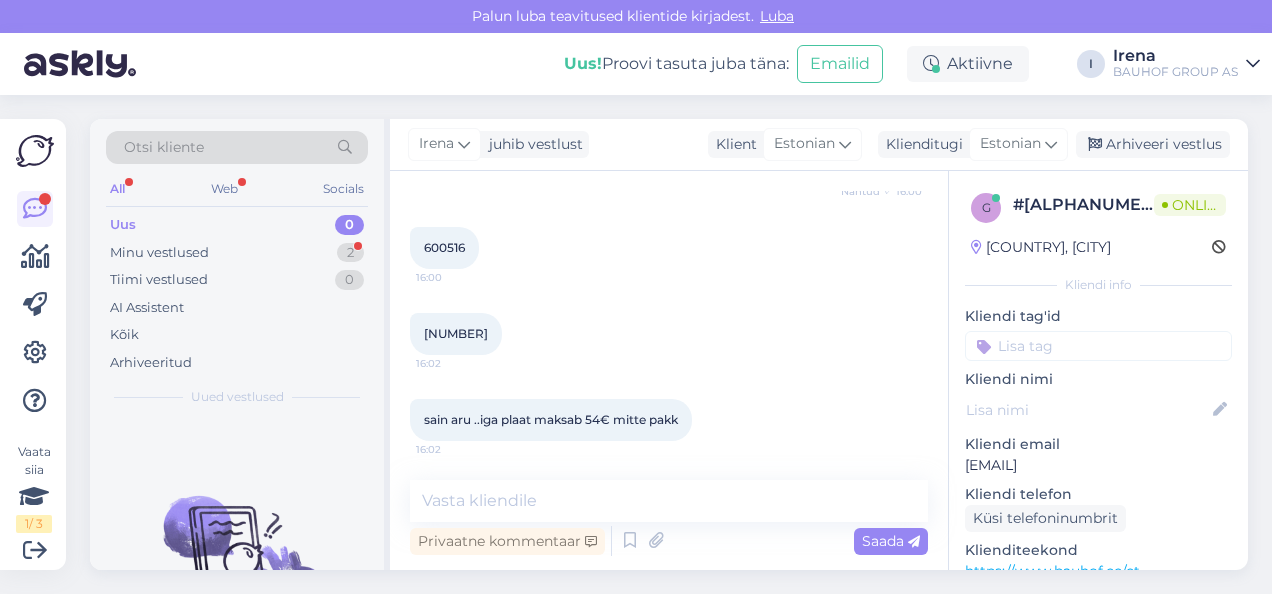 click on "600516" at bounding box center [444, 247] 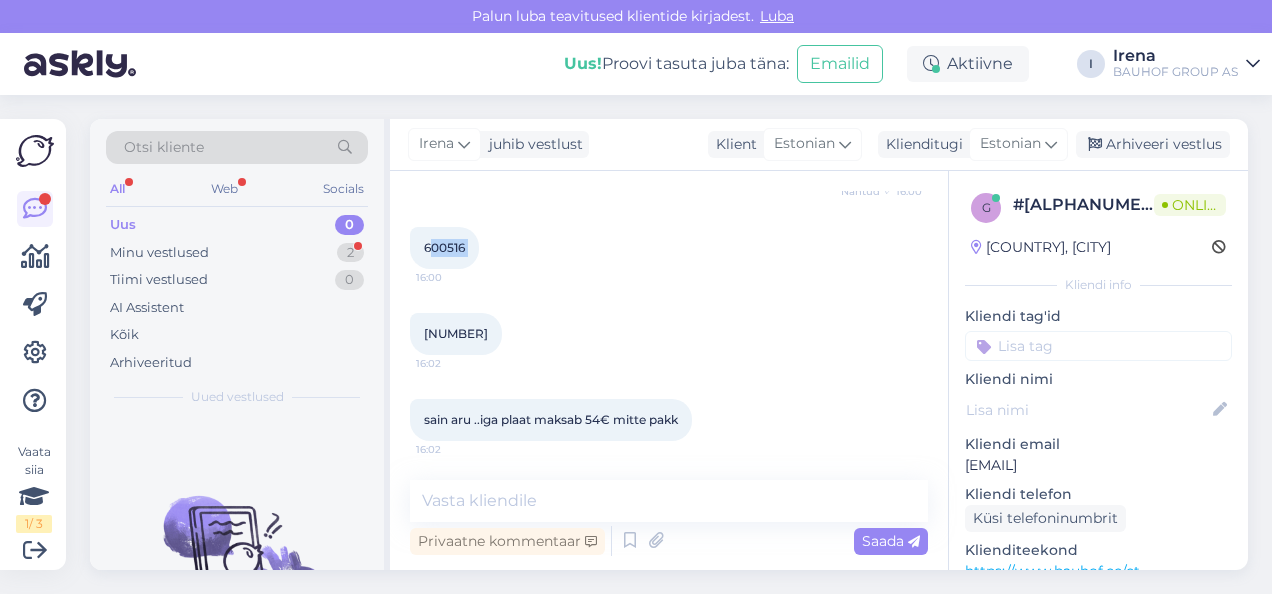 click on "600516" at bounding box center [444, 247] 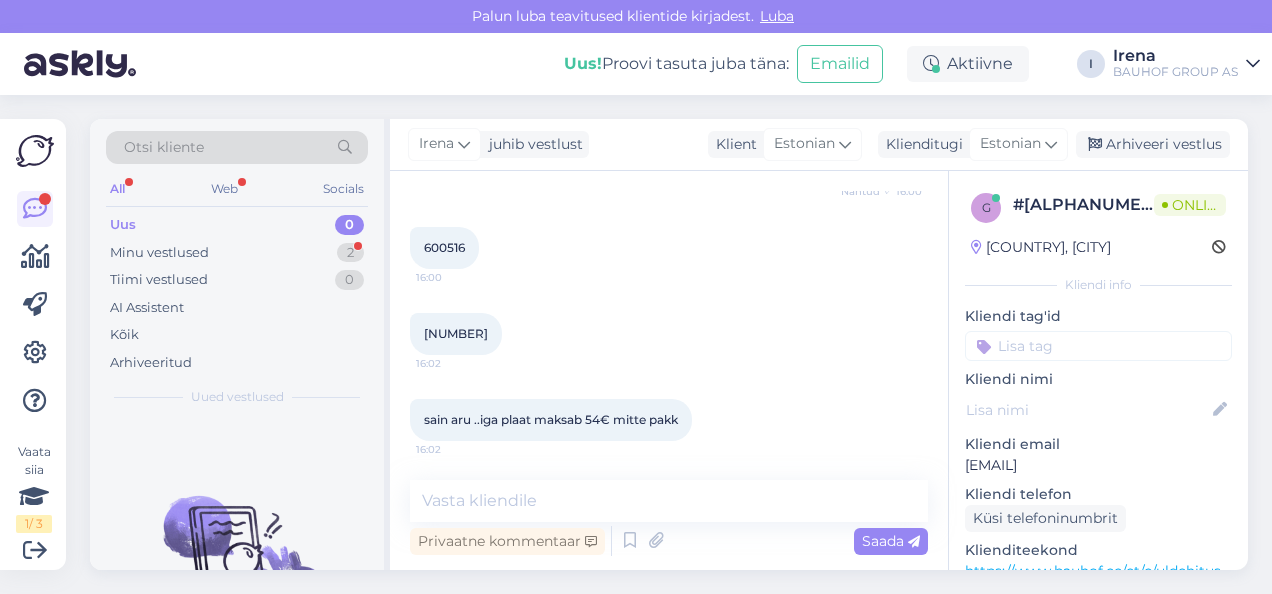click on "[NUMBER]" at bounding box center [456, 333] 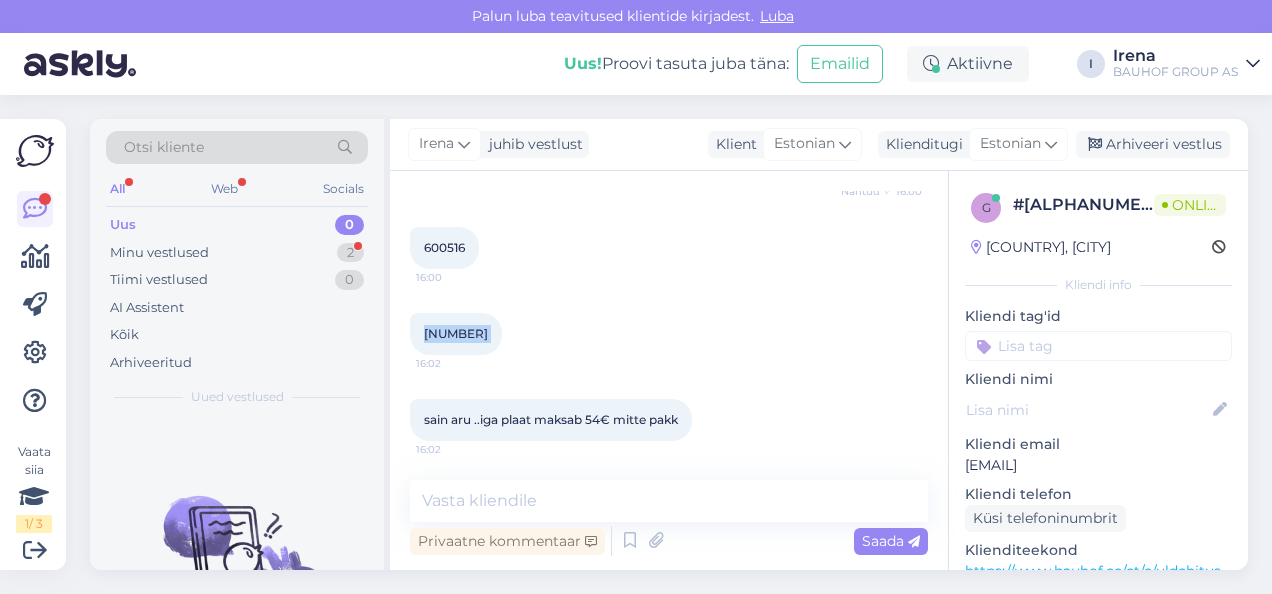 click on "[NUMBER]" at bounding box center (456, 333) 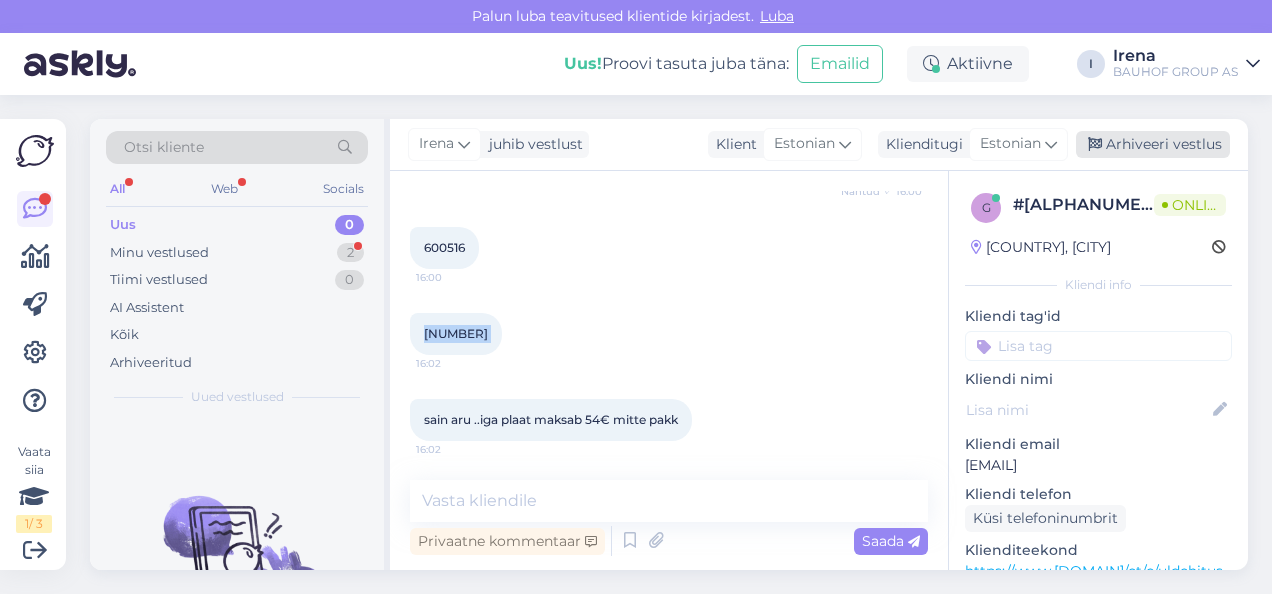 click on "Arhiveeri vestlus" at bounding box center [1153, 144] 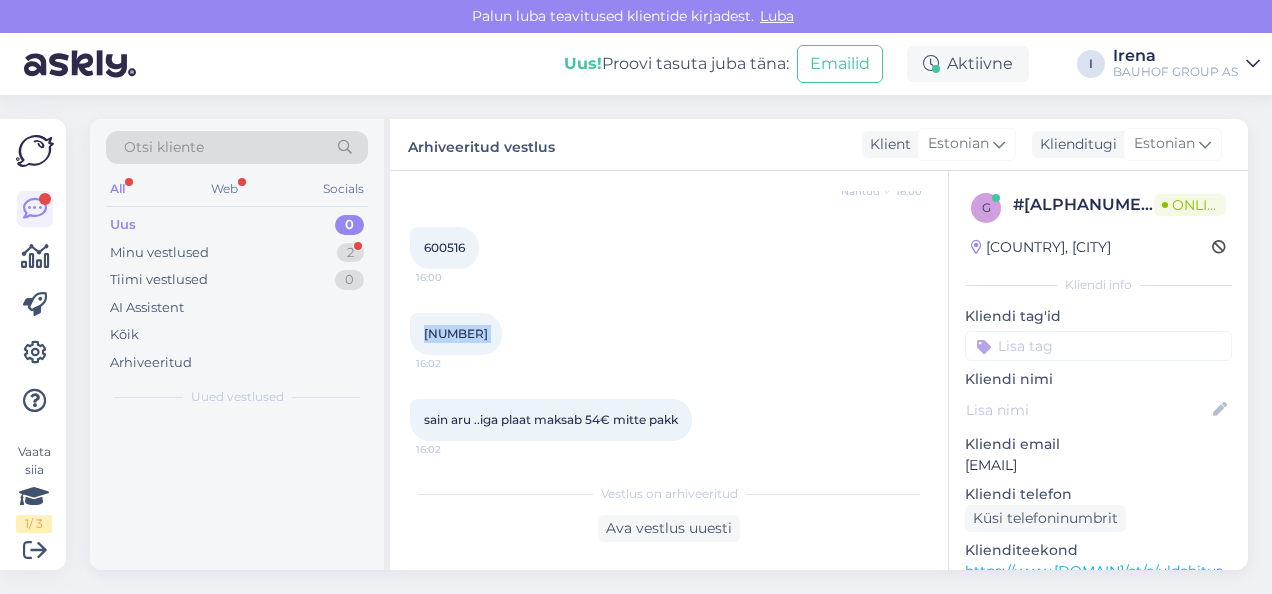 scroll, scrollTop: 686, scrollLeft: 0, axis: vertical 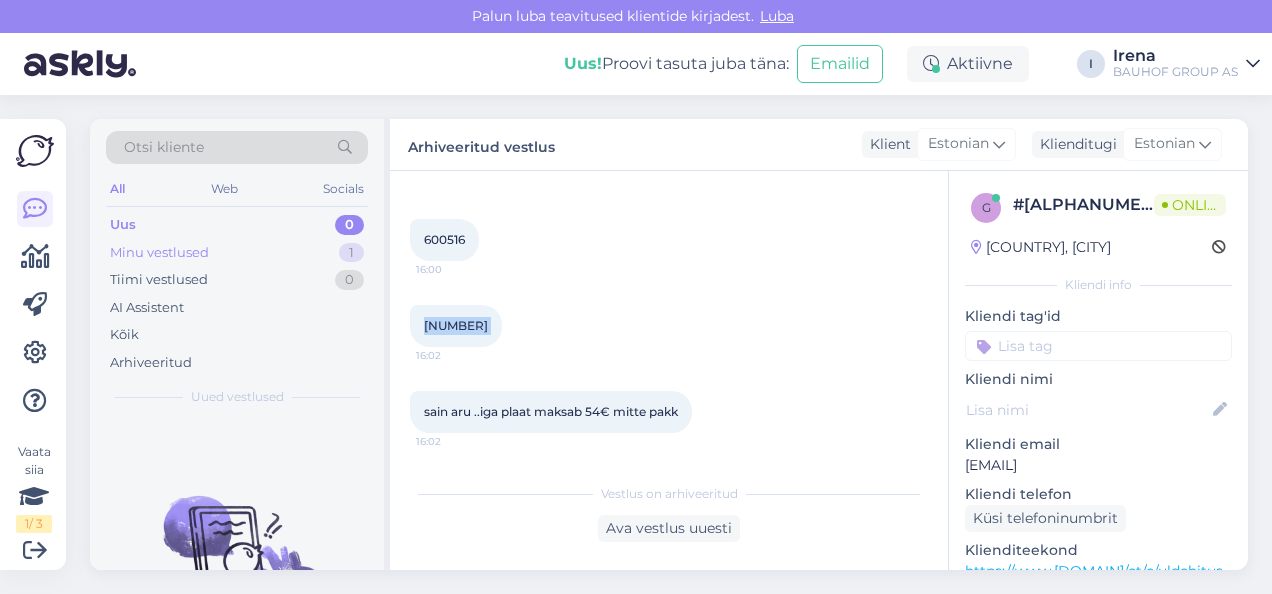 click on "Minu vestlused 1" at bounding box center [237, 253] 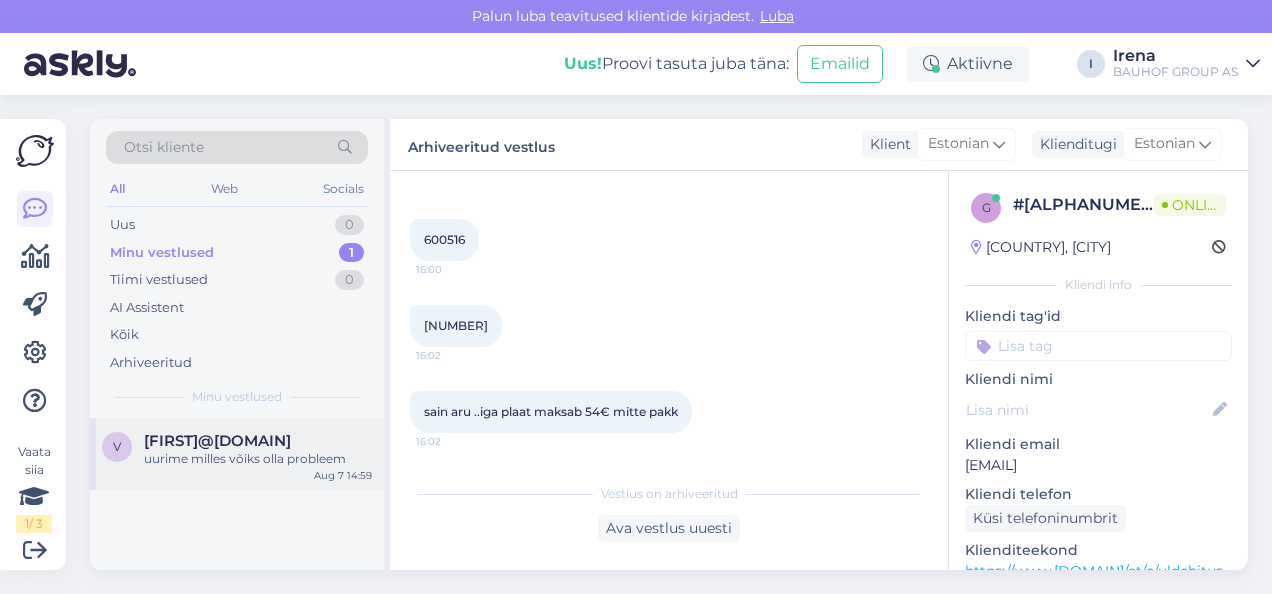 click on "[FIRST]@[DOMAIN]" at bounding box center (217, 441) 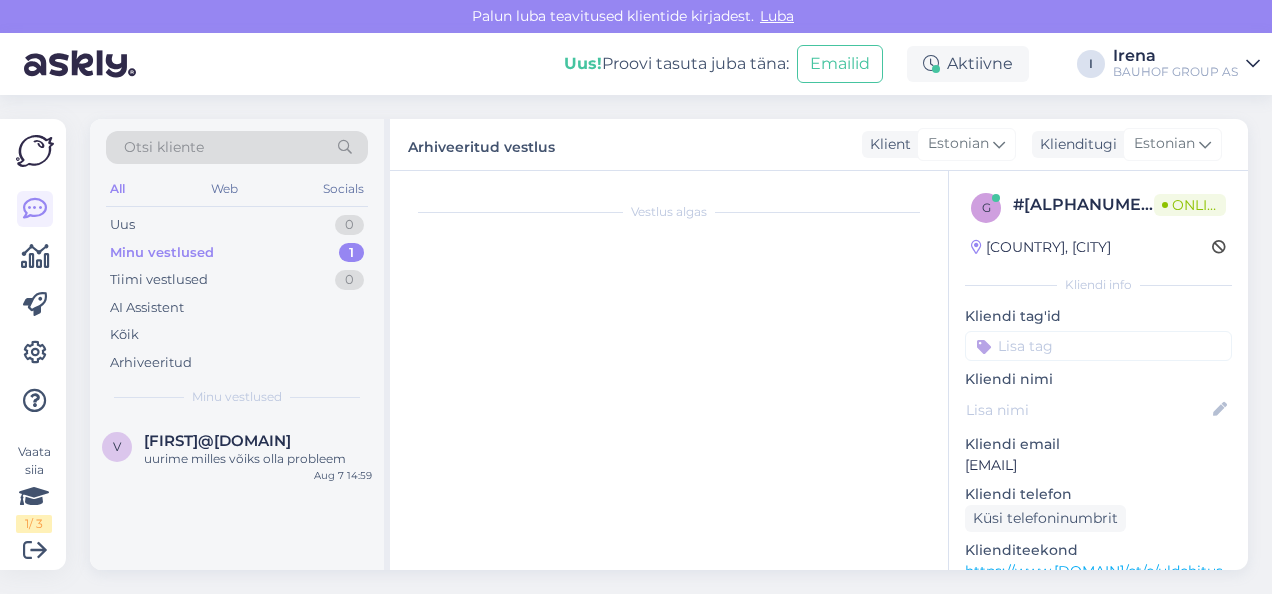 scroll, scrollTop: 1920, scrollLeft: 0, axis: vertical 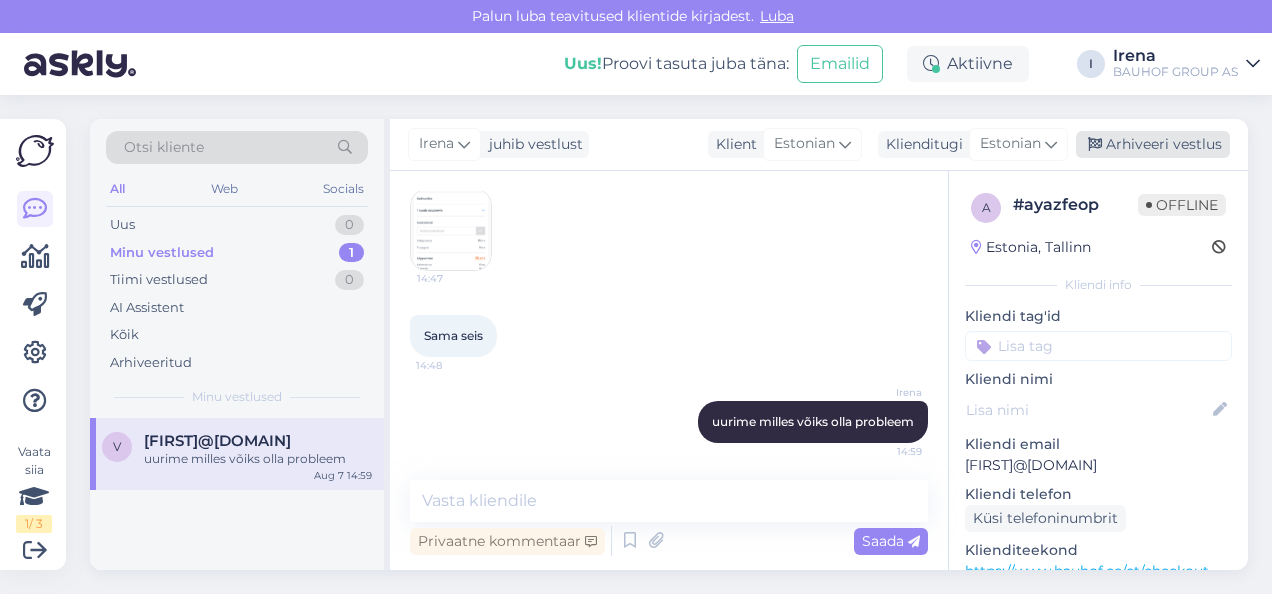 click on "Arhiveeri vestlus" at bounding box center (1153, 144) 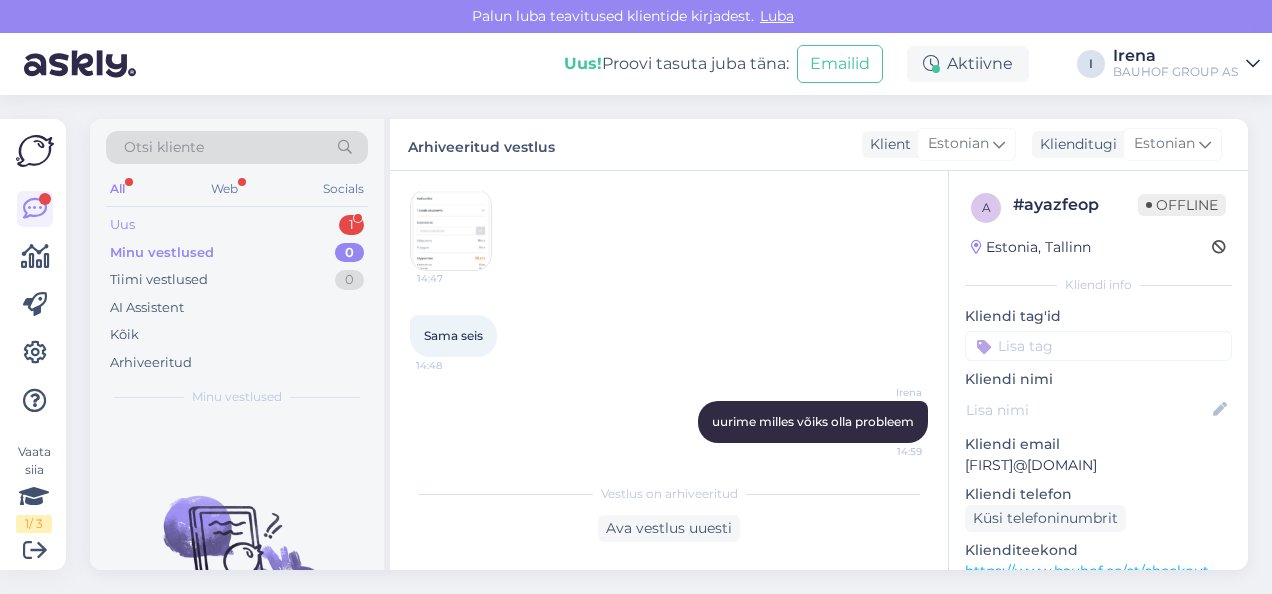 click on "Uus 1" at bounding box center [237, 225] 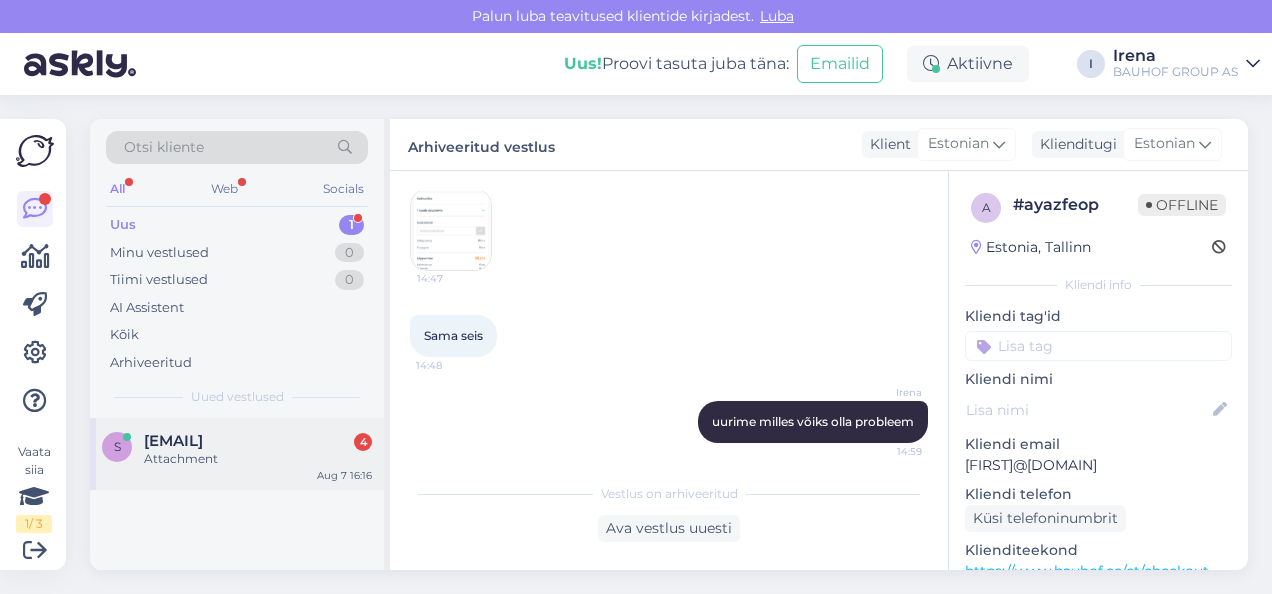 click on "Attachment" at bounding box center (258, 459) 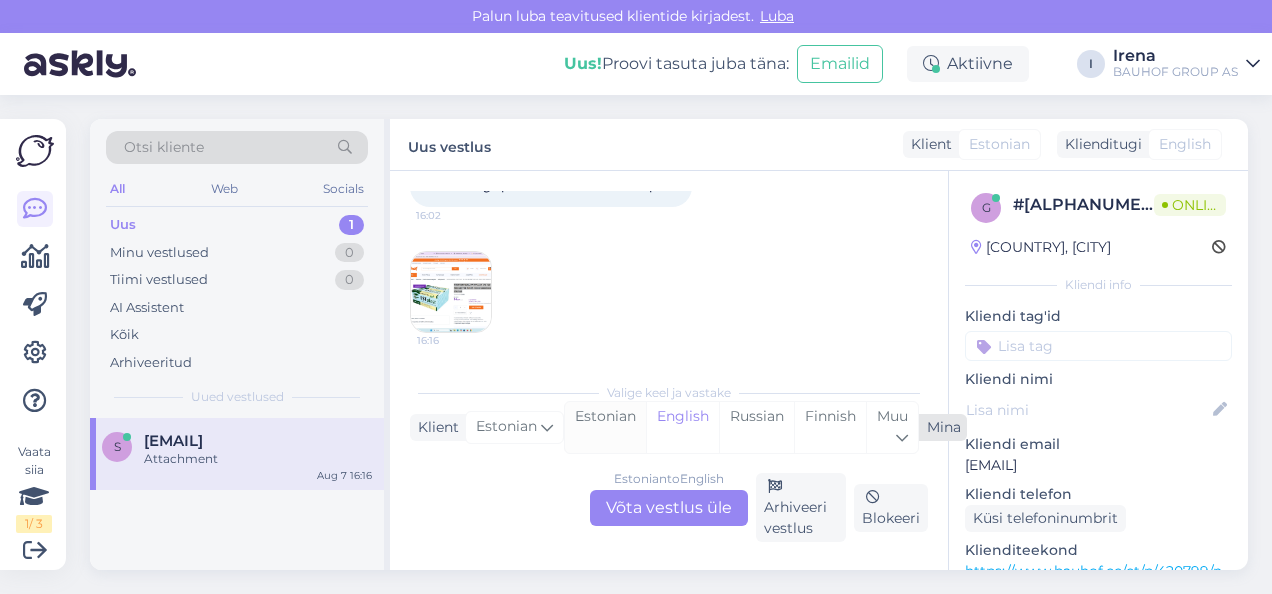 click on "Estonian" at bounding box center (605, 427) 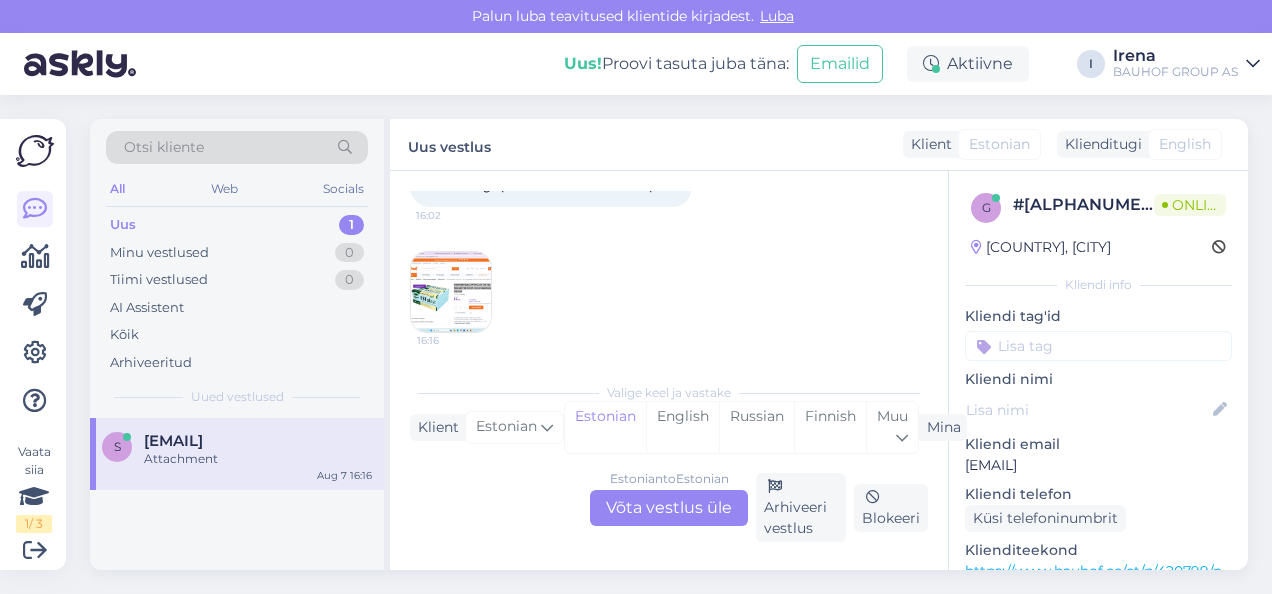 click on "Estonian  to  Estonian Võta vestlus üle" at bounding box center (669, 508) 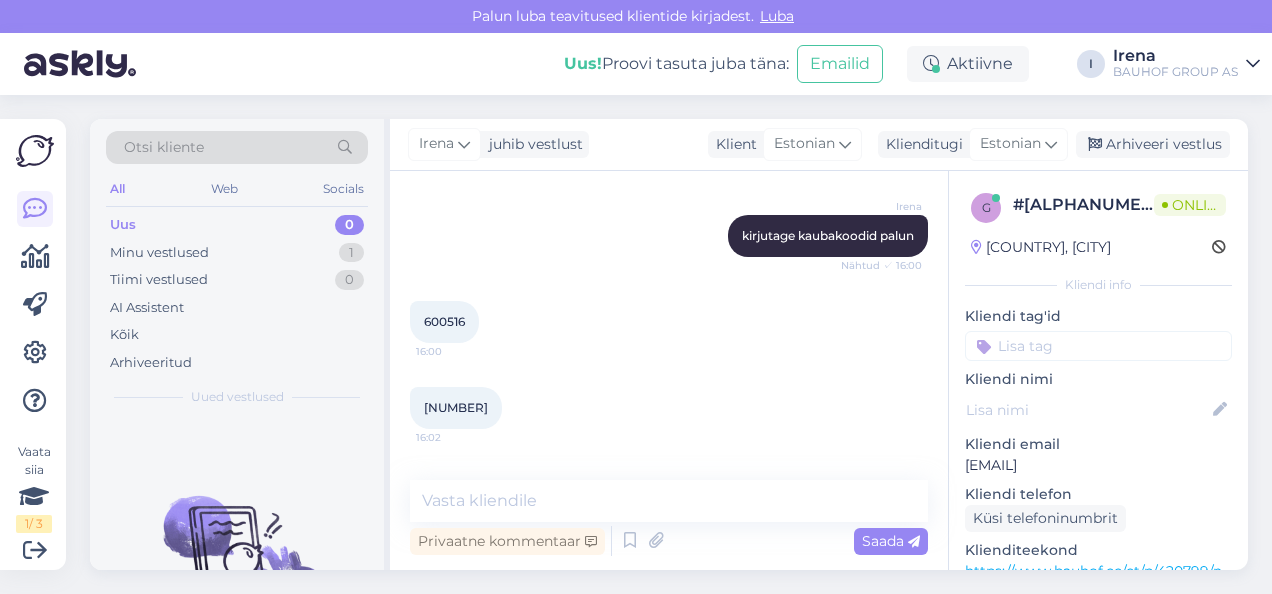scroll, scrollTop: 804, scrollLeft: 0, axis: vertical 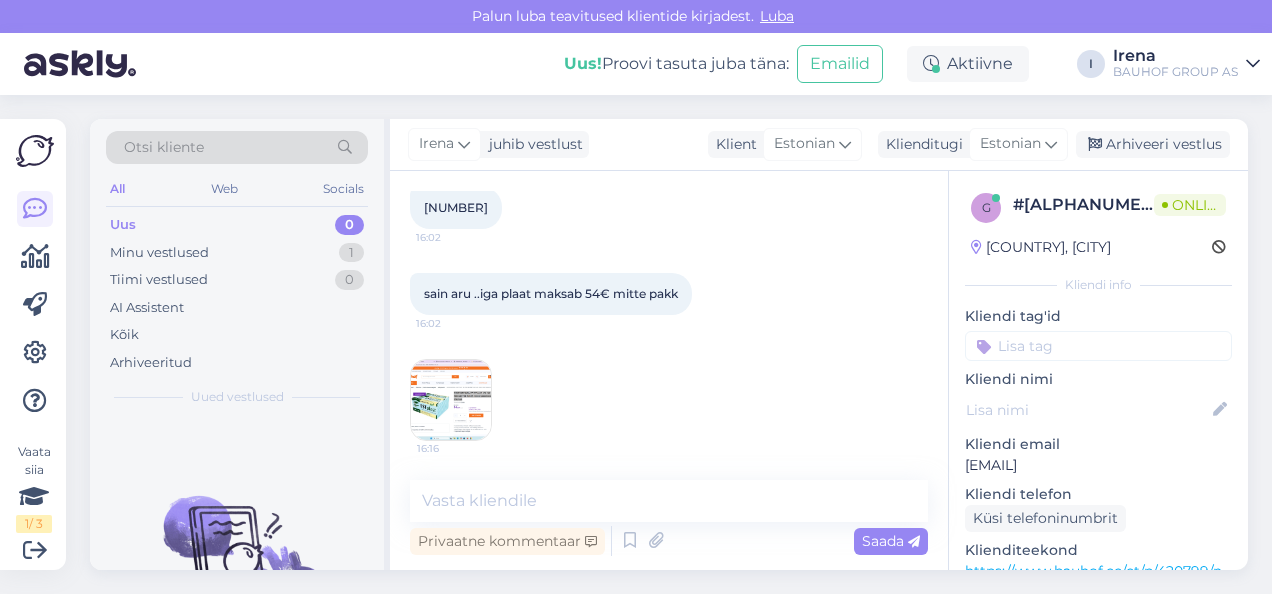 click at bounding box center (451, 400) 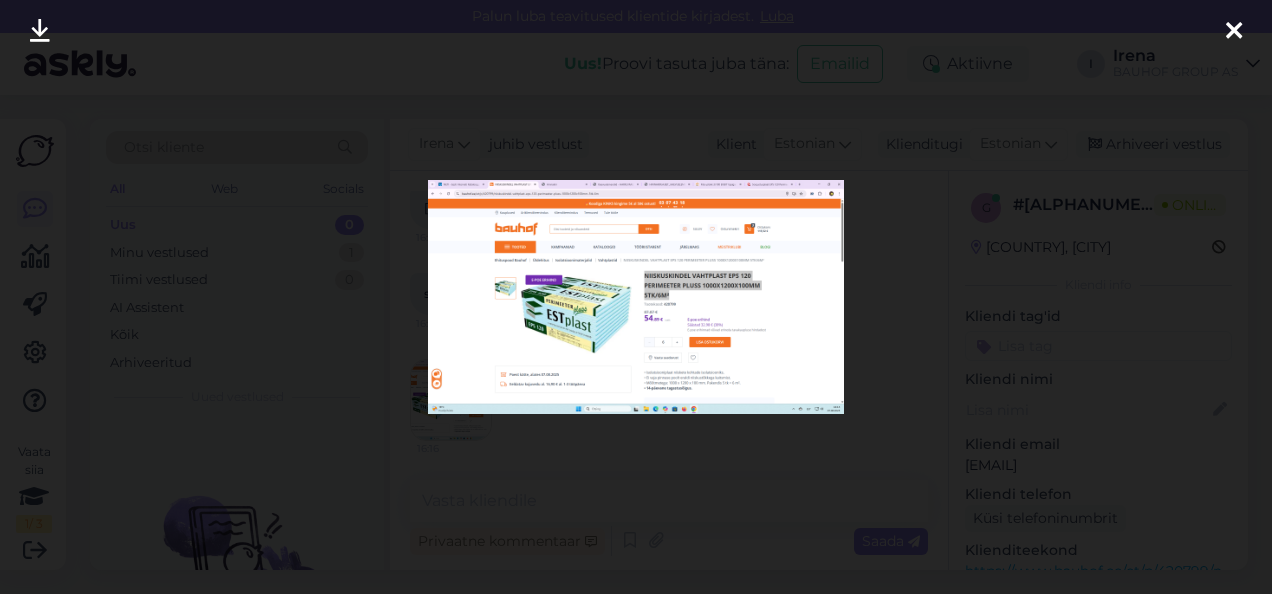 click at bounding box center [1234, 32] 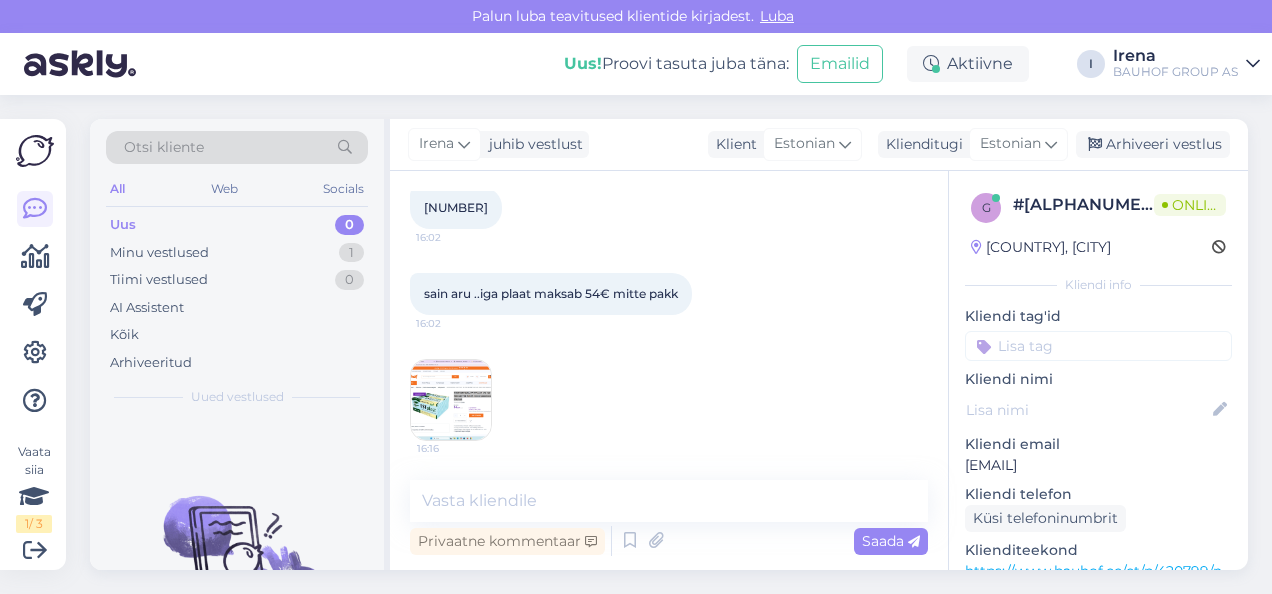click on "[NUMBER]" at bounding box center (456, 207) 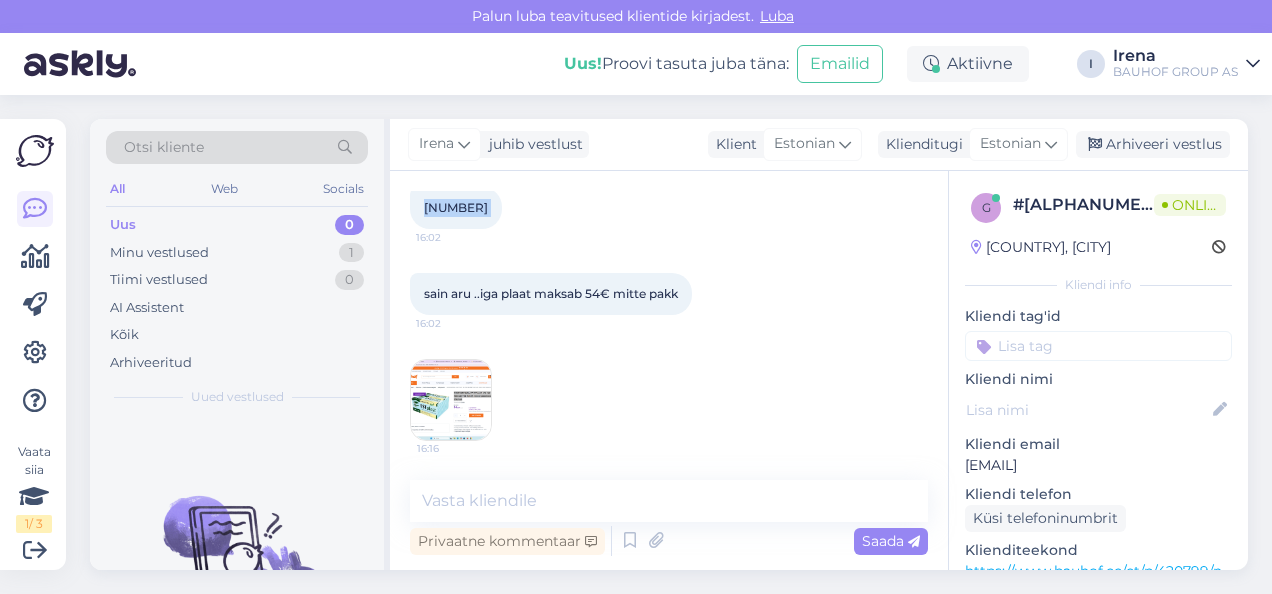 click on "[NUMBER]" at bounding box center (456, 207) 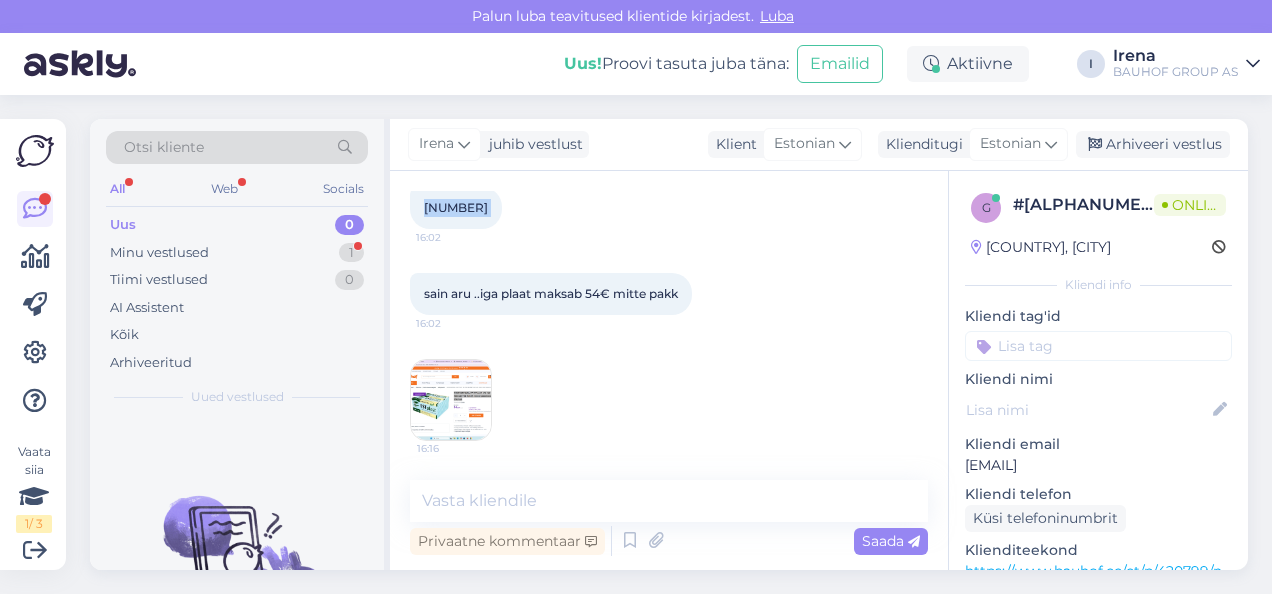 scroll, scrollTop: 908, scrollLeft: 0, axis: vertical 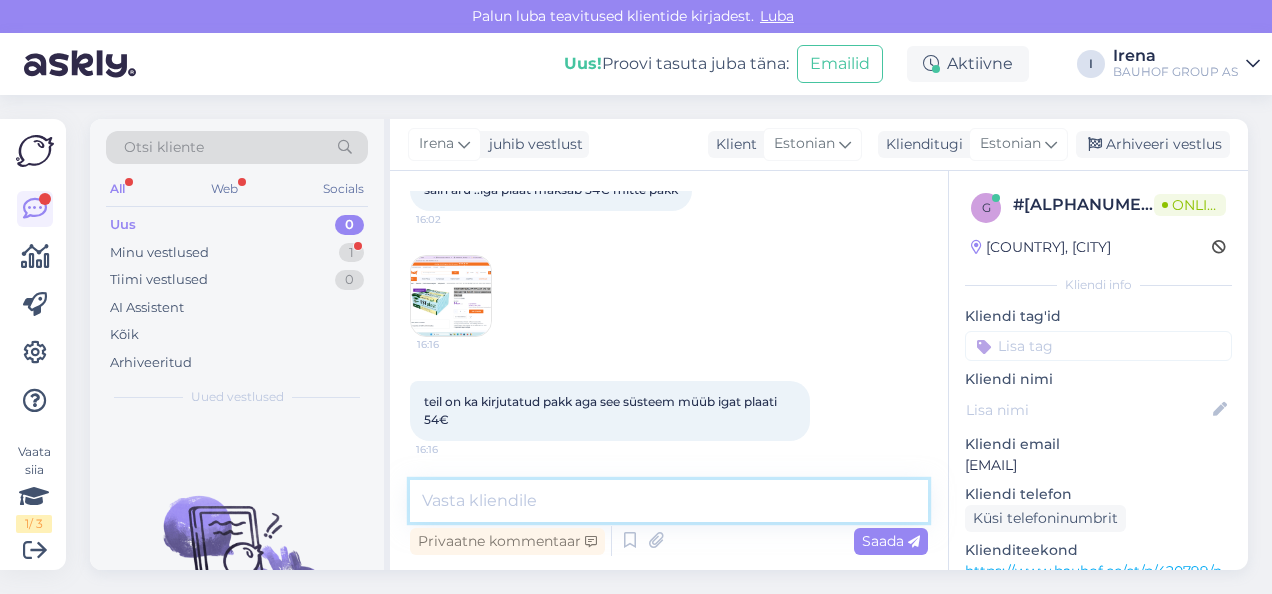 click at bounding box center [669, 501] 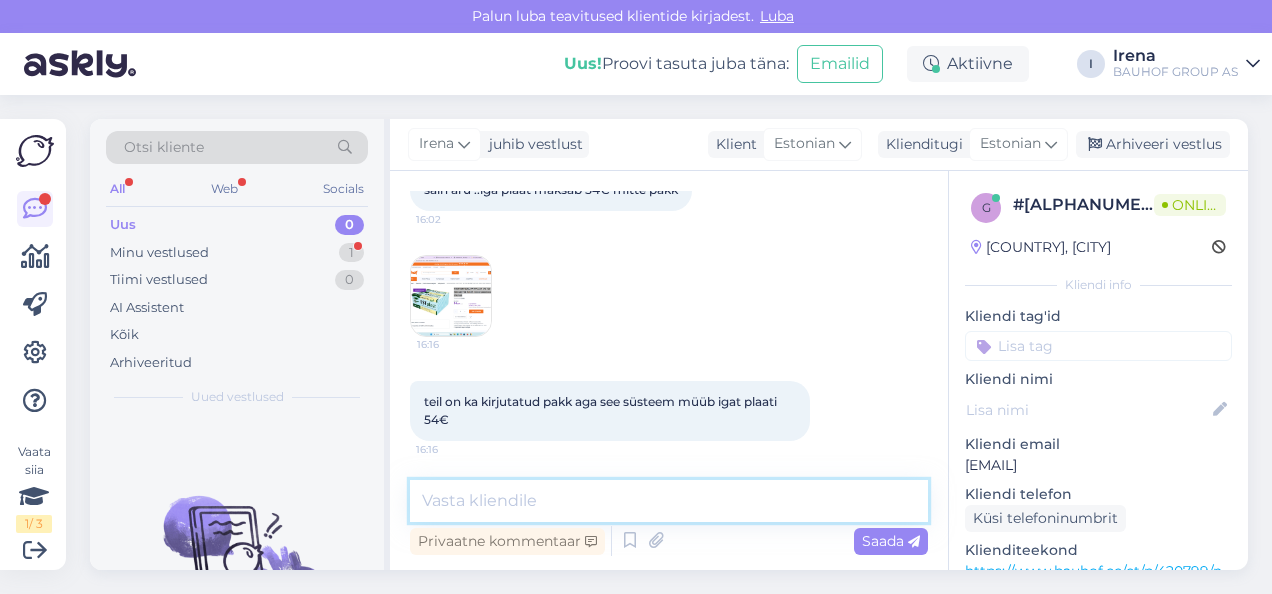 paste on "Pakendis 5 tk = 6 m²." 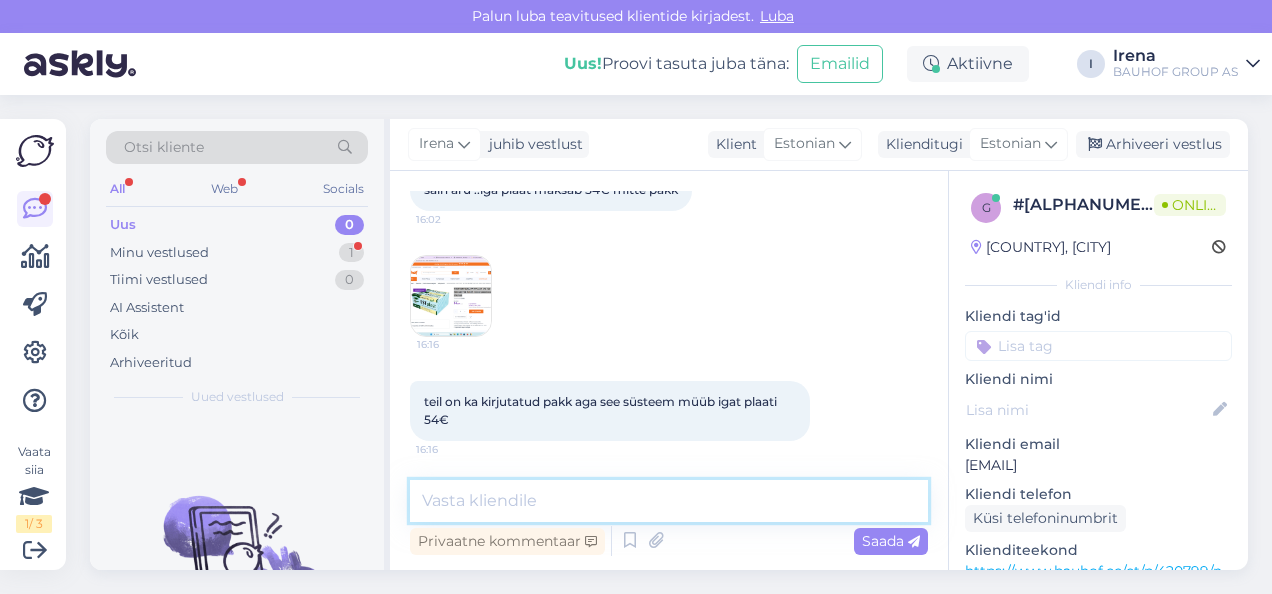 type on "Pakendis 5 tk = 6 m²." 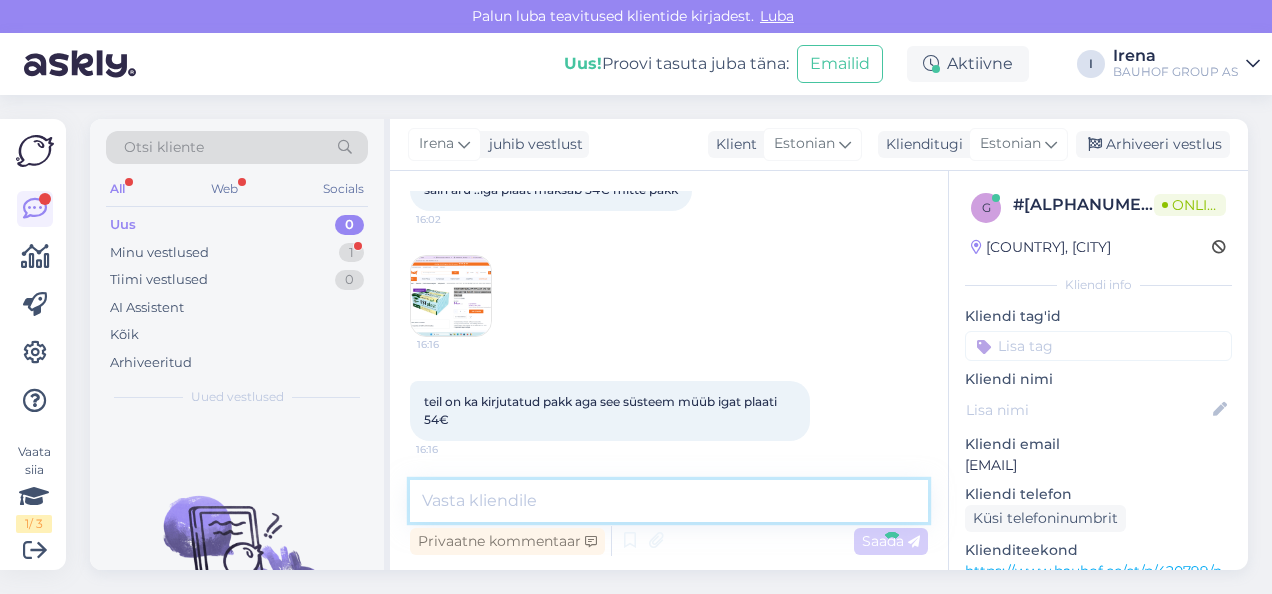 scroll, scrollTop: 994, scrollLeft: 0, axis: vertical 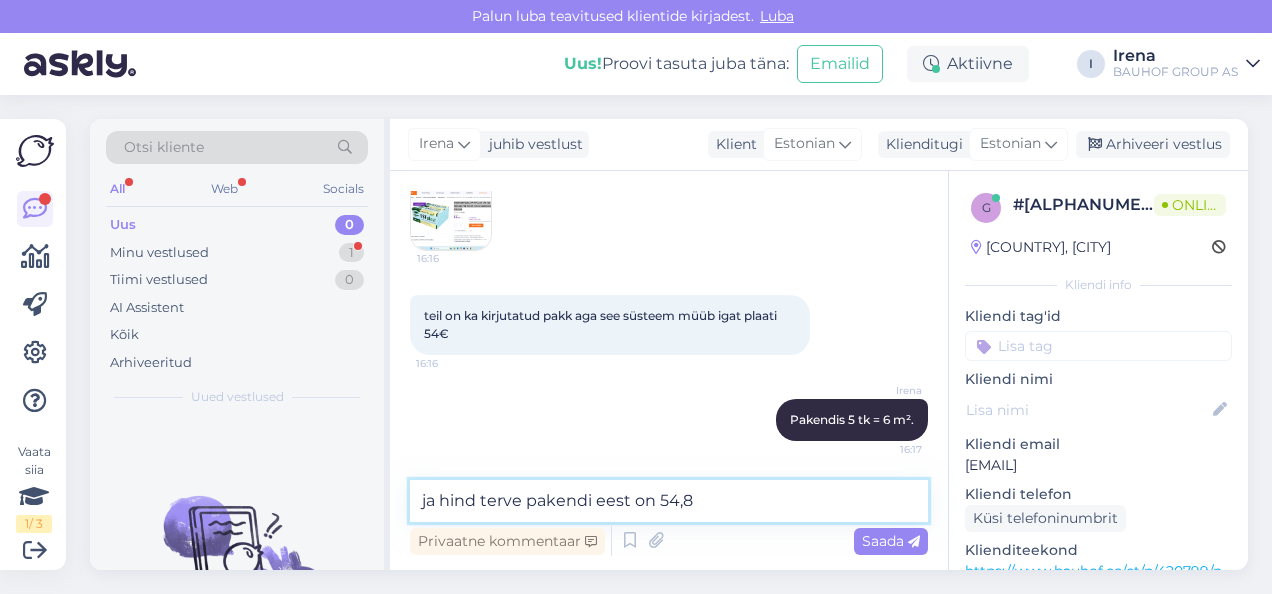 type on "ja hind terve pakendi eest on 54,89" 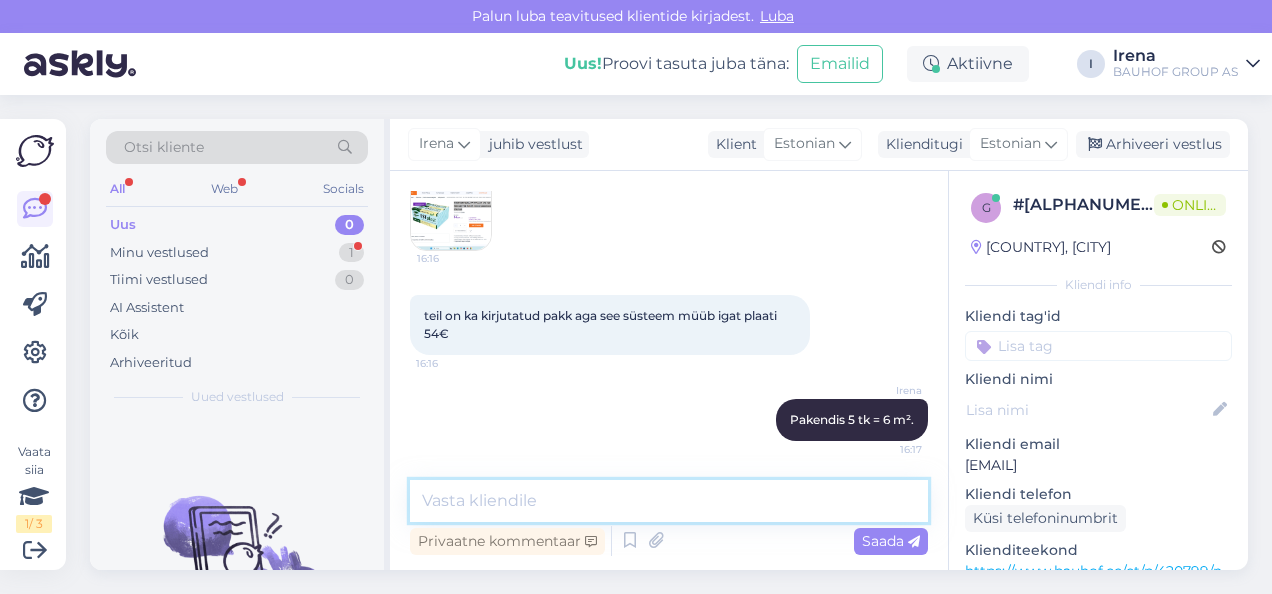 scroll, scrollTop: 1080, scrollLeft: 0, axis: vertical 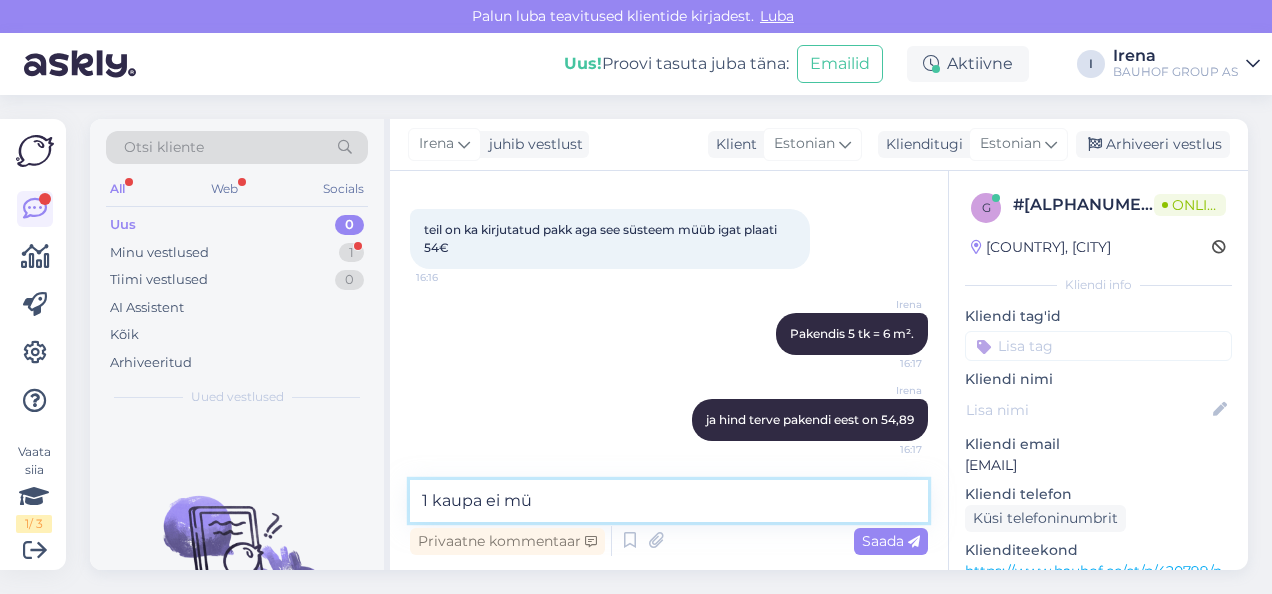type on "1 kaupa ei müü" 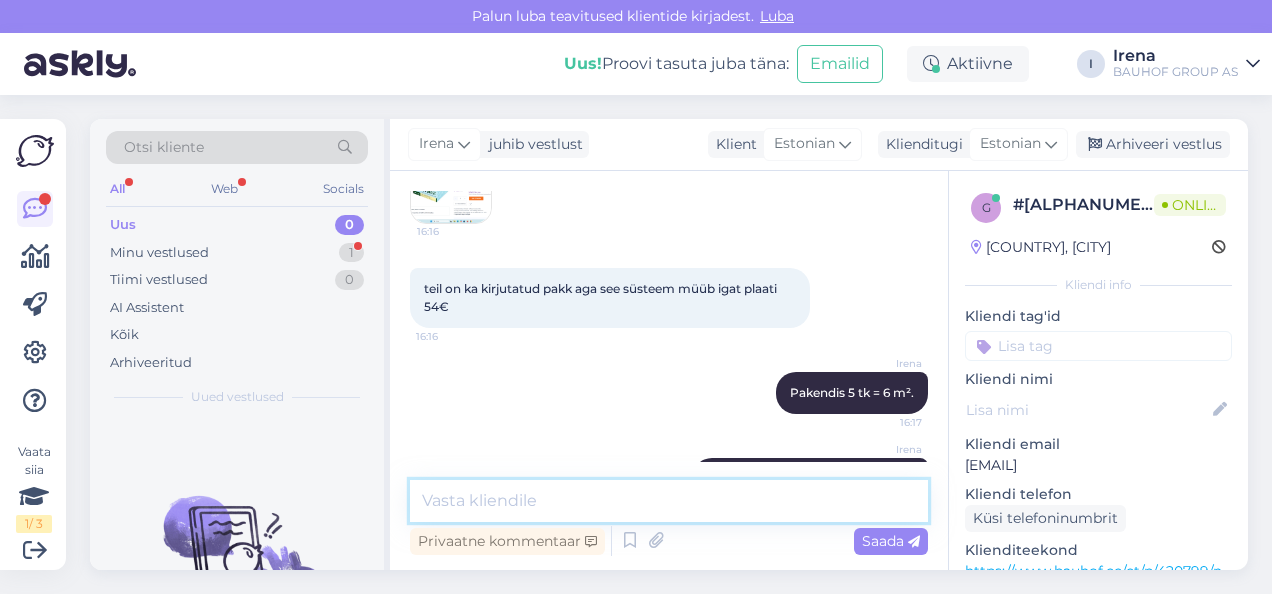 scroll, scrollTop: 1166, scrollLeft: 0, axis: vertical 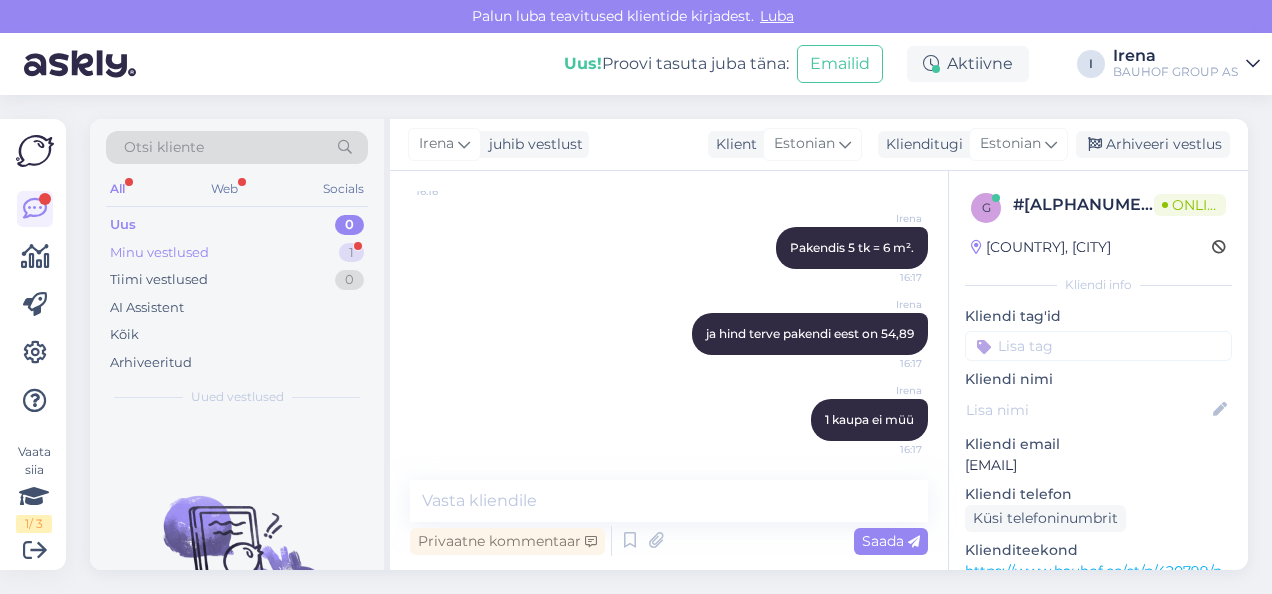 click on "Minu vestlused 1" at bounding box center (237, 253) 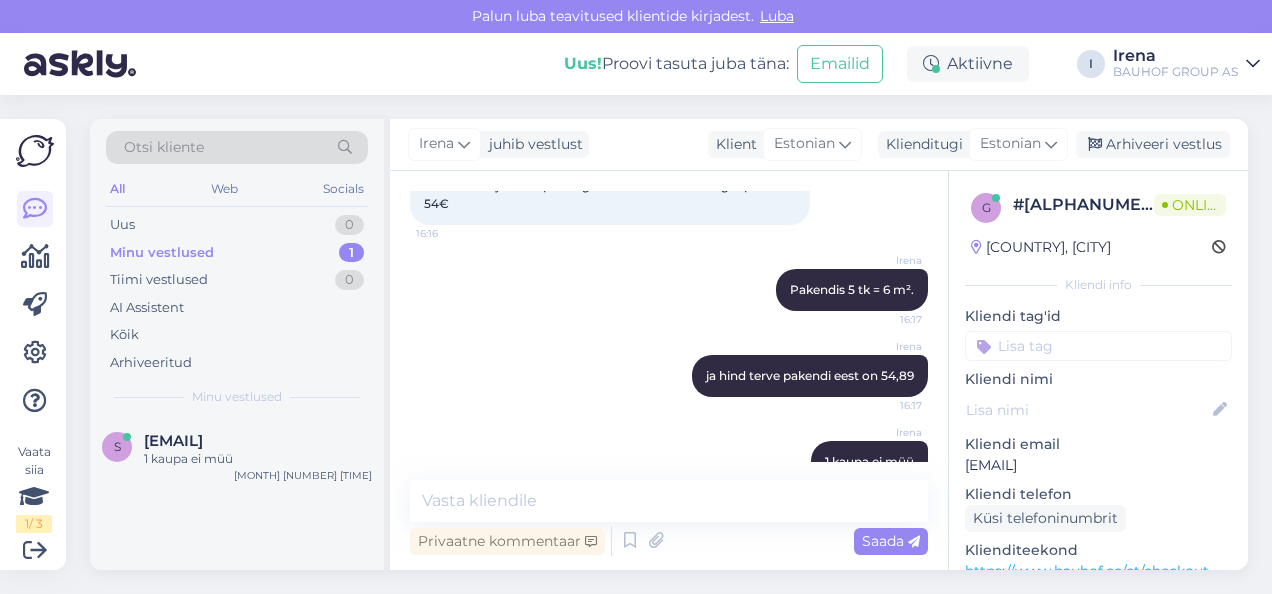 scroll, scrollTop: 1166, scrollLeft: 0, axis: vertical 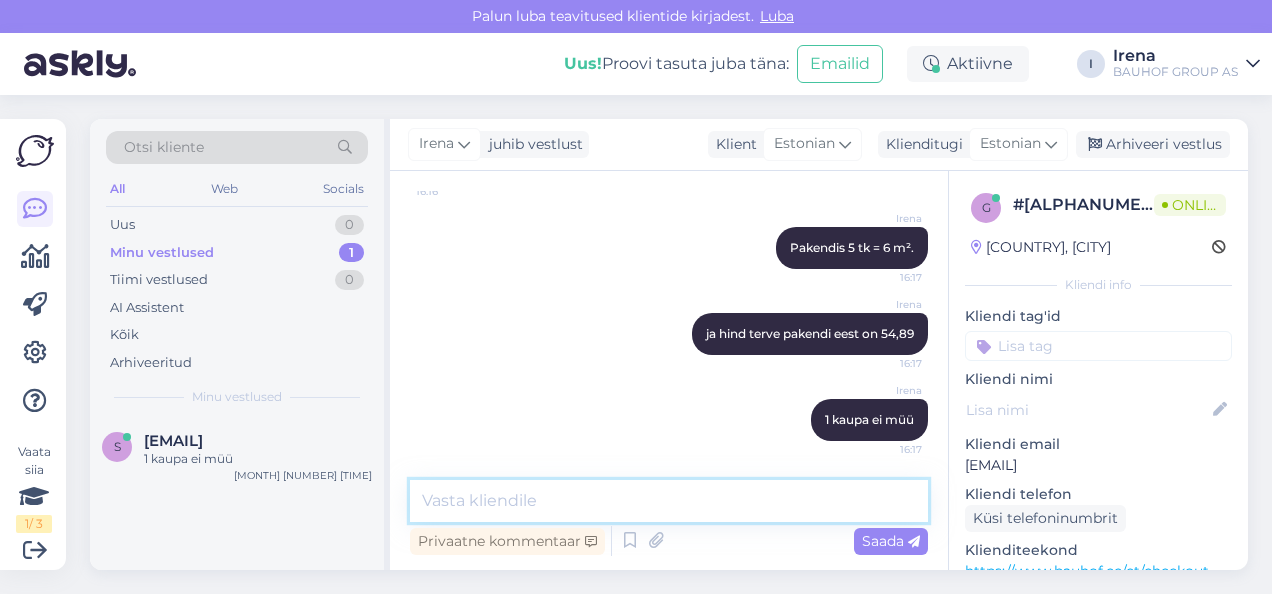 click at bounding box center (669, 501) 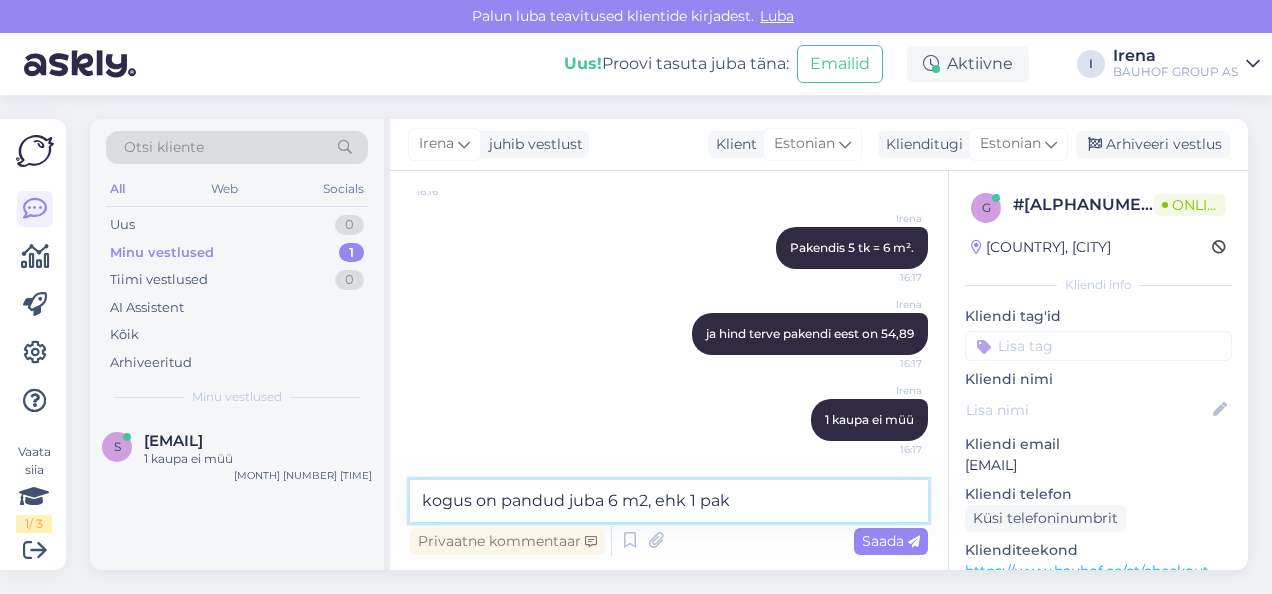 type on "kogus on pandud juba 6 m2, ehk 1 pakk" 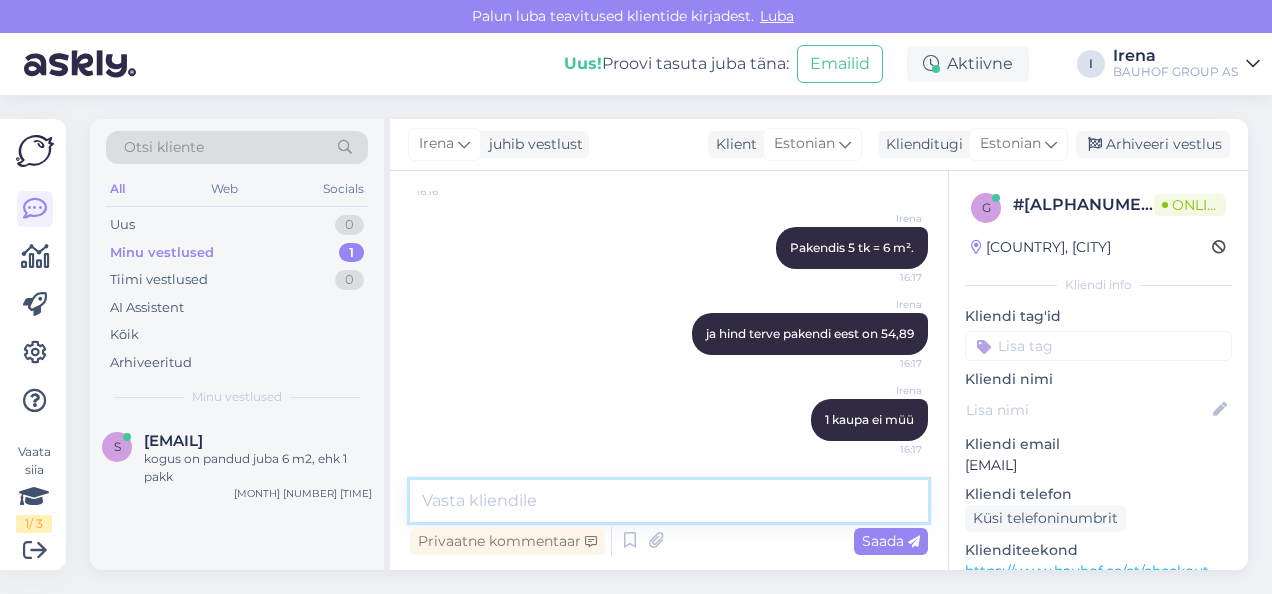 scroll, scrollTop: 1252, scrollLeft: 0, axis: vertical 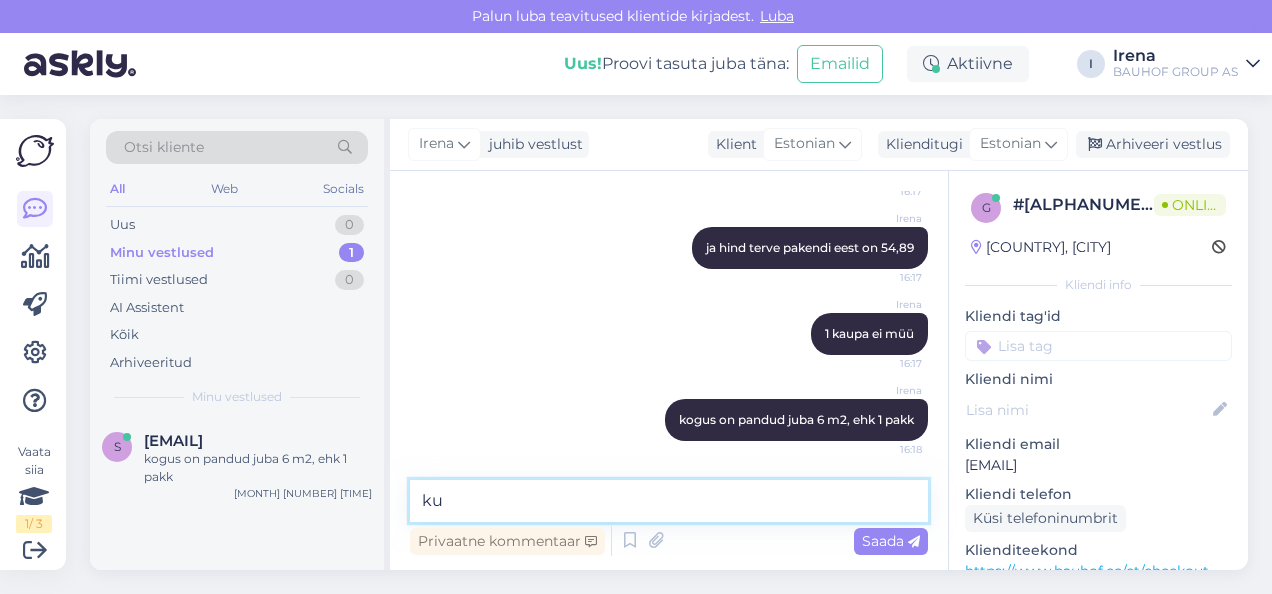 type on "k" 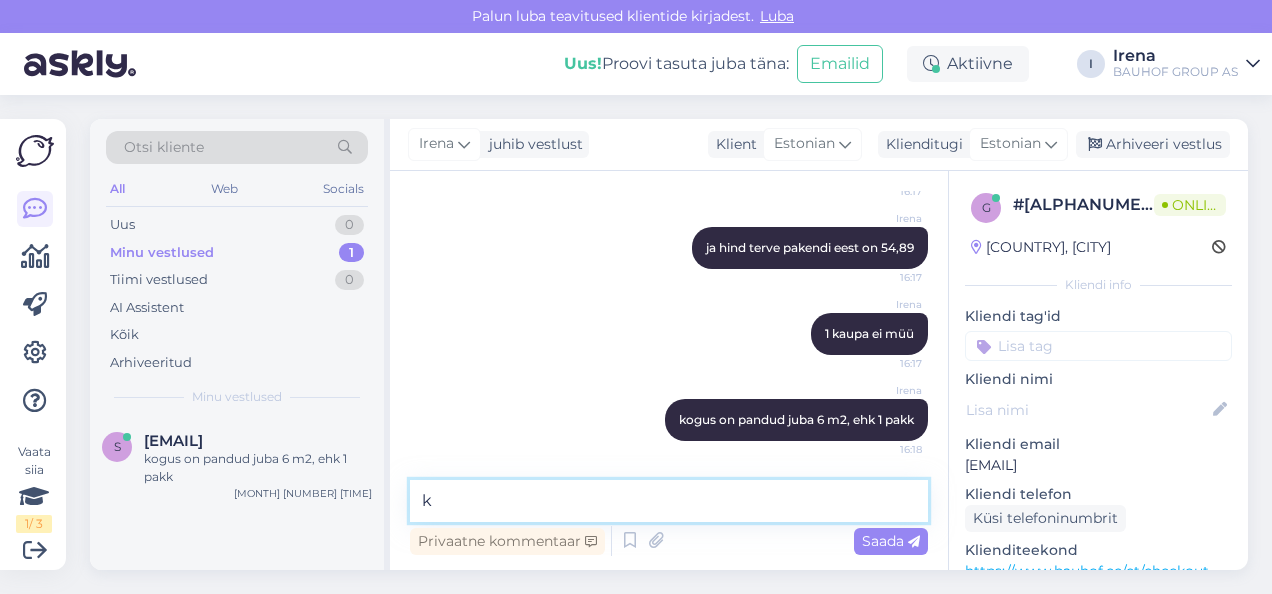 type 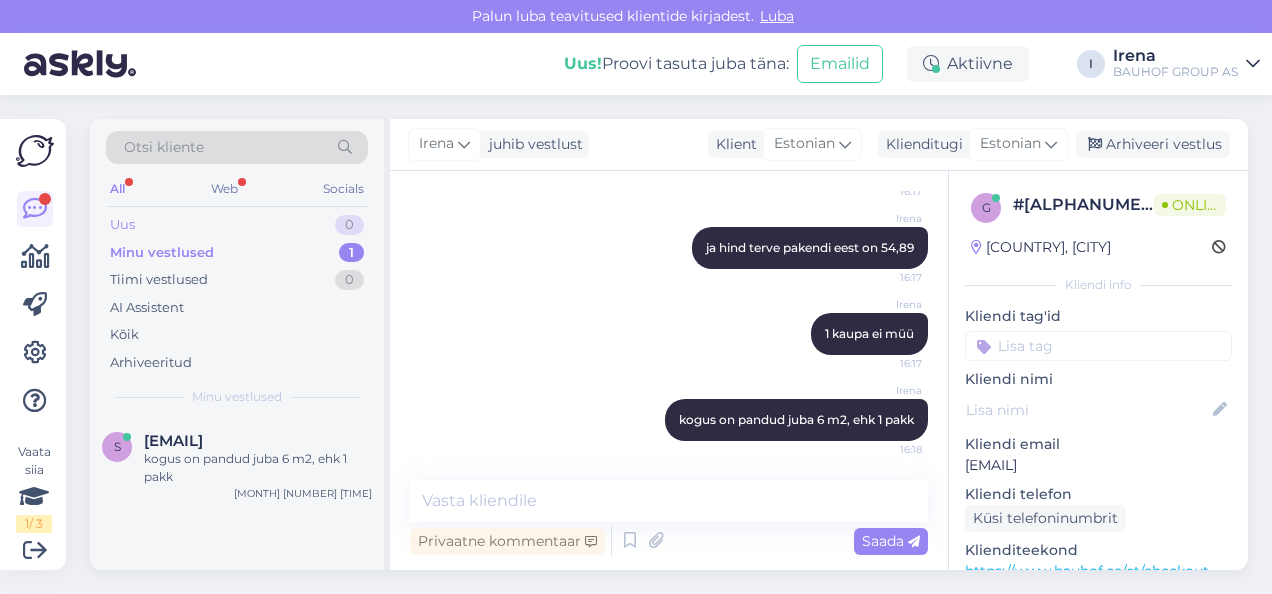 click on "Uus 0" at bounding box center [237, 225] 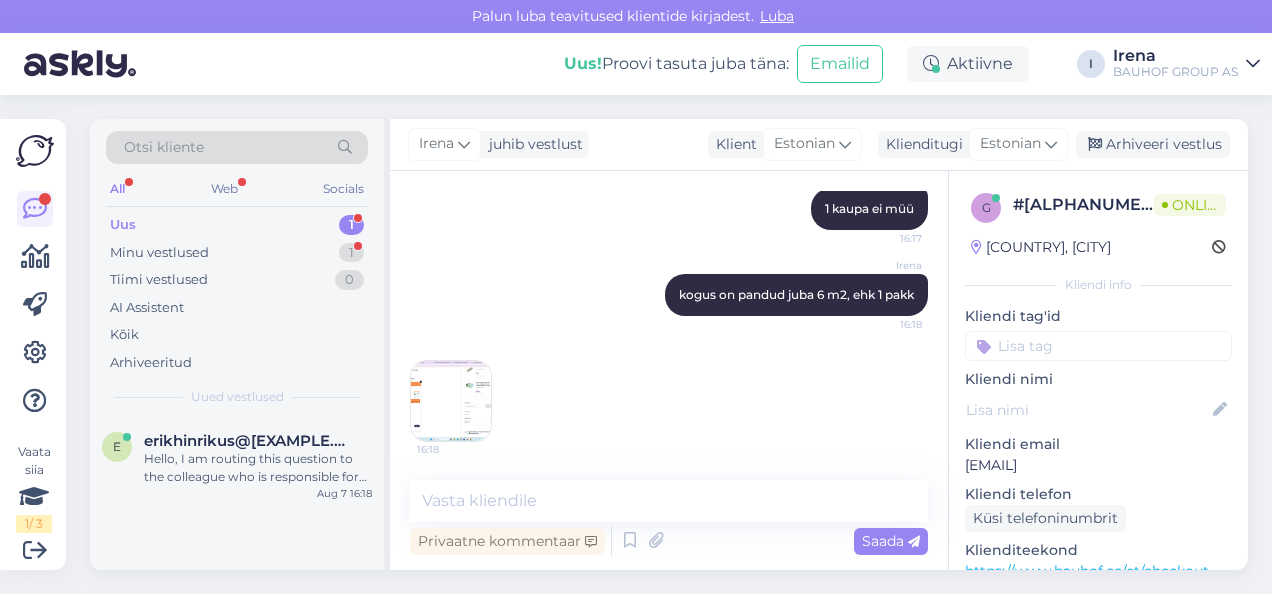 scroll, scrollTop: 1463, scrollLeft: 0, axis: vertical 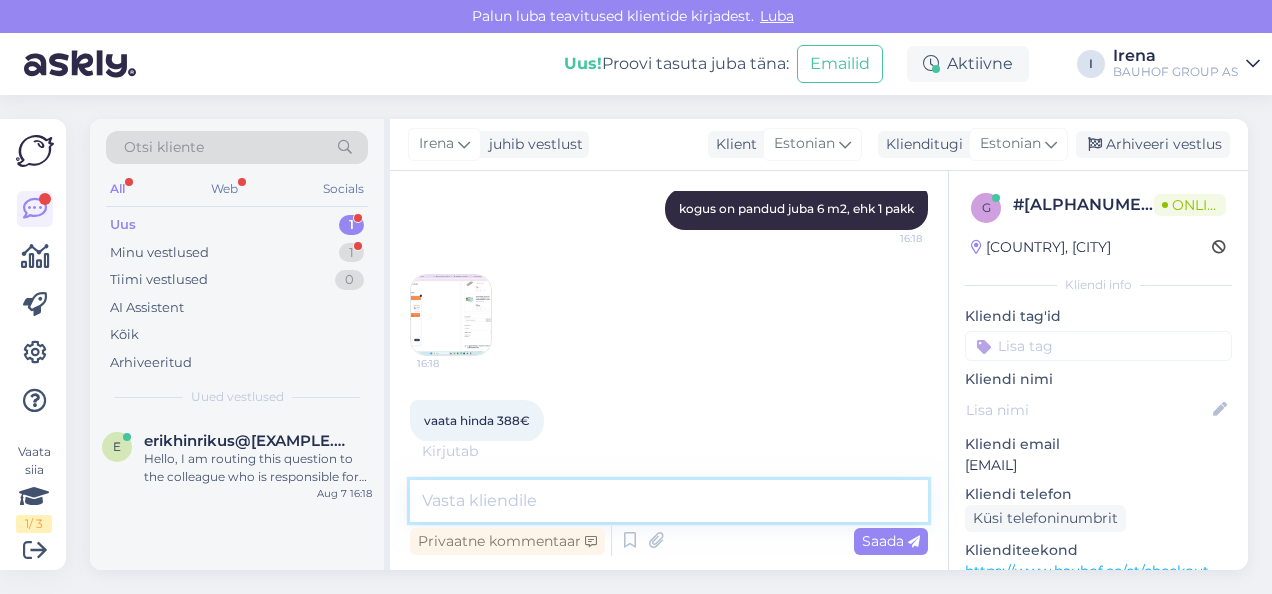 click at bounding box center (669, 501) 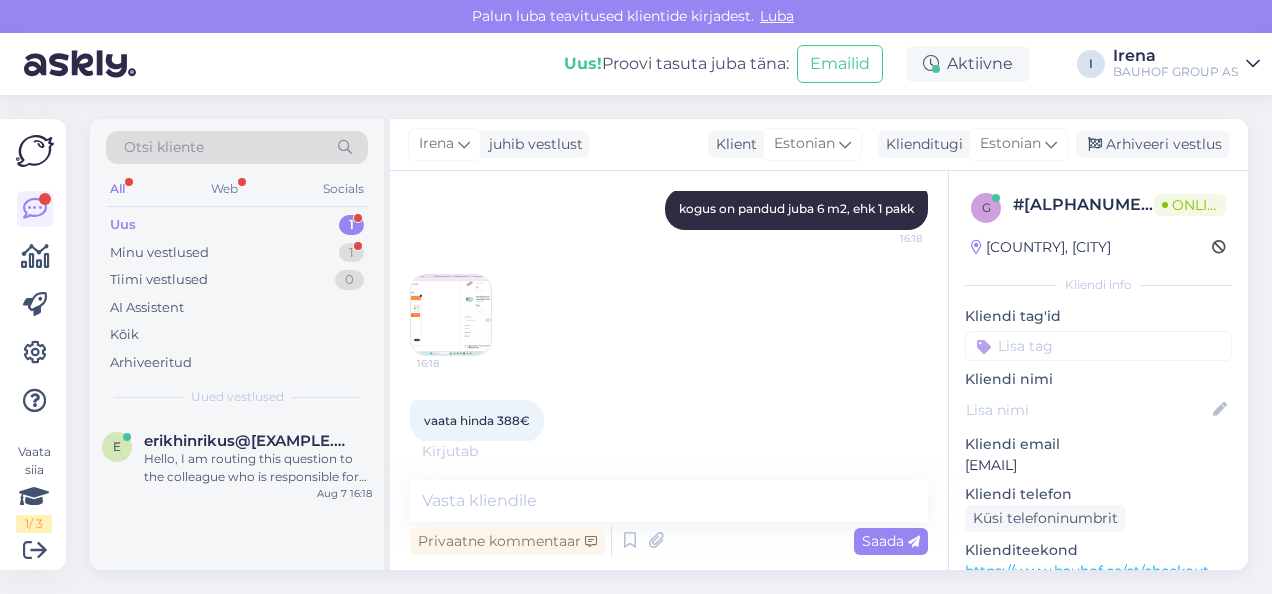 click at bounding box center (451, 315) 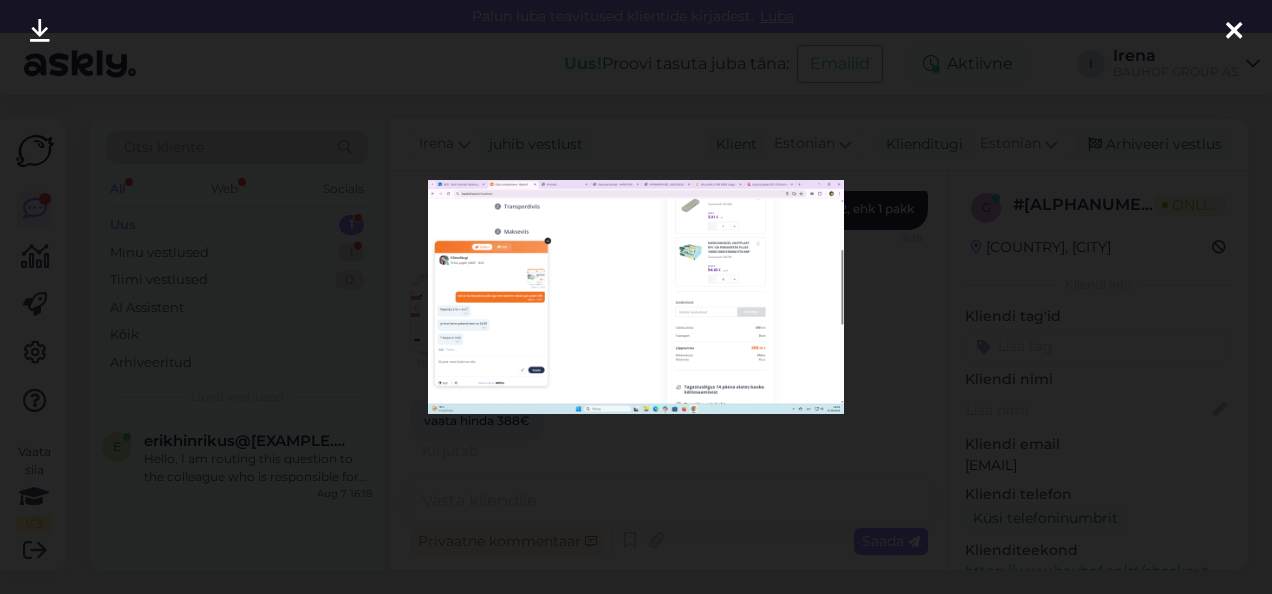 click at bounding box center (636, 297) 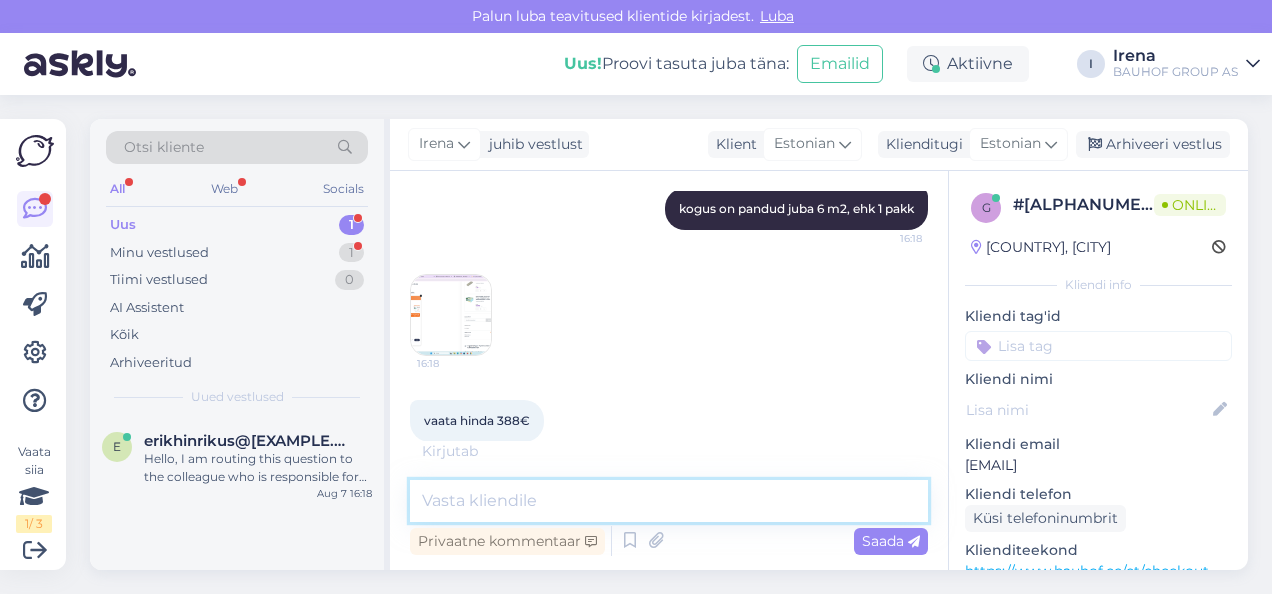 click at bounding box center (669, 501) 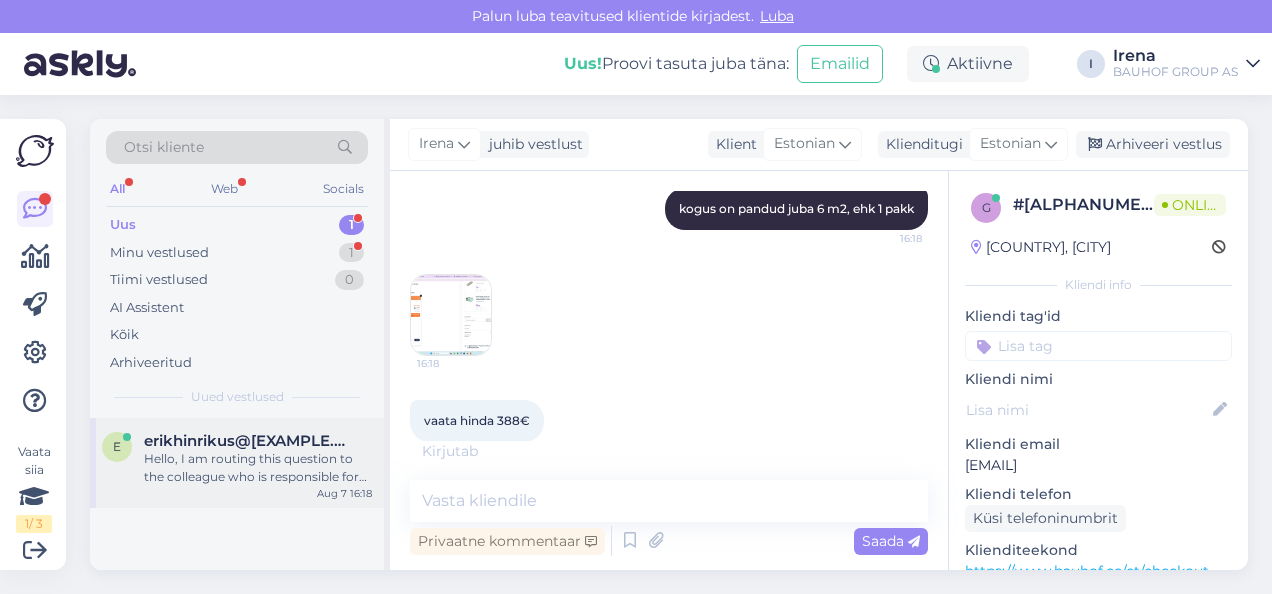 click on "Hello, I am routing this question to the colleague who is responsible for this topic. The reply might take a bit. But it’ll be saved here for you to read later." at bounding box center [258, 468] 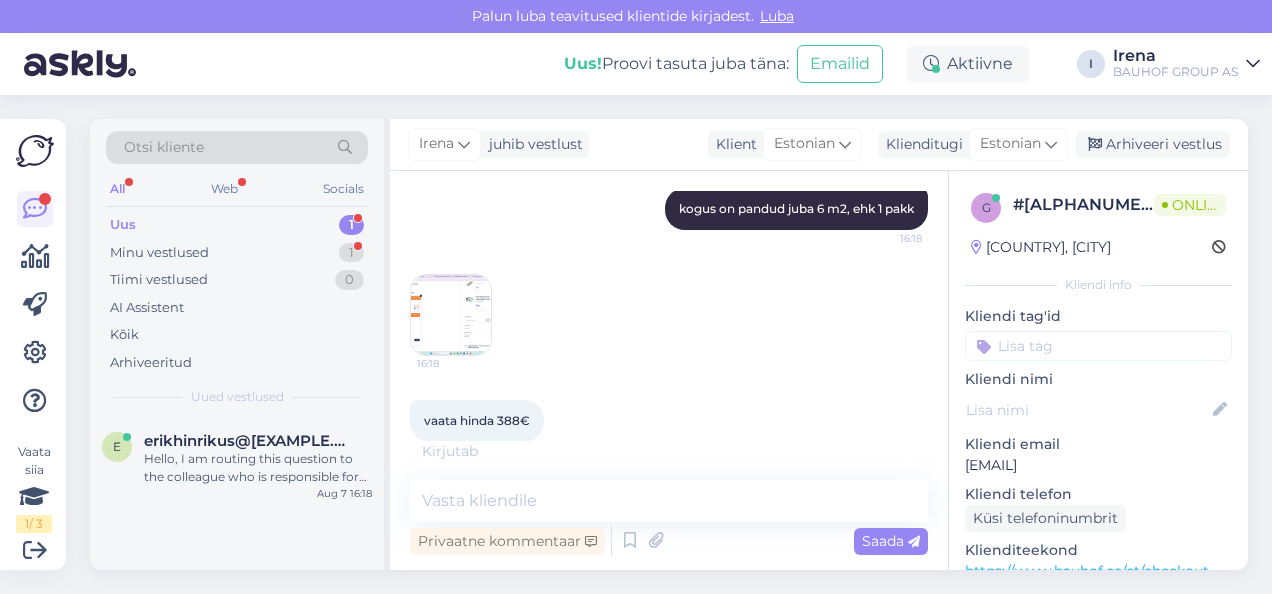scroll, scrollTop: 384, scrollLeft: 0, axis: vertical 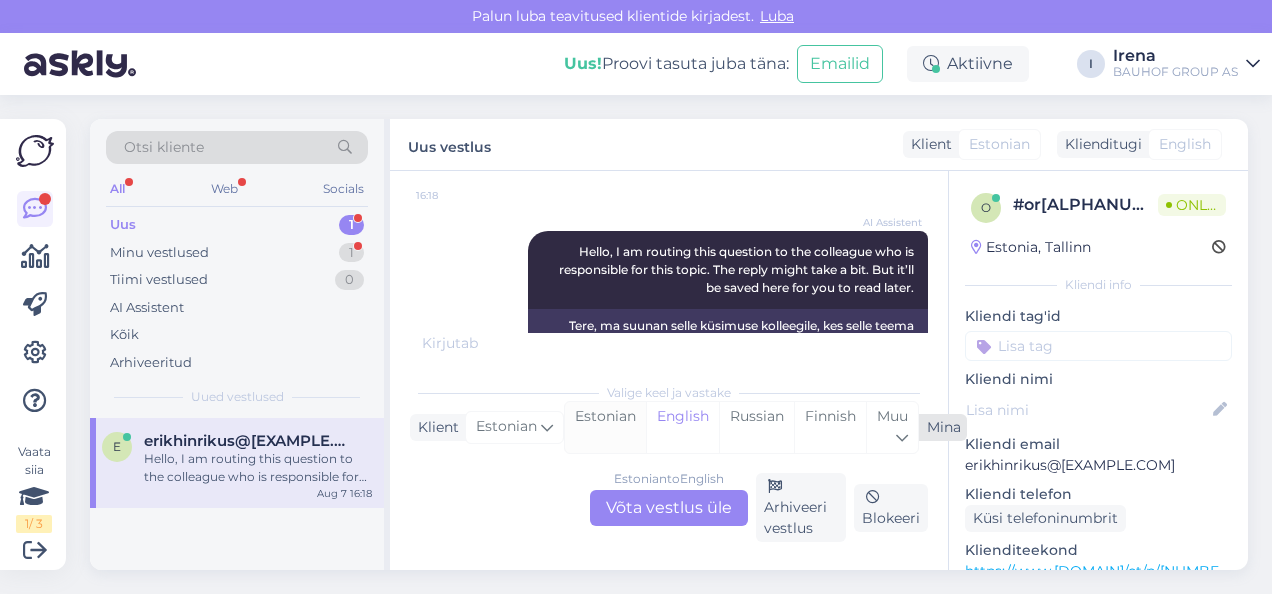 click on "Estonian" at bounding box center [605, 427] 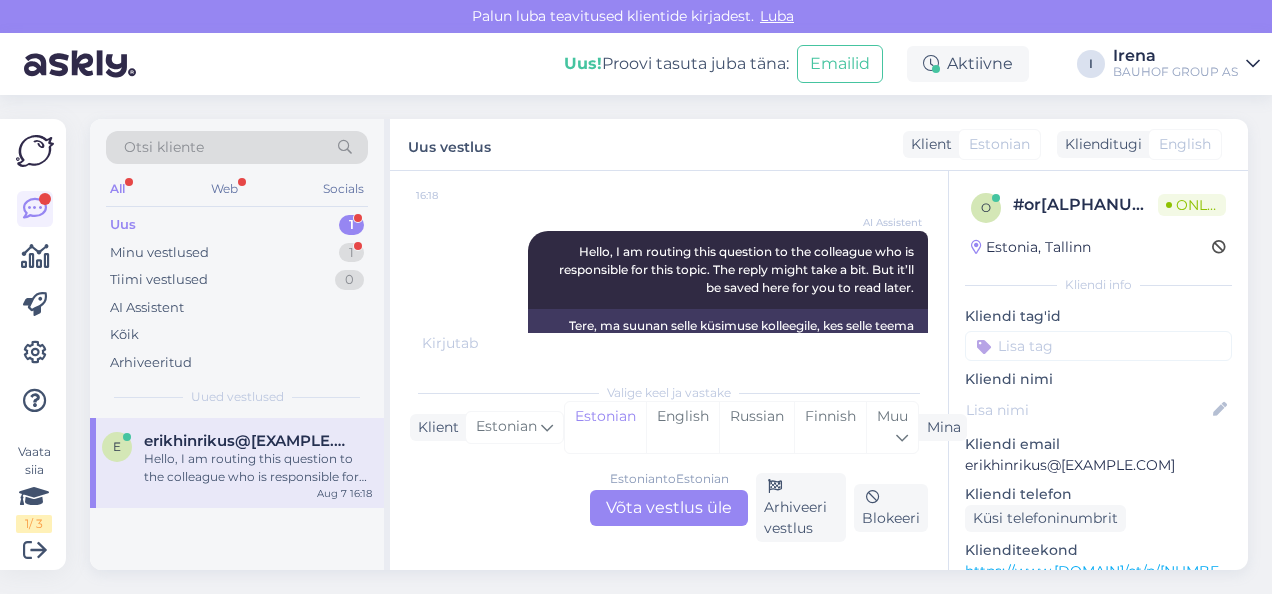 click on "Estonian  to  Estonian Võta vestlus üle" at bounding box center [669, 508] 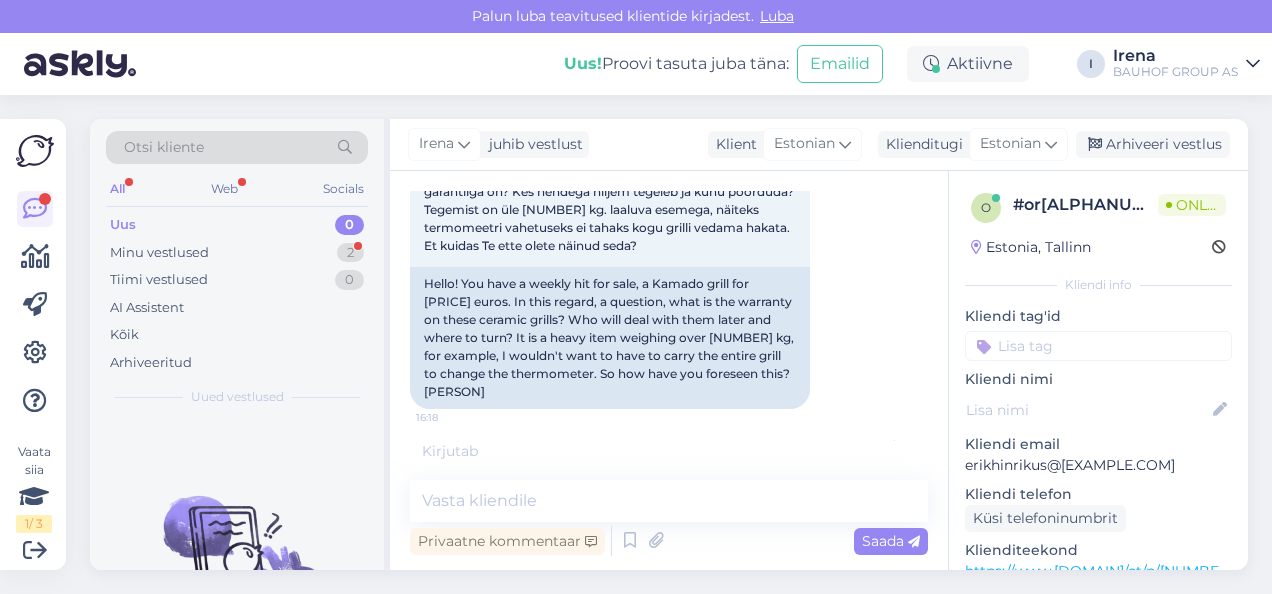 scroll, scrollTop: 26, scrollLeft: 0, axis: vertical 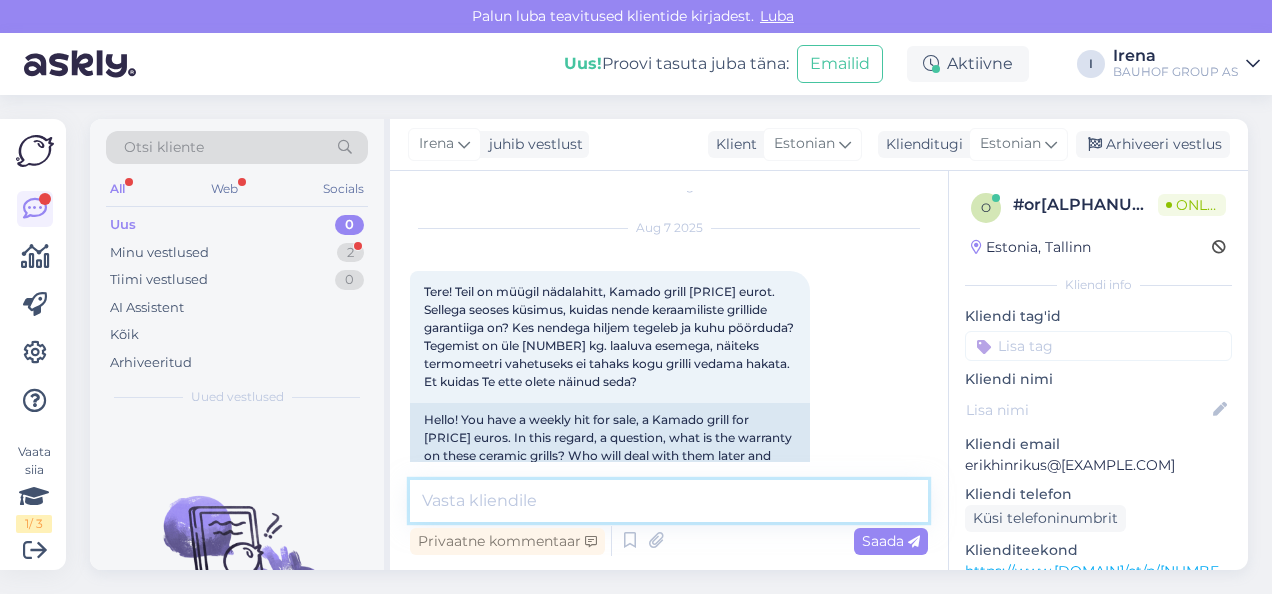 click at bounding box center [669, 501] 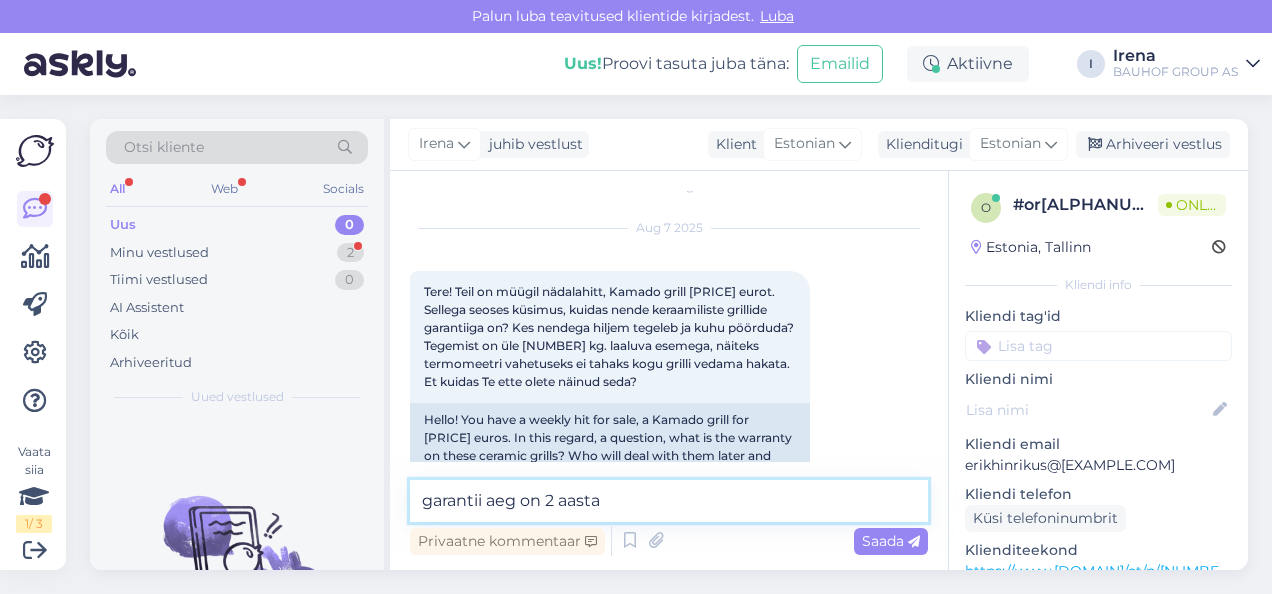 type on "garantii aeg on 2 aastat" 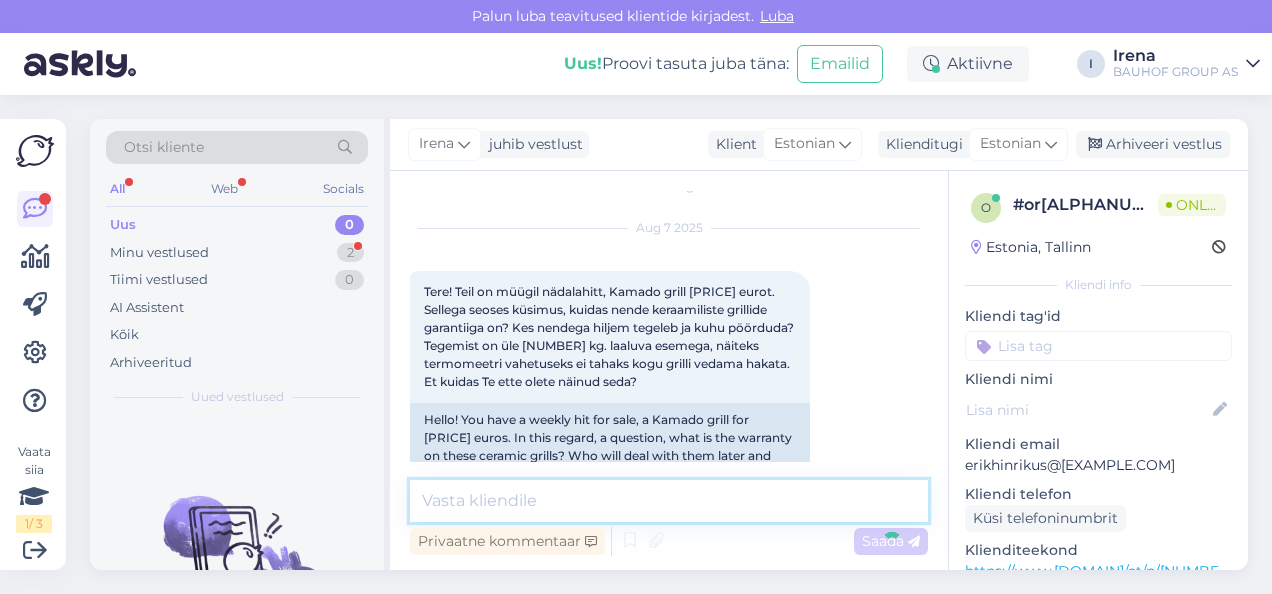 scroll, scrollTop: 390, scrollLeft: 0, axis: vertical 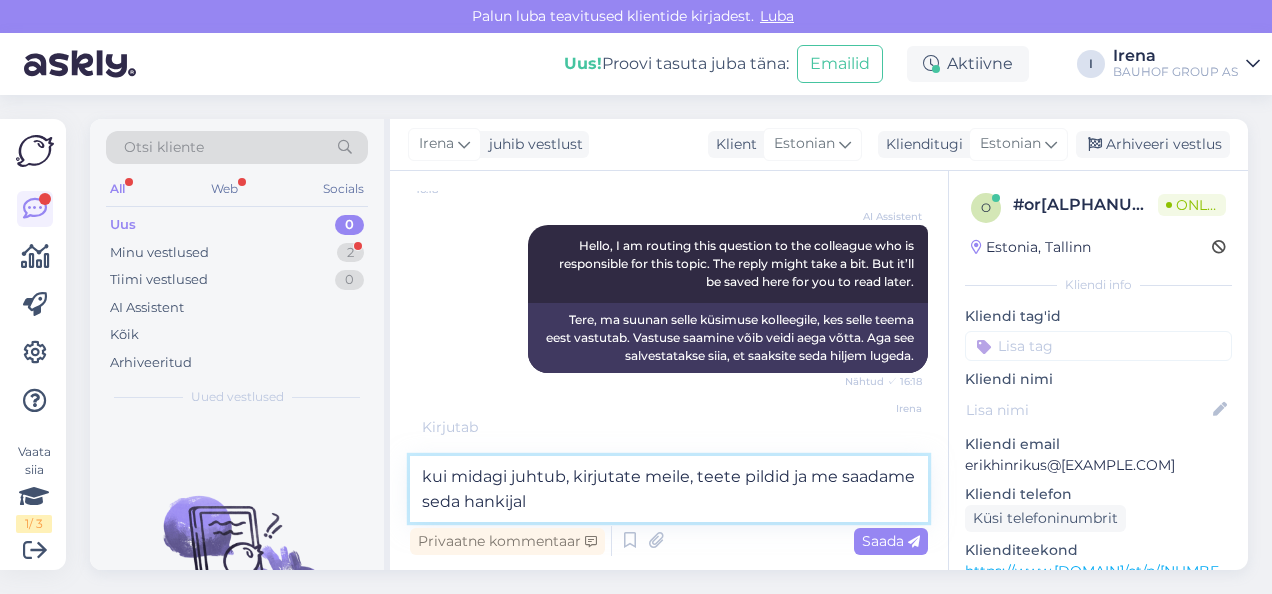 type on "kui midagi juhtub, kirjutate meile, teete pildid ja me saadame seda hankijale" 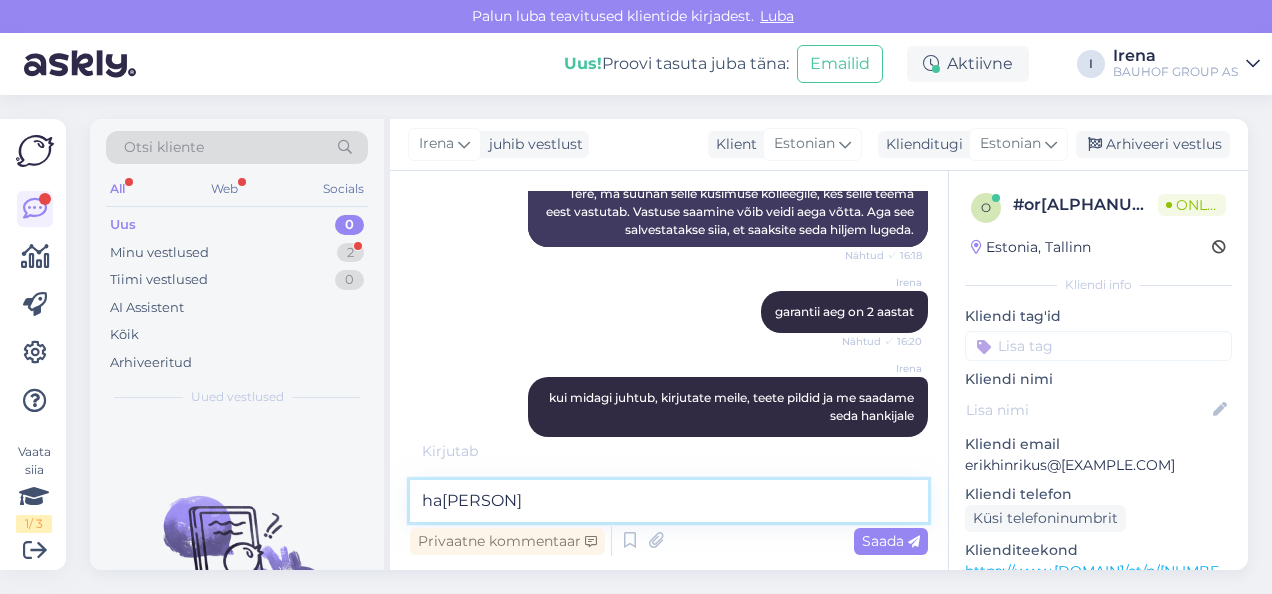 scroll, scrollTop: 580, scrollLeft: 0, axis: vertical 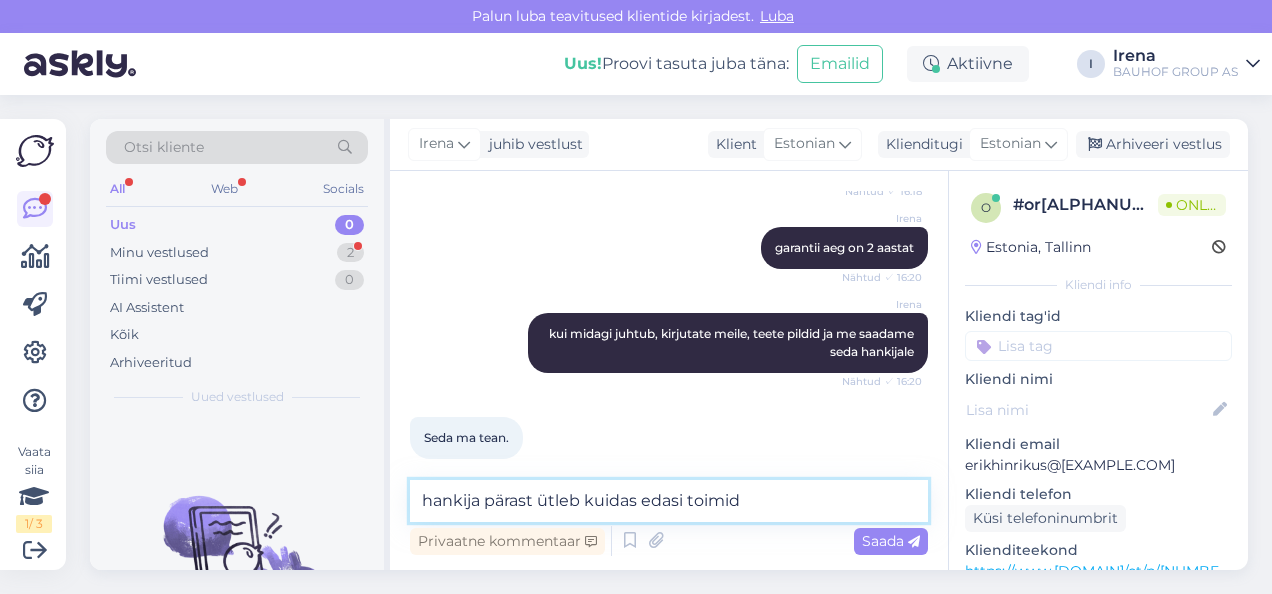type on "hankija pärast ütleb kuidas edasi toimida" 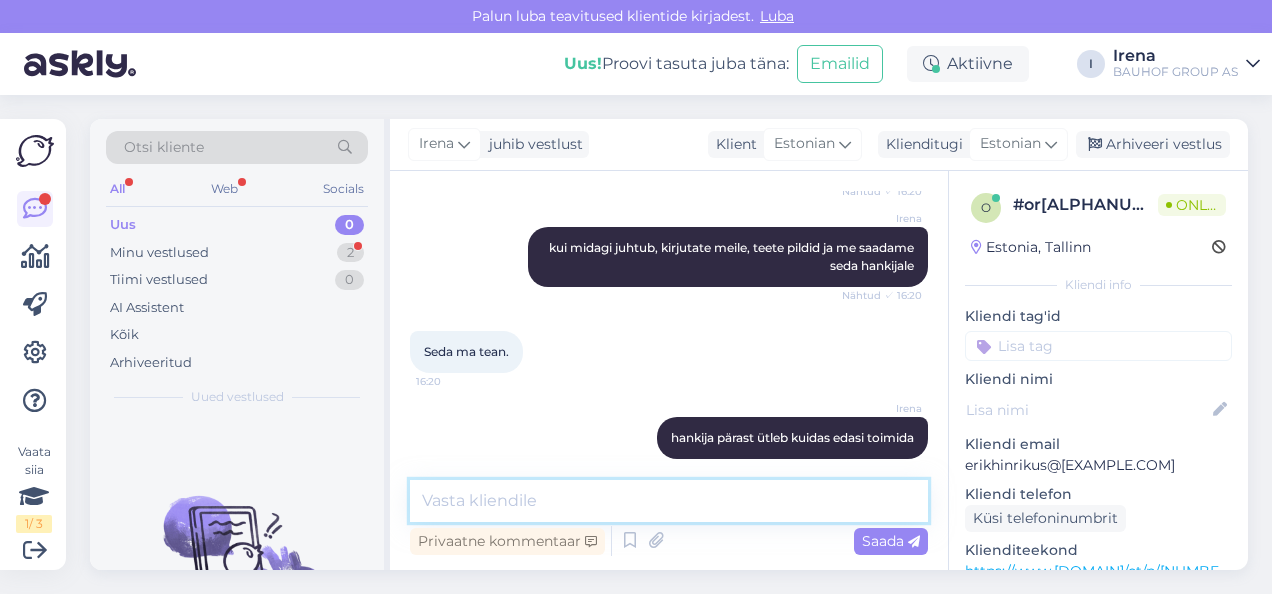 scroll, scrollTop: 752, scrollLeft: 0, axis: vertical 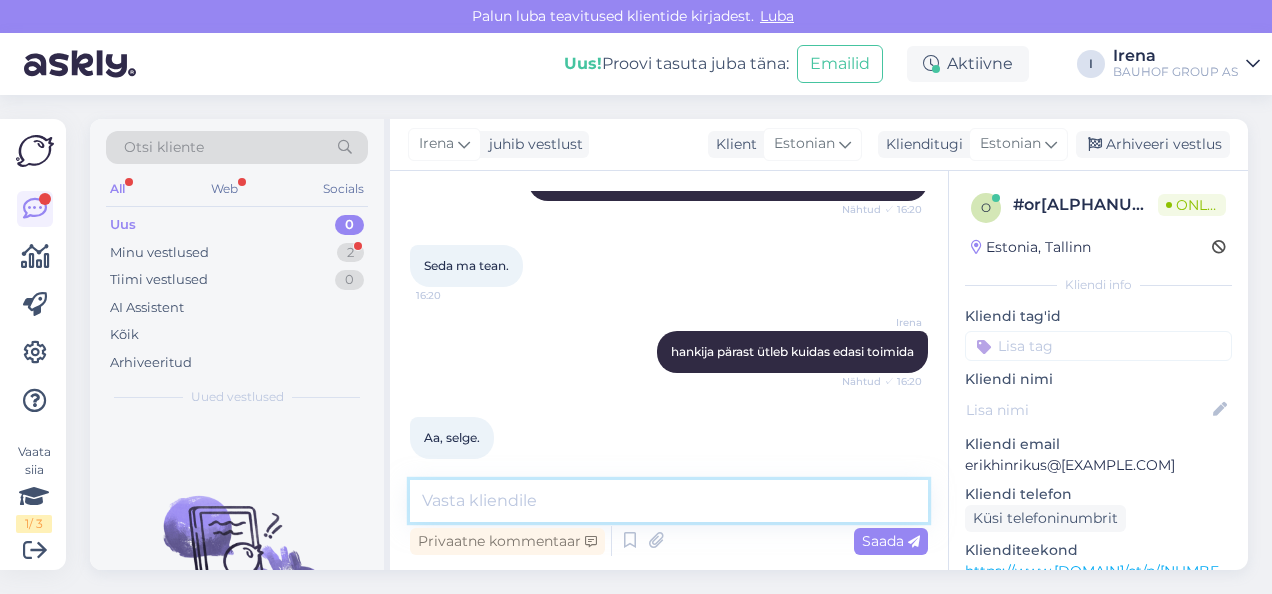 click at bounding box center (669, 501) 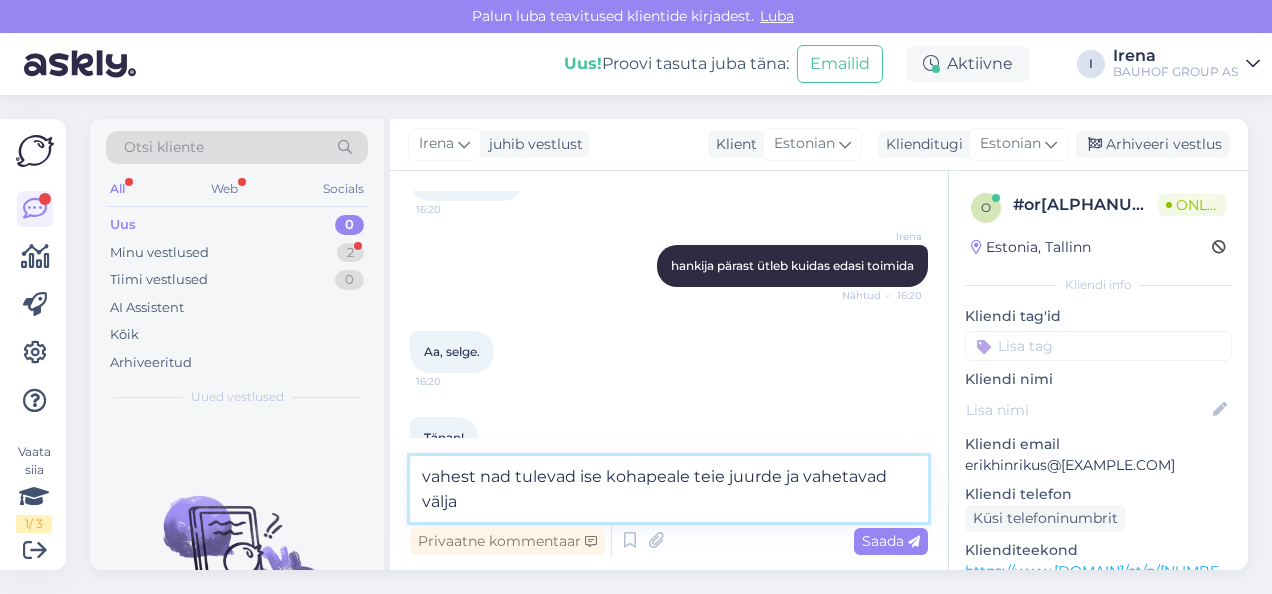 scroll, scrollTop: 860, scrollLeft: 0, axis: vertical 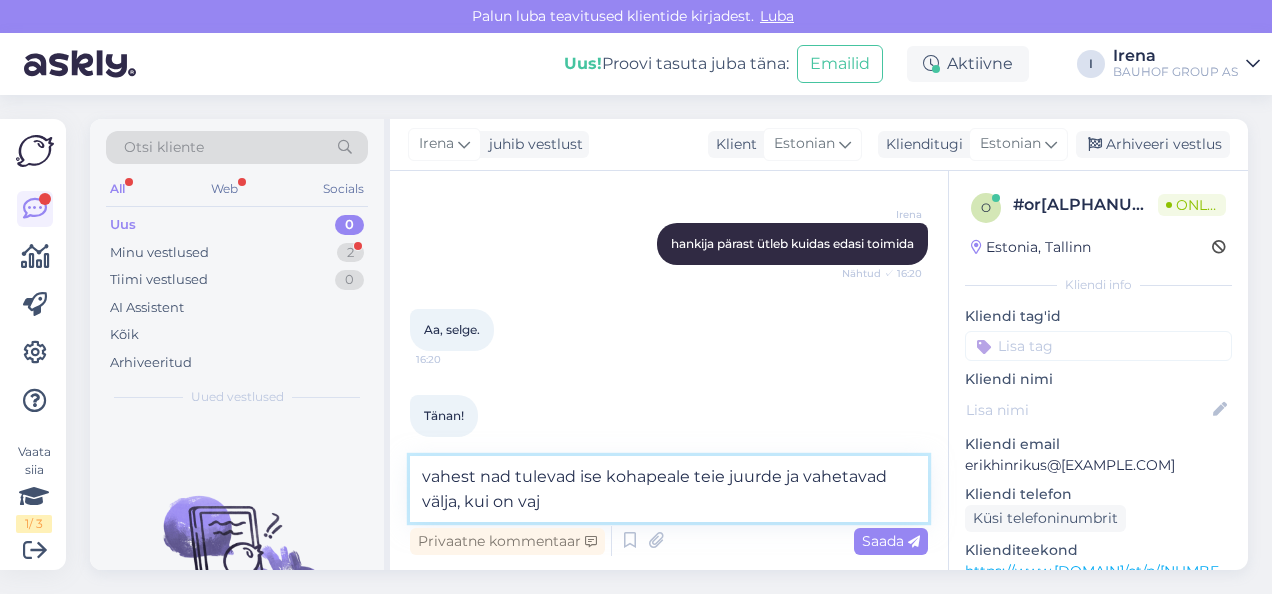 type on "vahest nad tulevad ise kohapeale teie juurde ja vahetavad välja, kui on vaja" 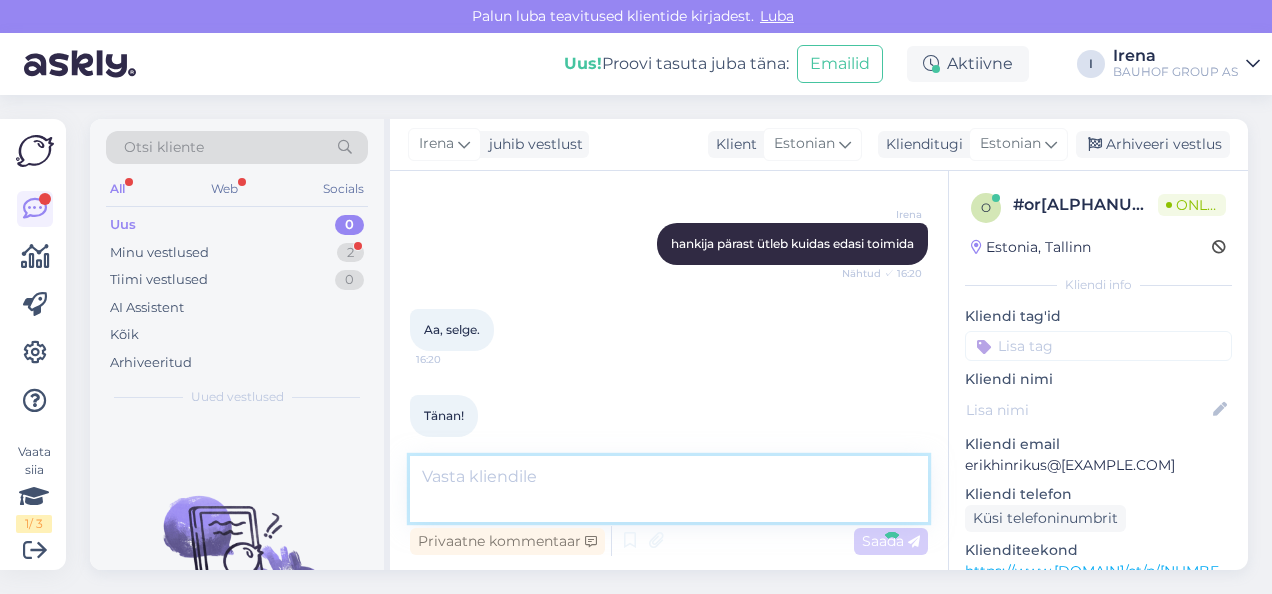 scroll, scrollTop: 942, scrollLeft: 0, axis: vertical 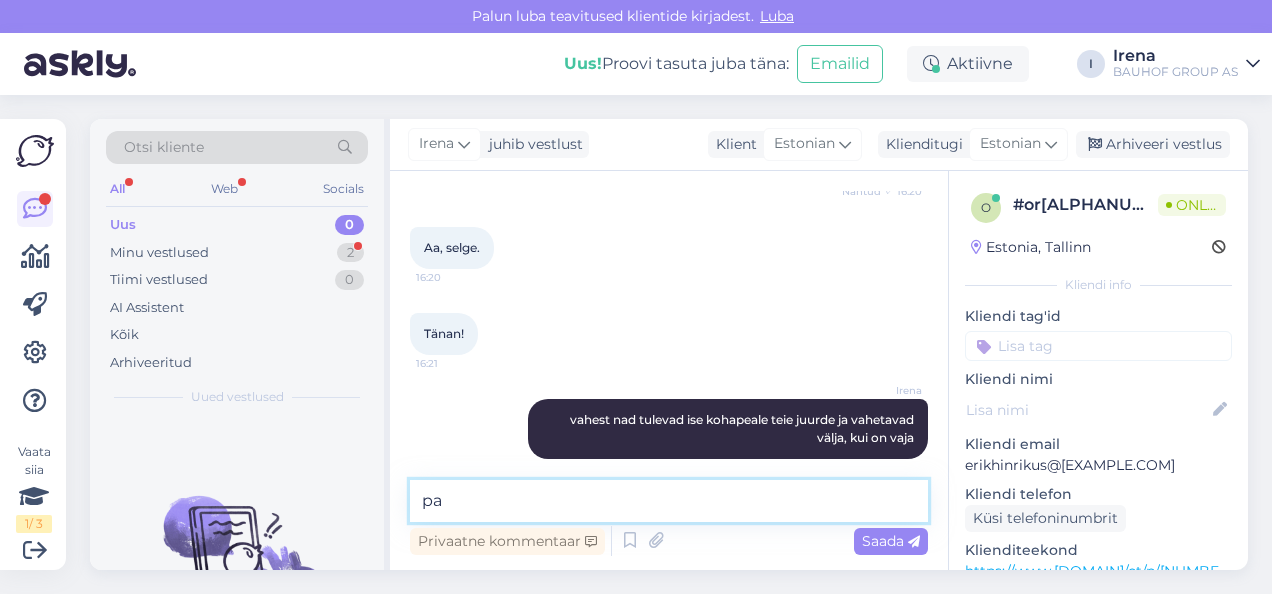 type on "p" 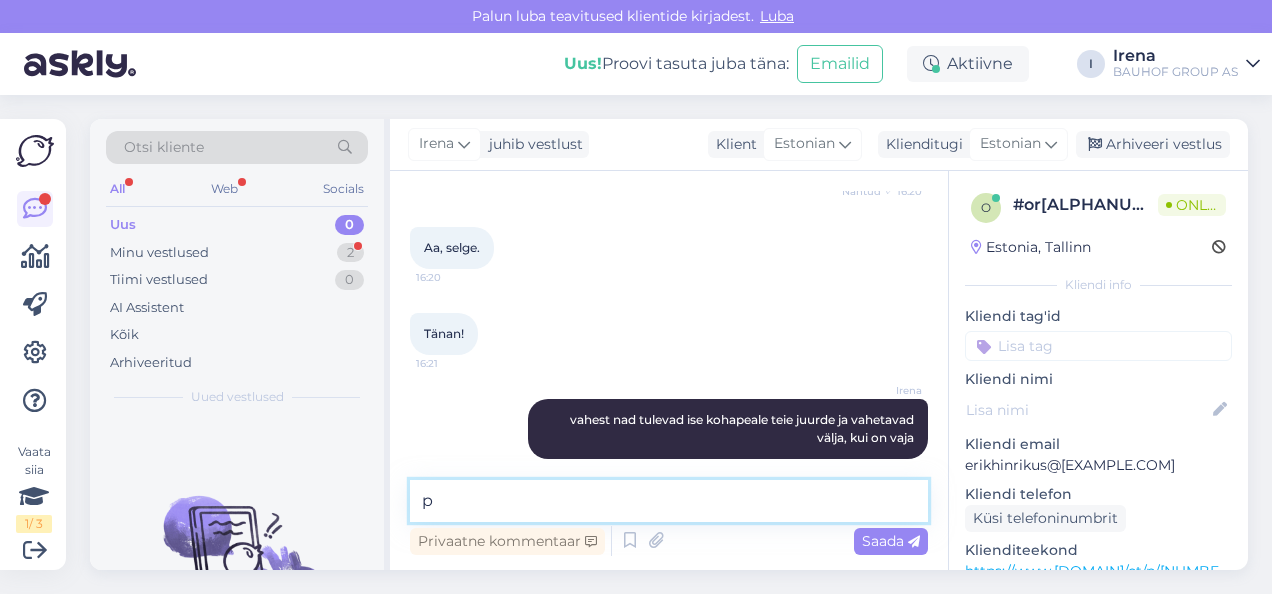 type 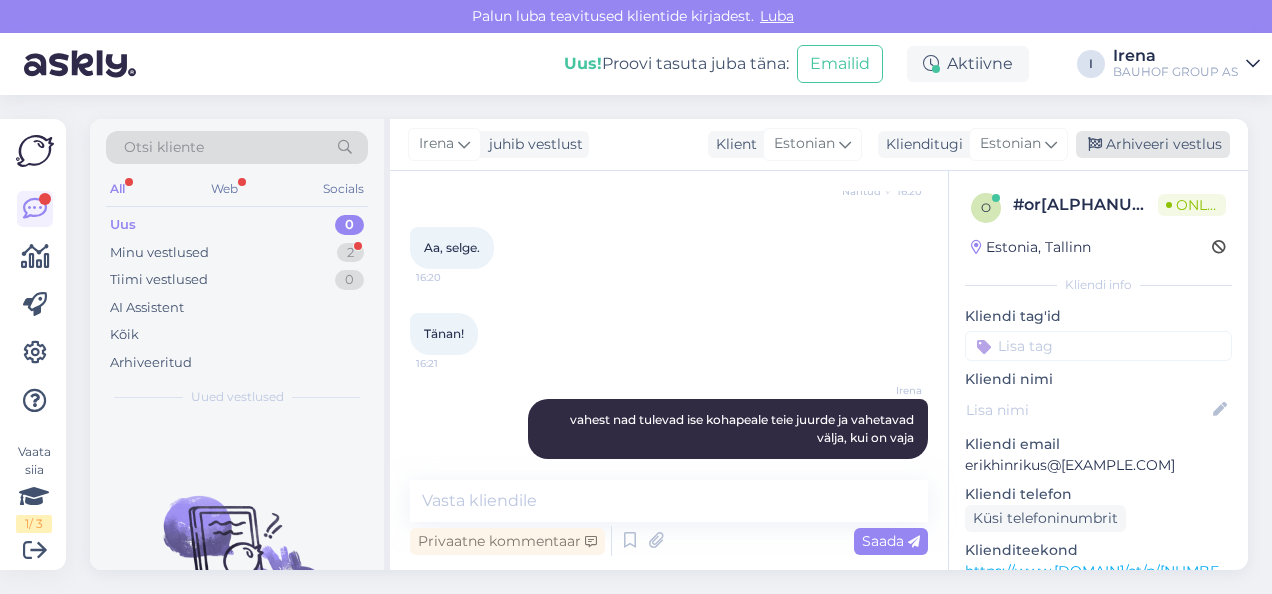 click on "Arhiveeri vestlus" at bounding box center [1153, 144] 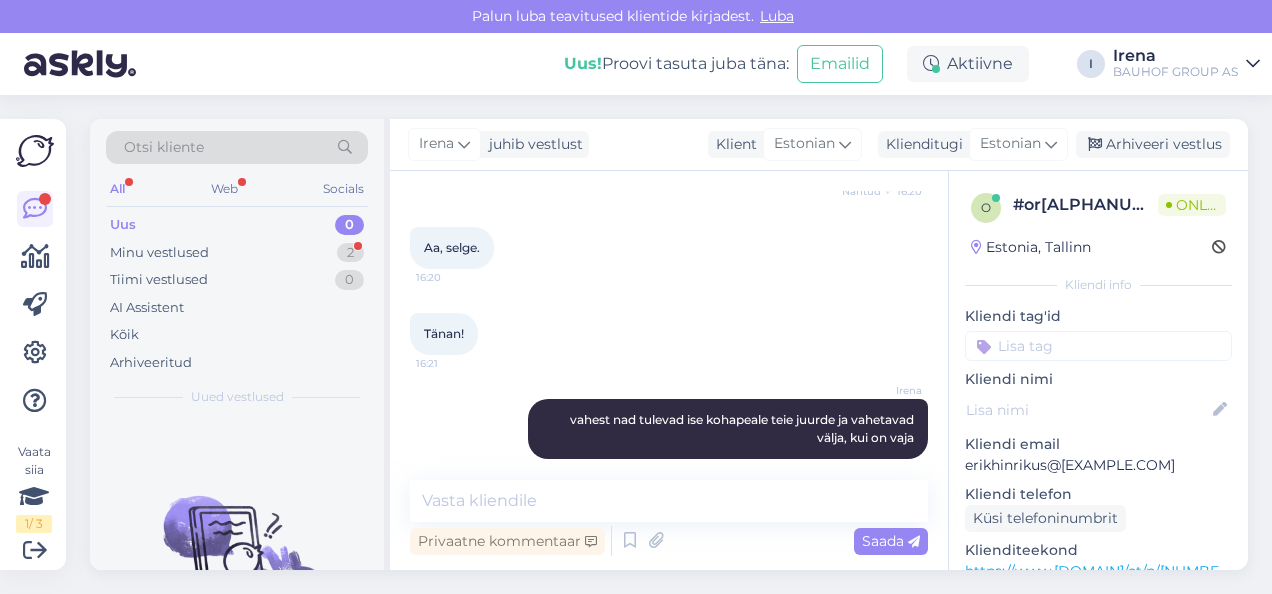scroll, scrollTop: 950, scrollLeft: 0, axis: vertical 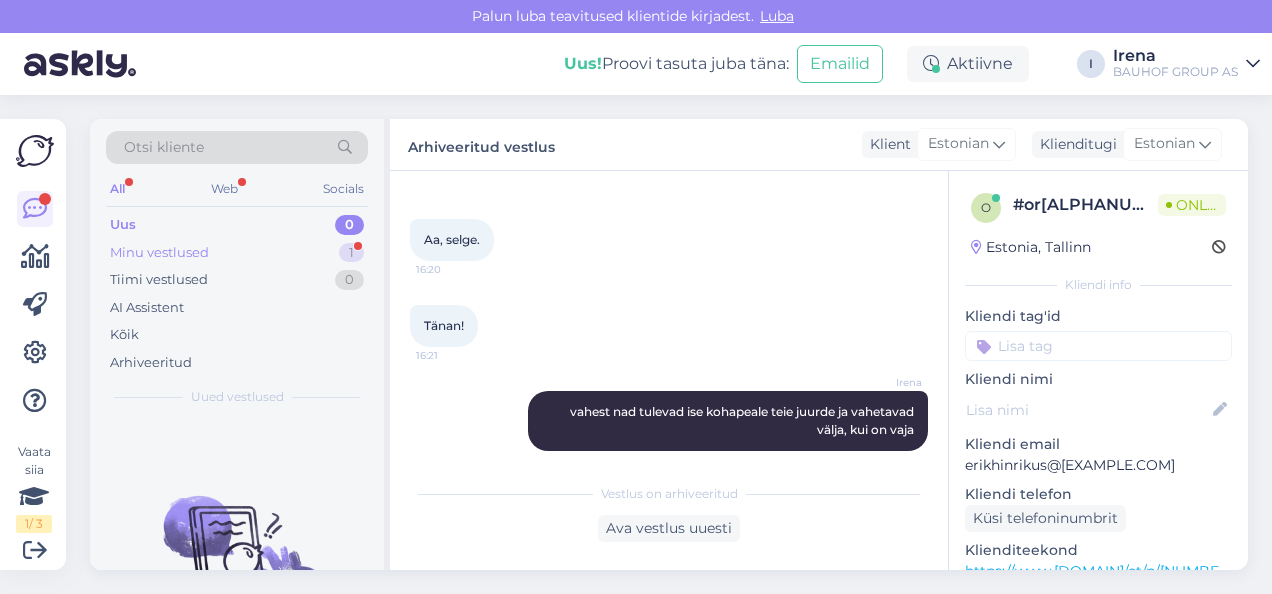 click on "Minu vestlused 1" at bounding box center (237, 253) 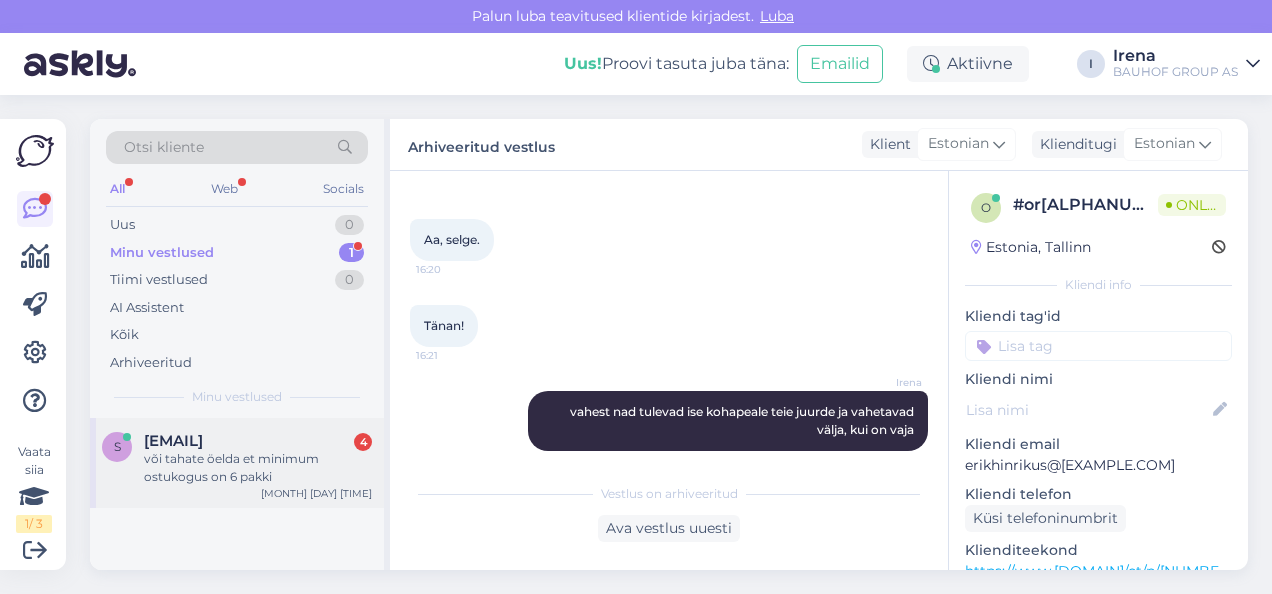 click on "või tahate öelda et minimum ostukogus on 6 pakki" at bounding box center (258, 468) 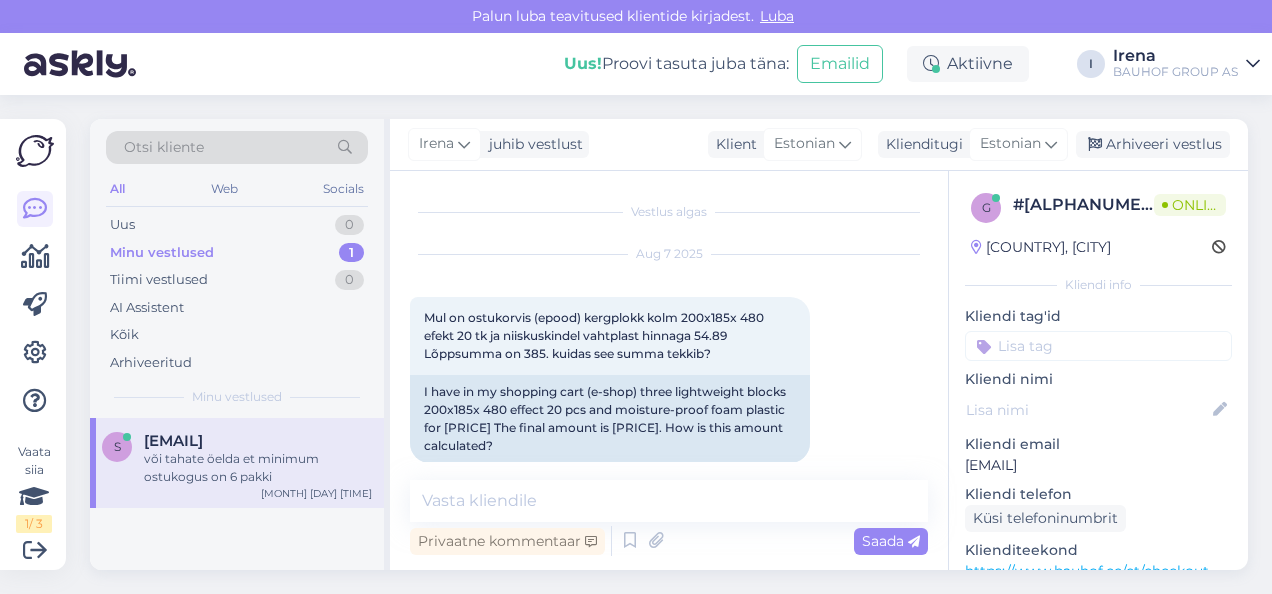 scroll, scrollTop: 1653, scrollLeft: 0, axis: vertical 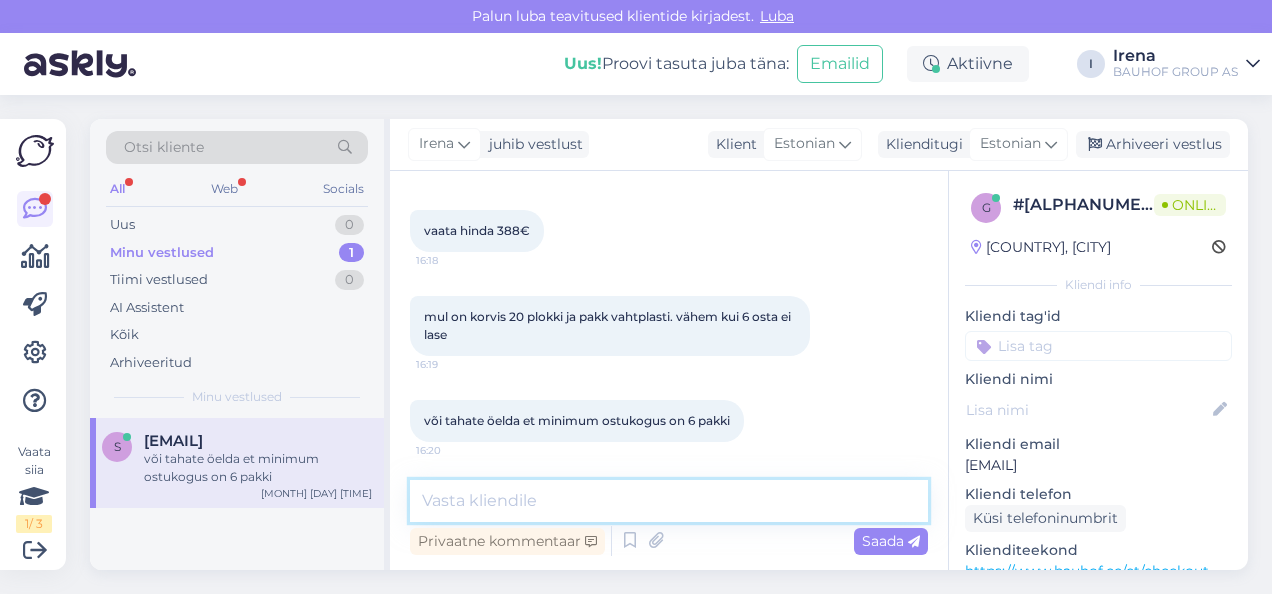 click at bounding box center (669, 501) 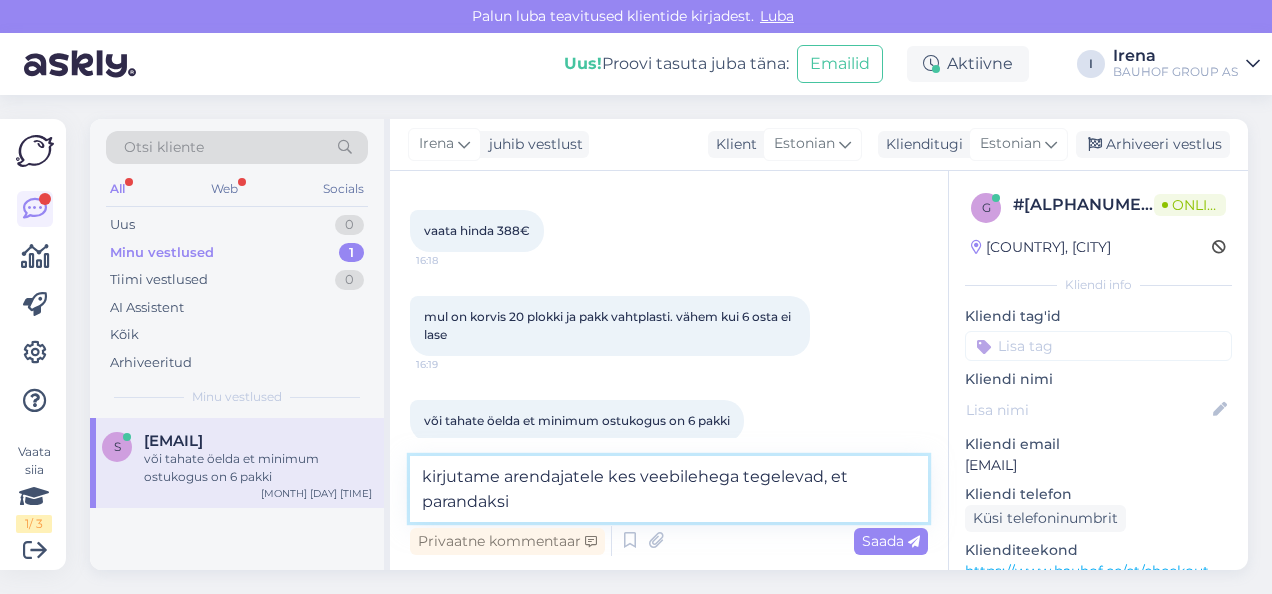 type on "kirjutame arendajatele kes veebilehega tegelevad, et parandaksid" 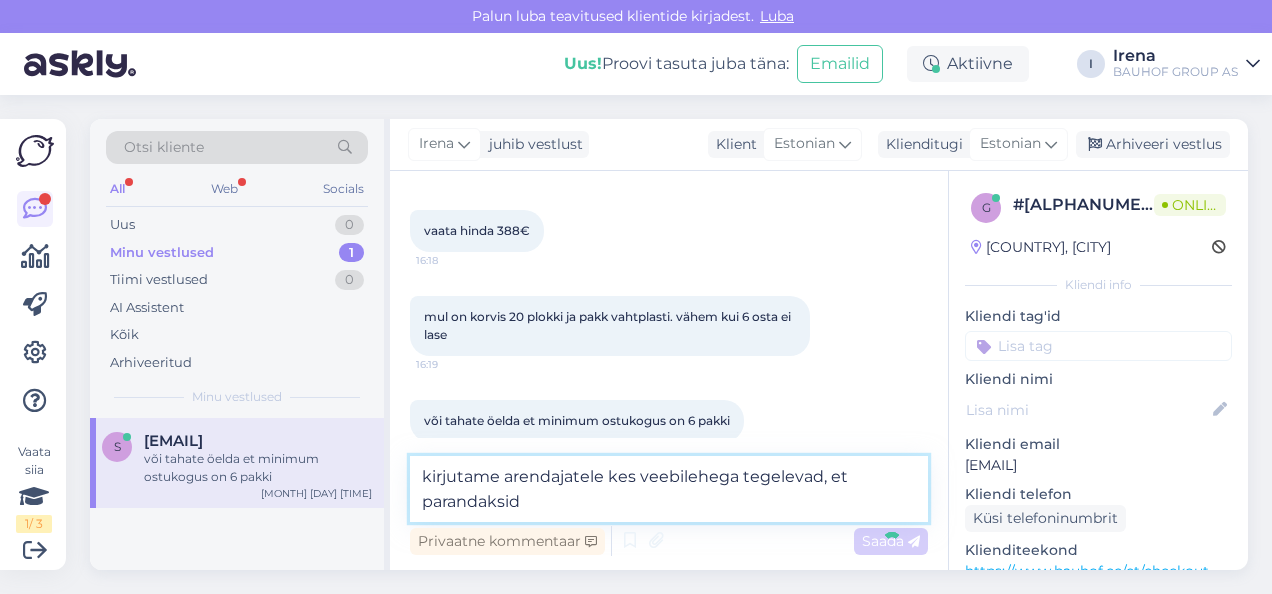 type 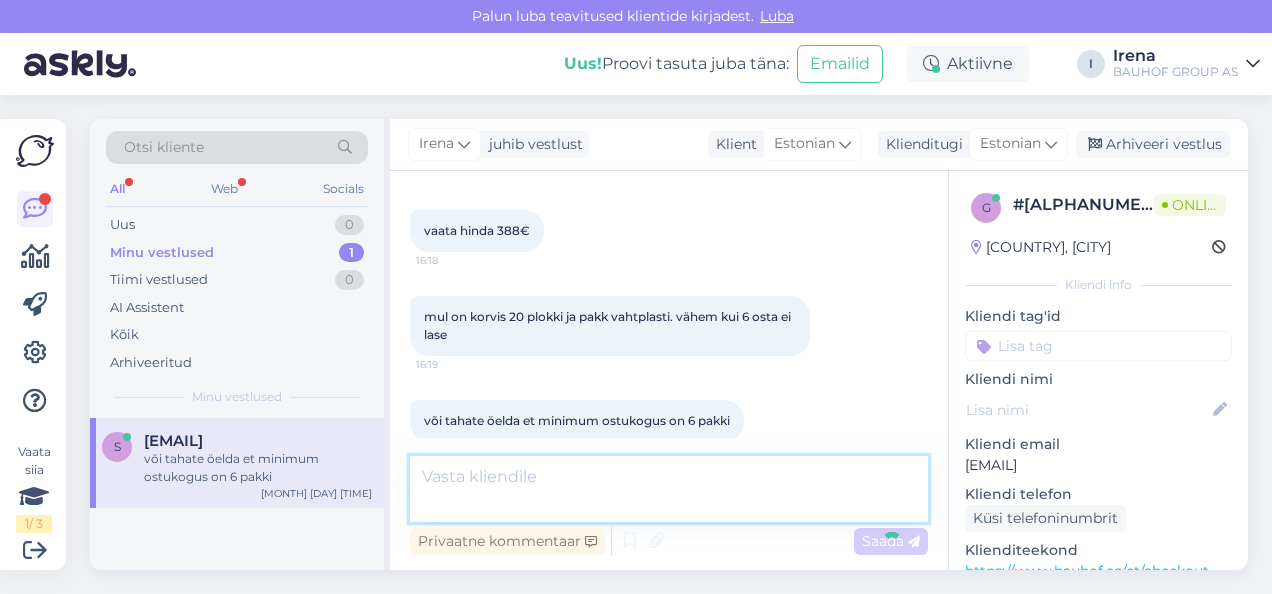 scroll, scrollTop: 1757, scrollLeft: 0, axis: vertical 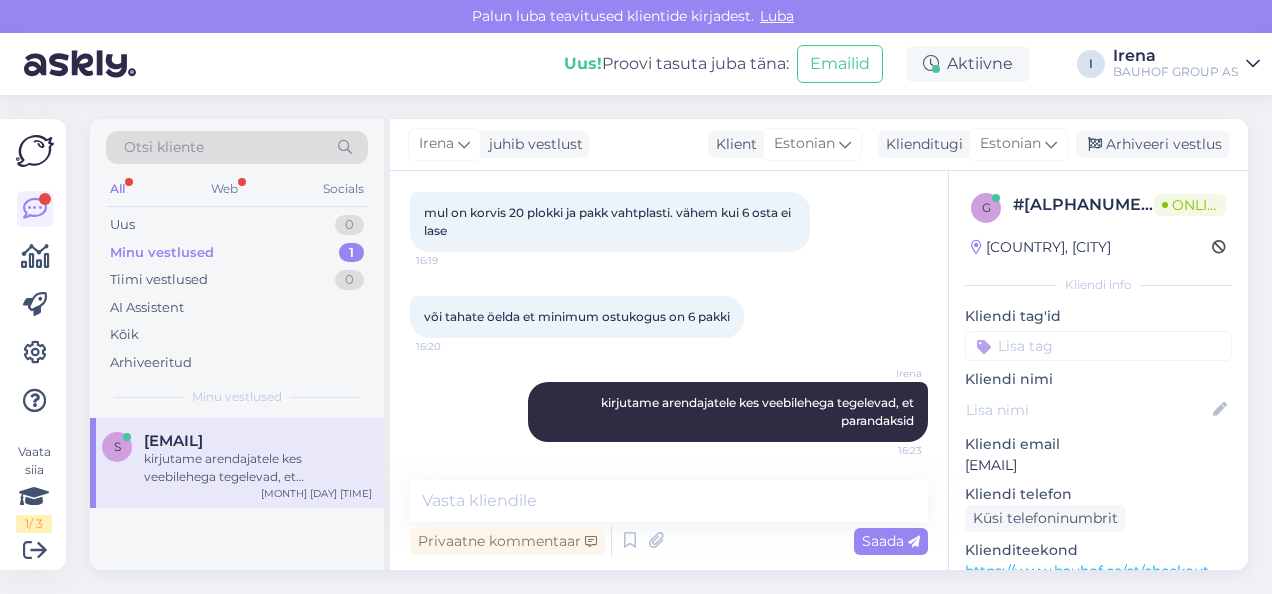 click on "kirjutame arendajatele kes veebilehega tegelevad, et parandaksid" at bounding box center [258, 468] 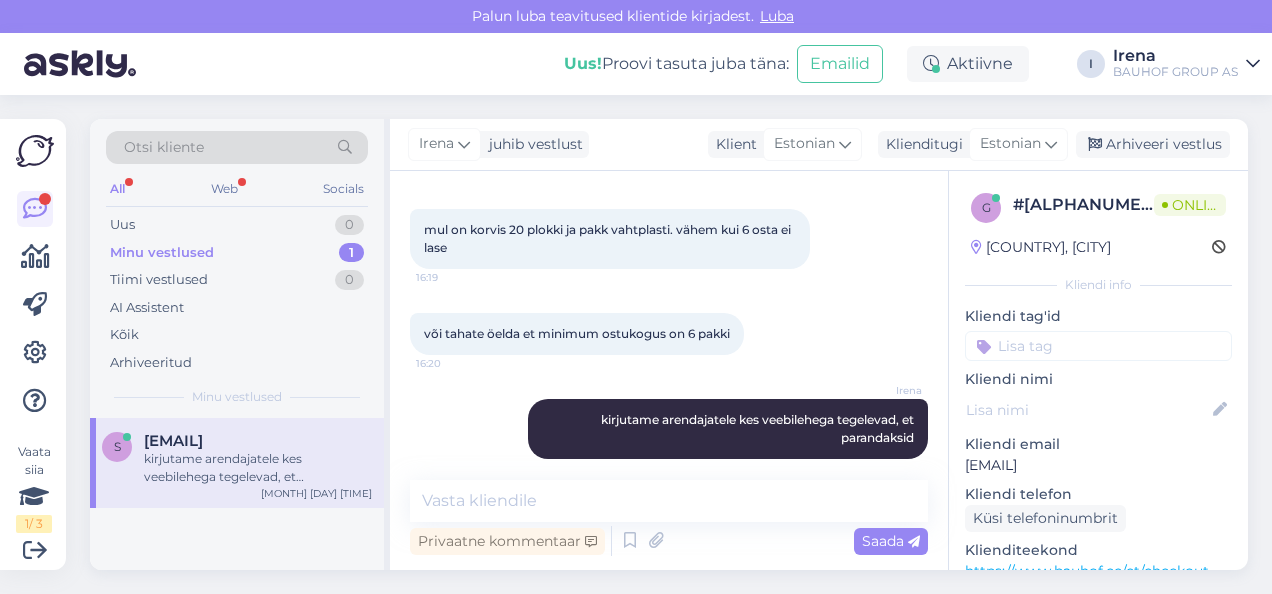 scroll, scrollTop: 1757, scrollLeft: 0, axis: vertical 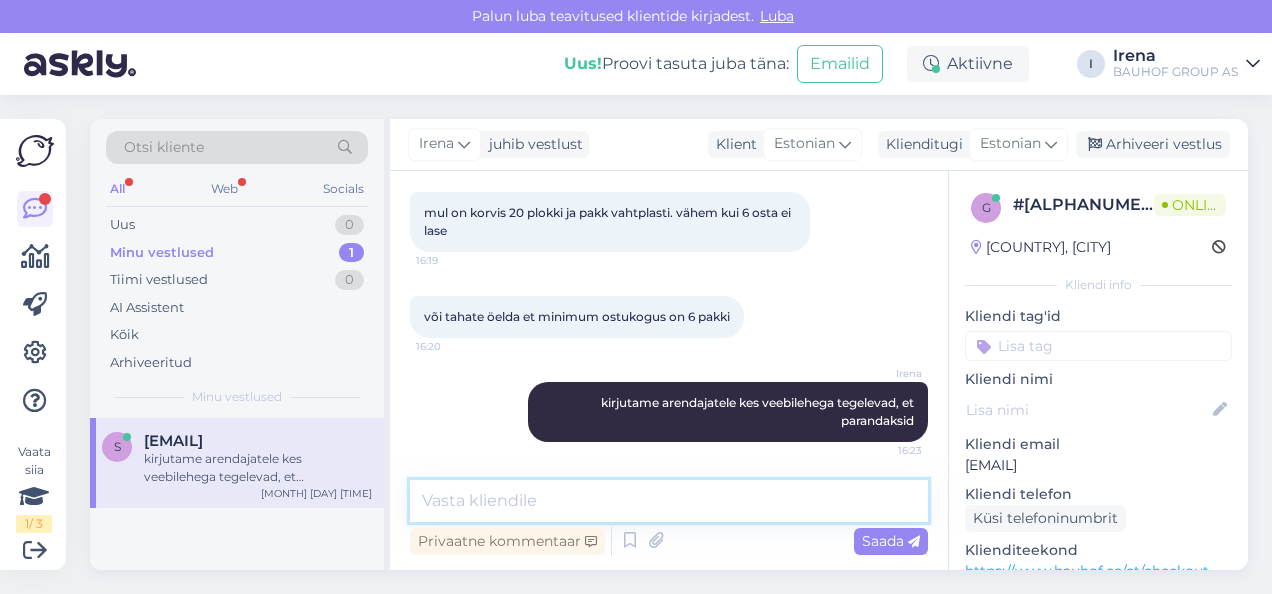click at bounding box center (669, 501) 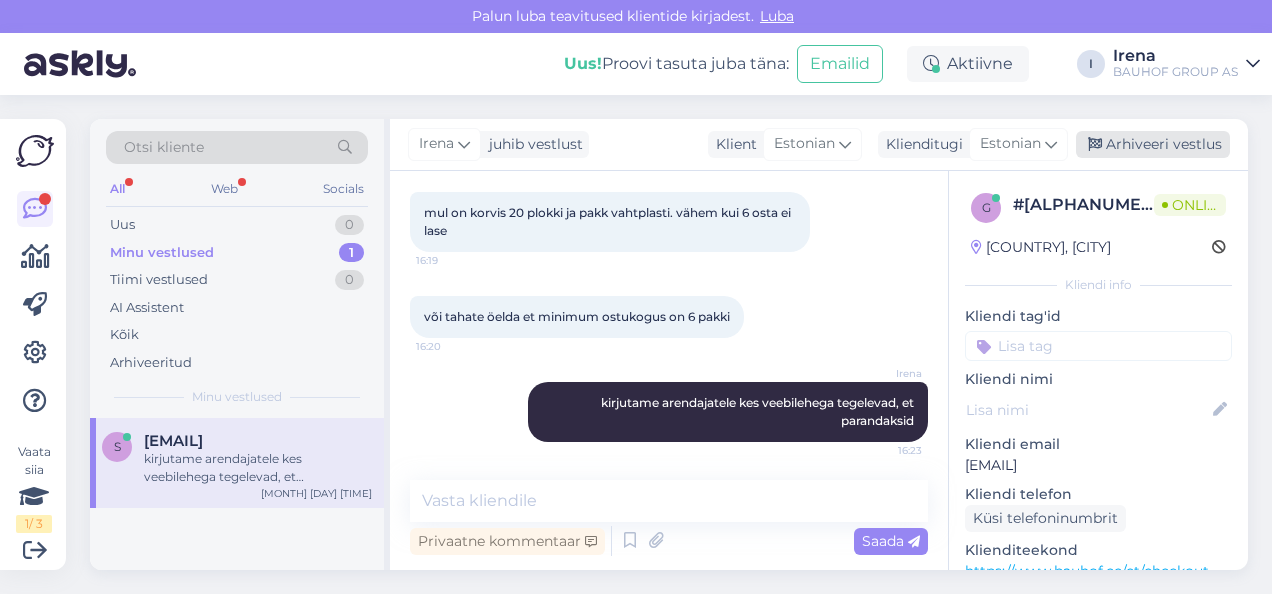 click on "Irena juhib vestlust Klient Estonian Klienditugi Estonian Arhiveeri vestlus" at bounding box center (819, 145) 